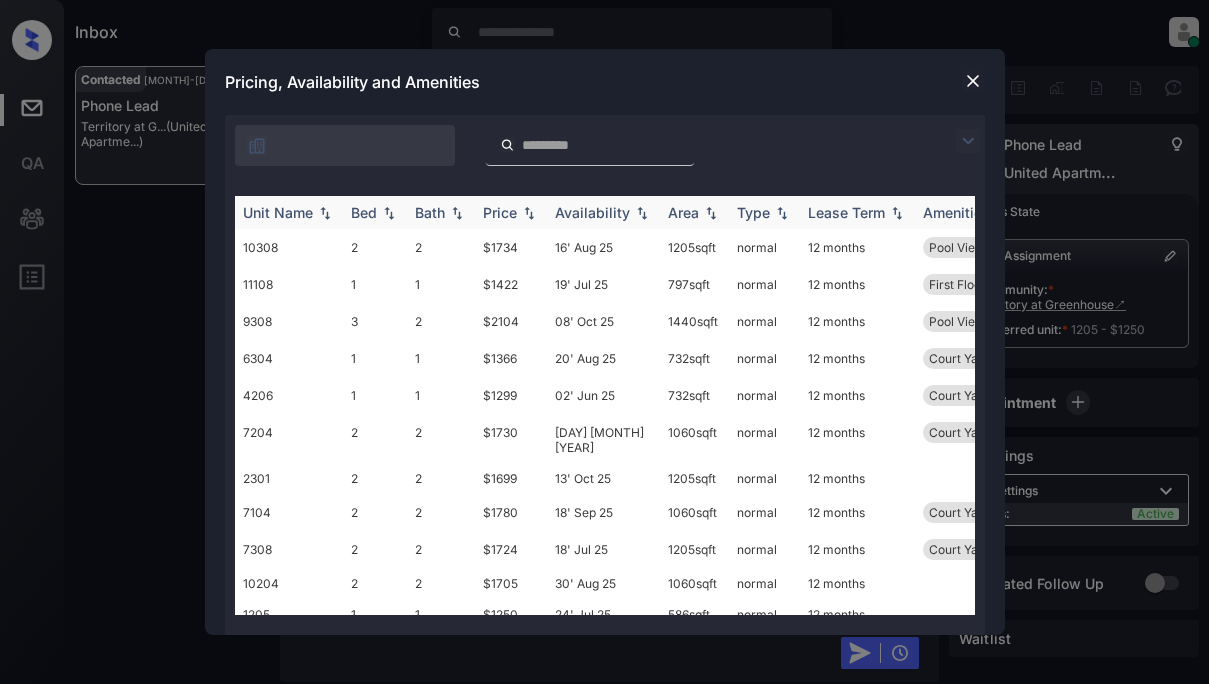 scroll, scrollTop: 0, scrollLeft: 0, axis: both 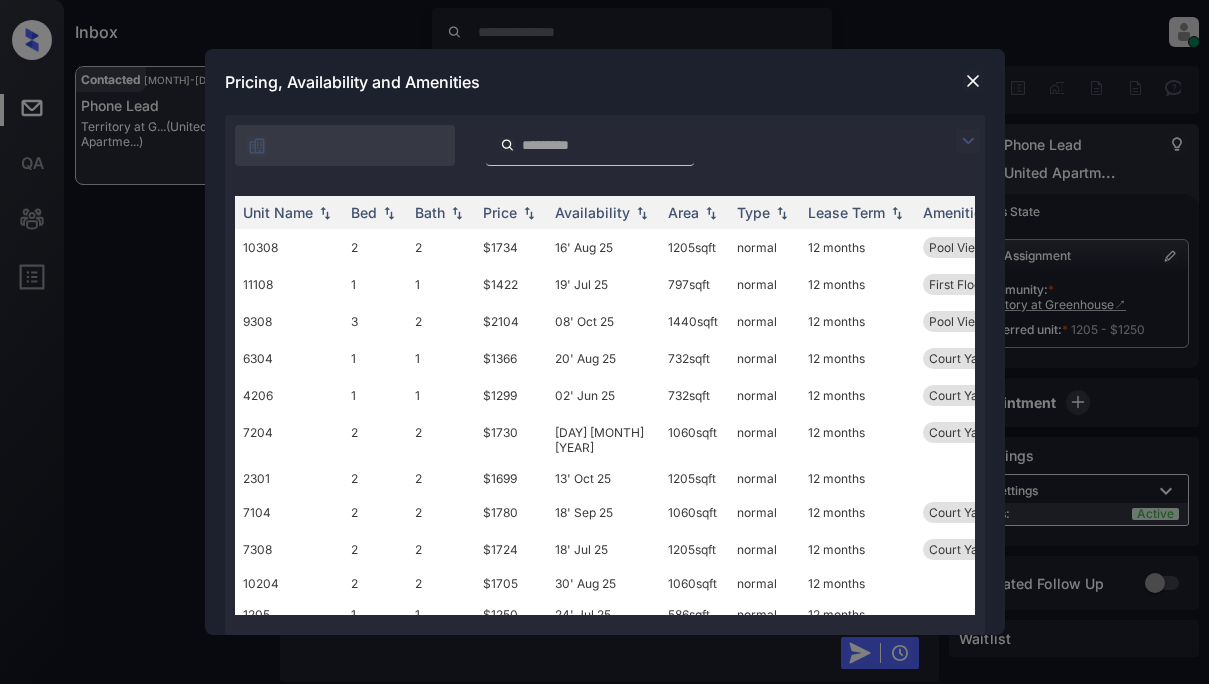 click at bounding box center (968, 141) 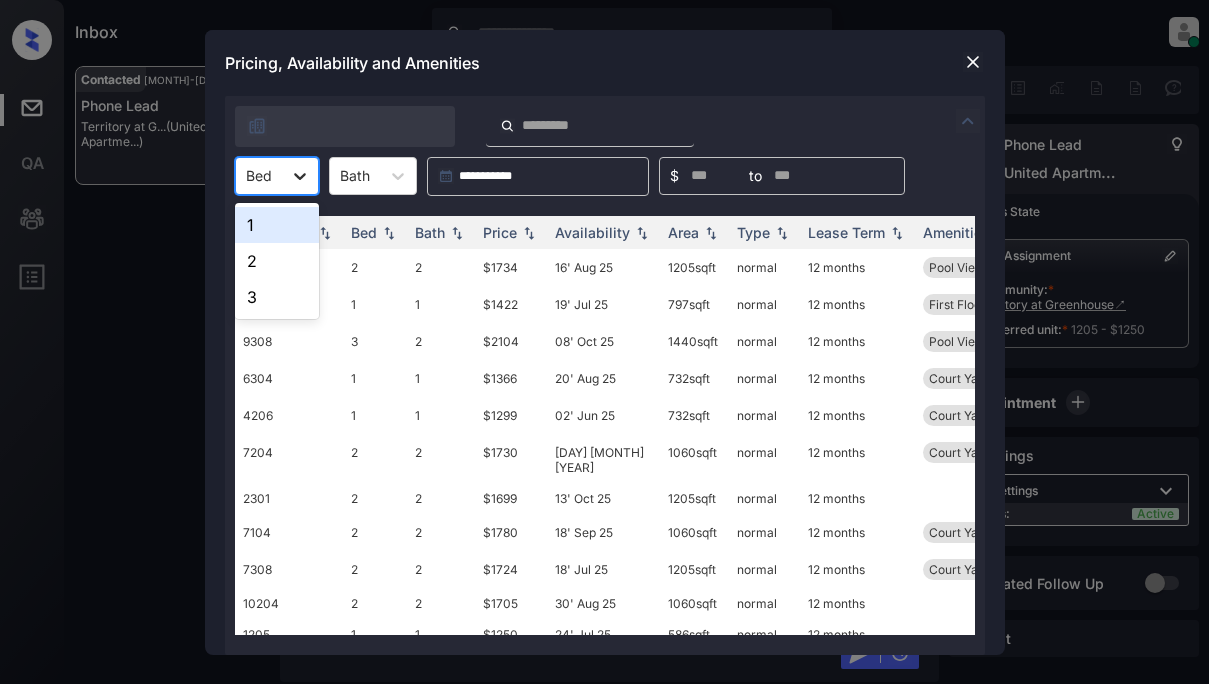 click 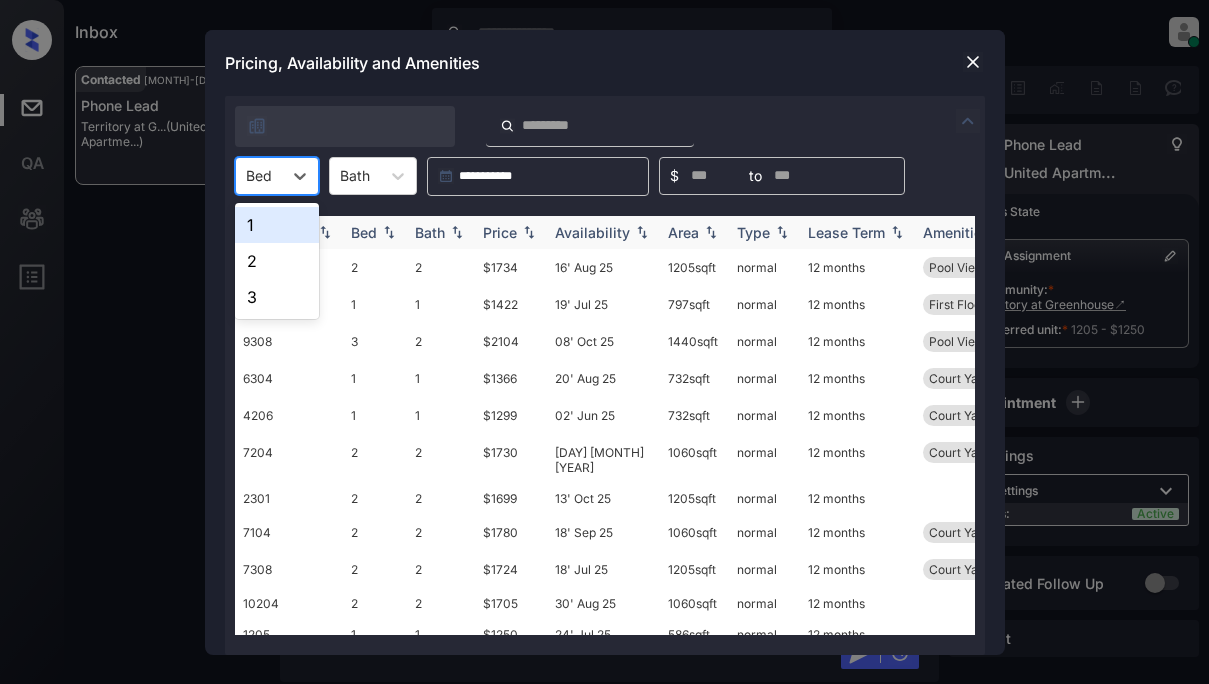 drag, startPoint x: 278, startPoint y: 222, endPoint x: 309, endPoint y: 227, distance: 31.400637 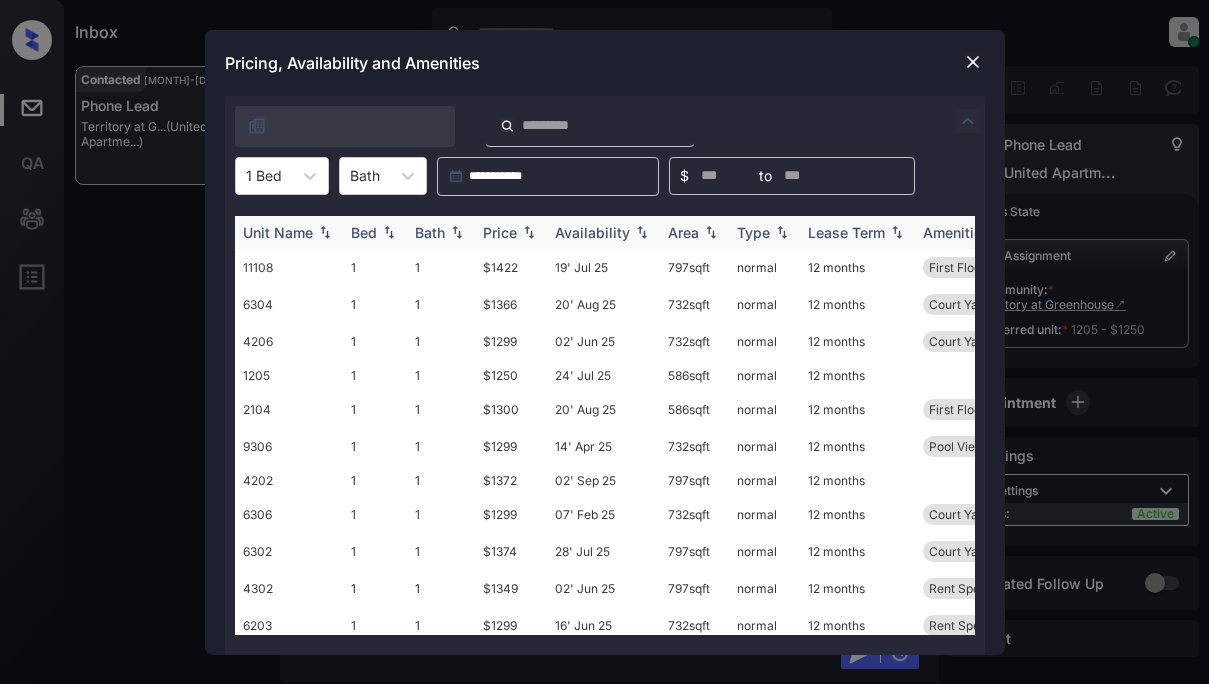click on "Price" at bounding box center [500, 232] 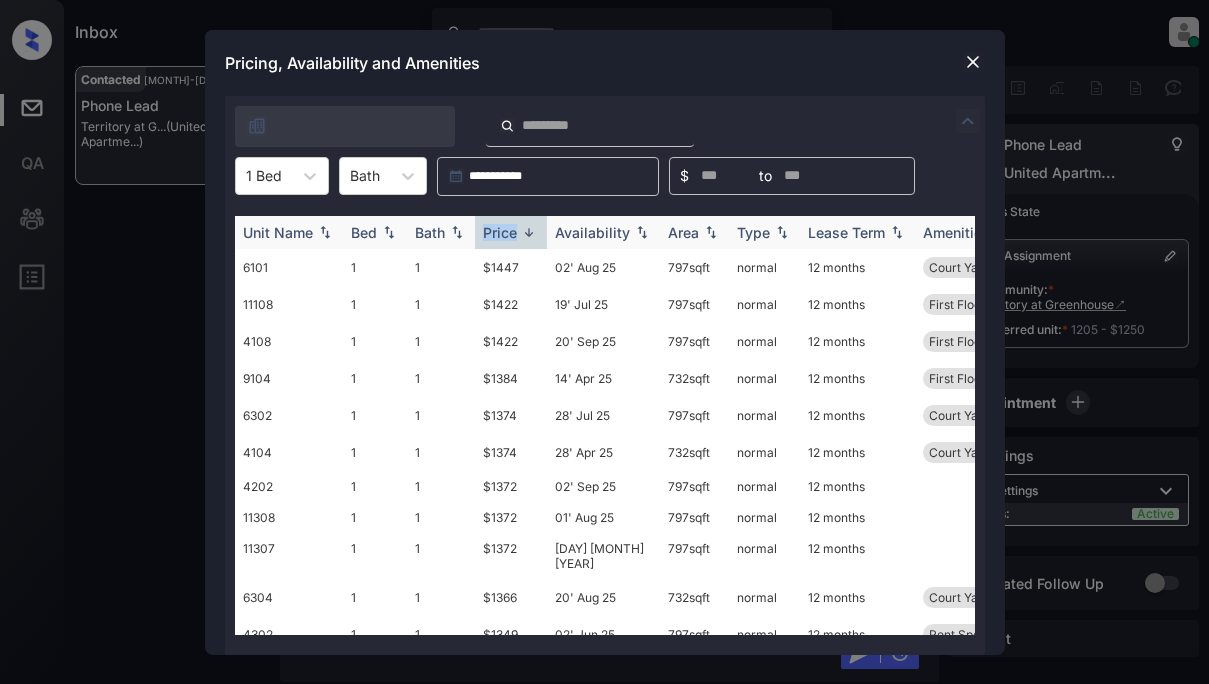 click on "Price" at bounding box center (500, 232) 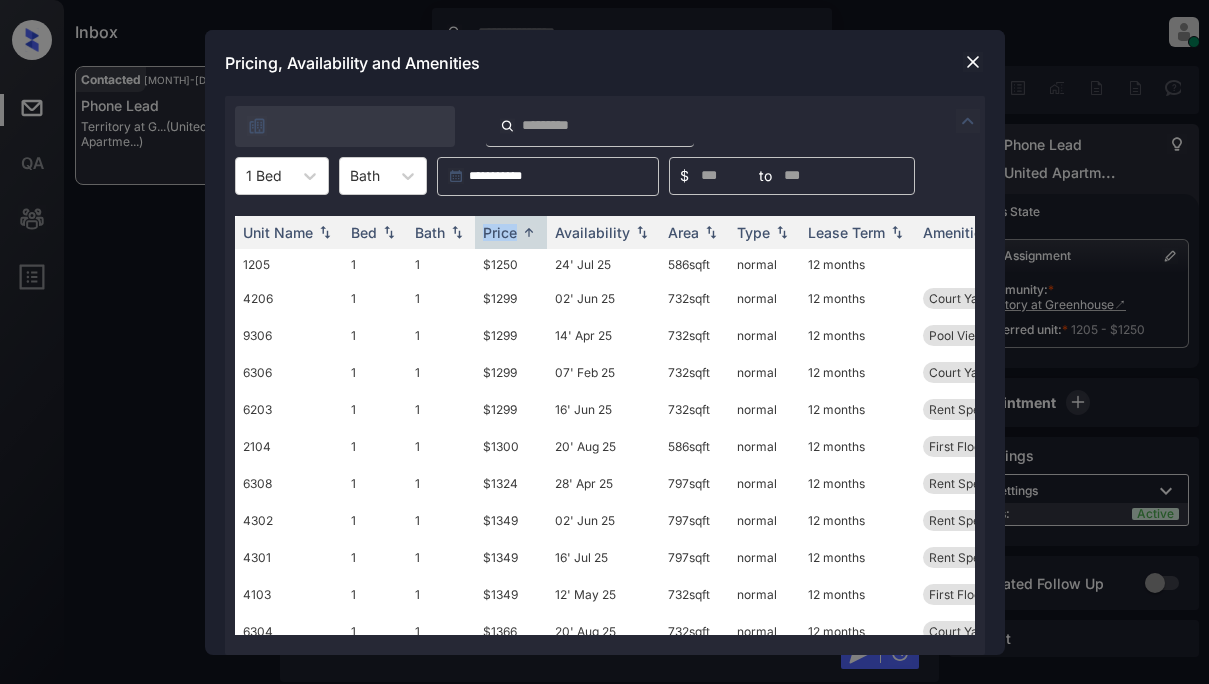 click at bounding box center [973, 62] 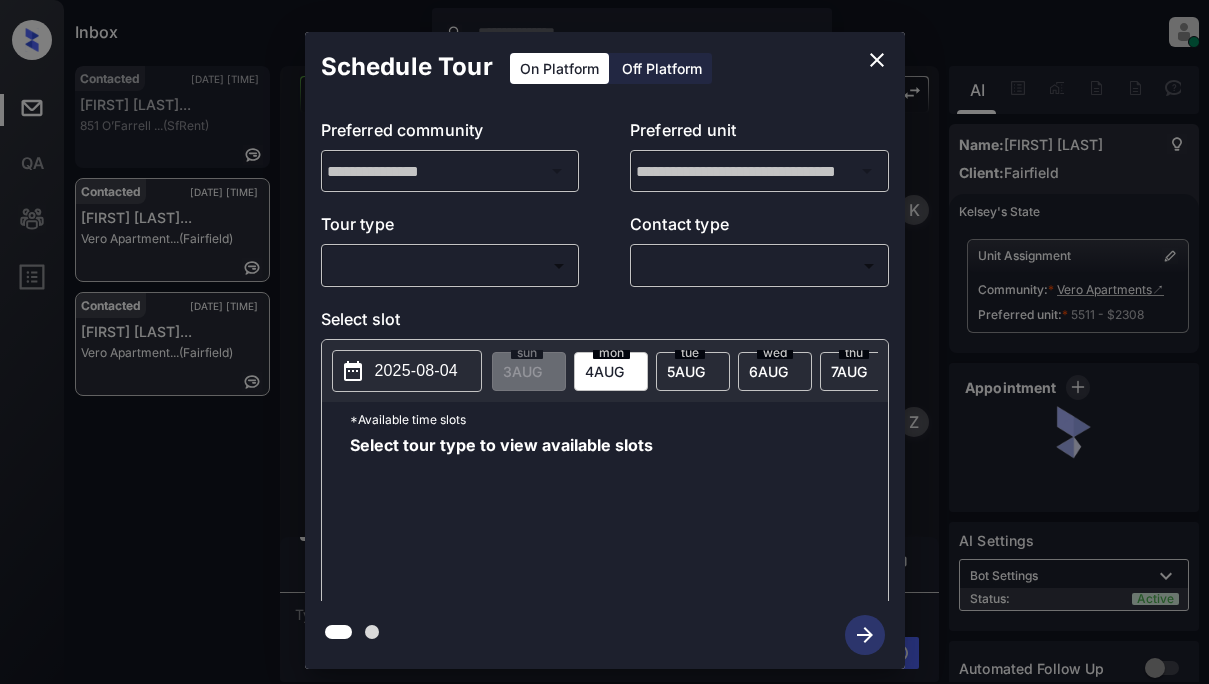 scroll, scrollTop: 0, scrollLeft: 0, axis: both 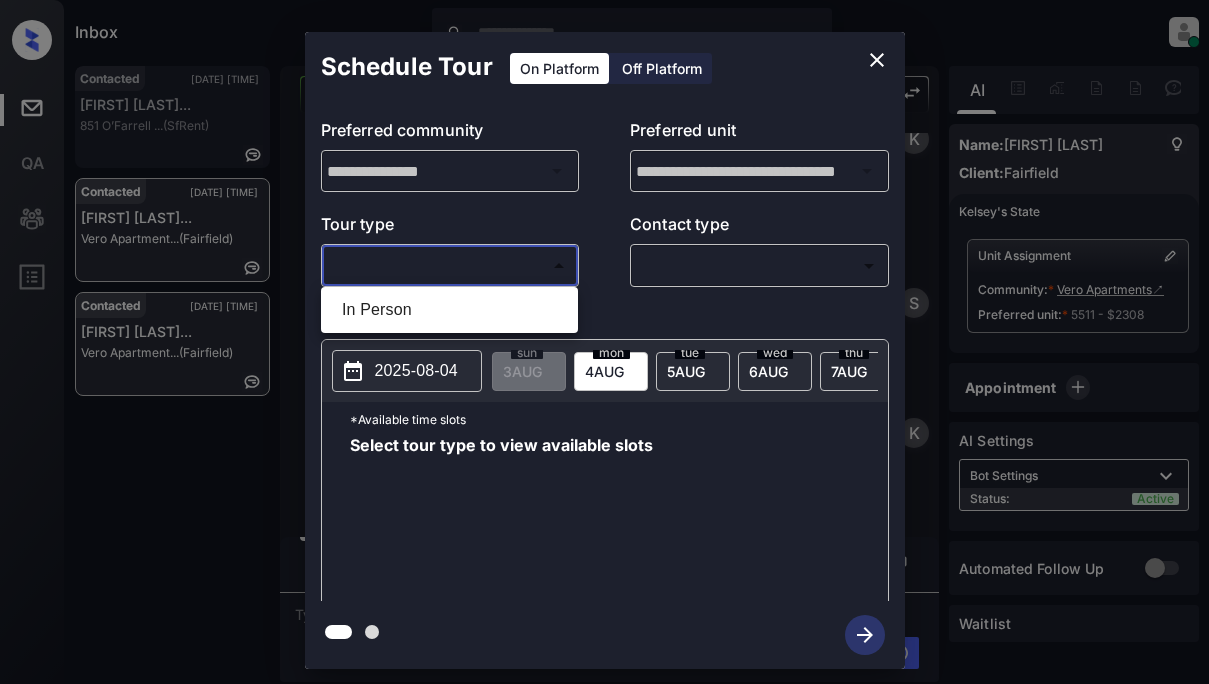 click on "Inbox Lyzzelle M. Ceralde Online Set yourself   offline Set yourself   on break Profile Switch to  light  mode Sign out Contacted Aug-03 04:34 pm   Kevin O Garcia... 851 O’Farrell ...  (SfRent) Contacted Aug-03 04:37 pm   Christian Mend... Vero Apartment...  (Fairfield) Contacted Aug-03 04:37 pm   Christian Mend... Vero Apartment...  (Fairfield) Contacted Lost Lead Sentiment: Angry Upon sliding the acknowledgement:  Lead will move to lost stage. * ​ SMS and call option will be set to opt out. AFM will be turned off for the lead. Kelsey New Message Kelsey Notes Note: https://conversation.getzuma.com/688f0ef986dcd4f27584a275 - Paste this link into your browser to view Kelsey’s conversation with the prospect Aug 03, 2025 12:25 am  Sync'd w  yardi K New Message Zuma Lead transferred to leasing agent: kelsey Aug 03, 2025 12:25 am  Sync'd w  yardi Z New Message Agent Lead created via leadPoller in Inbound stage. Aug 03, 2025 12:25 am A New Message Agent AFM Request sent to Kelsey. Aug 03, 2025 12:25 am A A" at bounding box center [604, 342] 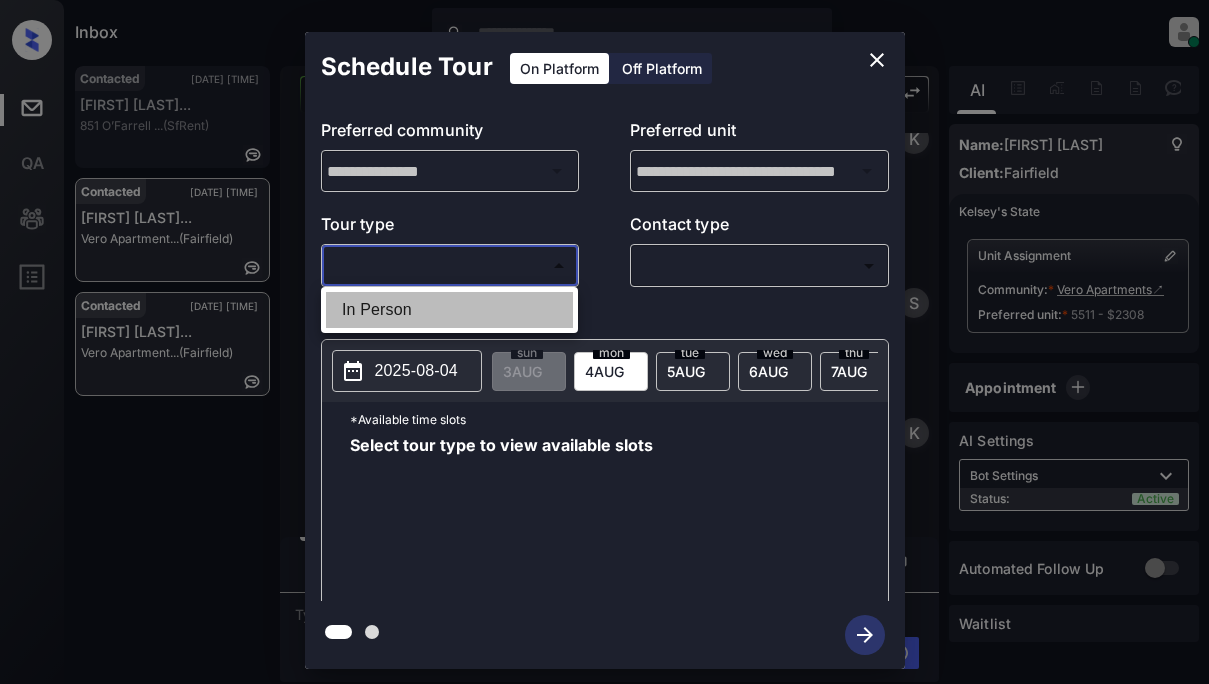 drag, startPoint x: 375, startPoint y: 306, endPoint x: 642, endPoint y: 278, distance: 268.46414 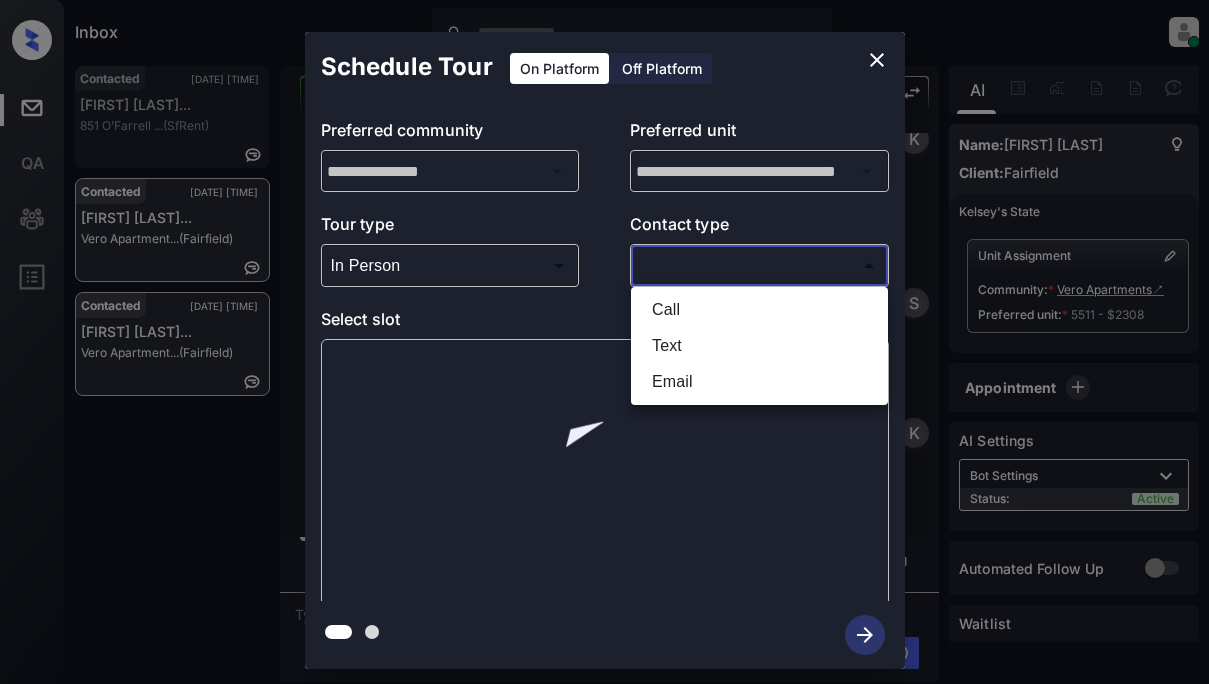 click on "Inbox Lyzzelle M. Ceralde Online Set yourself   offline Set yourself   on break Profile Switch to  light  mode Sign out Contacted Aug-03 04:34 pm   Kevin O Garcia... 851 O’Farrell ...  (SfRent) Contacted Aug-03 04:37 pm   Christian Mend... Vero Apartment...  (Fairfield) Contacted Aug-03 04:37 pm   Christian Mend... Vero Apartment...  (Fairfield) Contacted Lost Lead Sentiment: Angry Upon sliding the acknowledgement:  Lead will move to lost stage. * ​ SMS and call option will be set to opt out. AFM will be turned off for the lead. Kelsey New Message Kelsey Notes Note: https://conversation.getzuma.com/688f0ef986dcd4f27584a275 - Paste this link into your browser to view Kelsey’s conversation with the prospect Aug 03, 2025 12:25 am  Sync'd w  yardi K New Message Zuma Lead transferred to leasing agent: kelsey Aug 03, 2025 12:25 am  Sync'd w  yardi Z New Message Agent Lead created via leadPoller in Inbound stage. Aug 03, 2025 12:25 am A New Message Agent AFM Request sent to Kelsey. Aug 03, 2025 12:25 am A A" at bounding box center (604, 342) 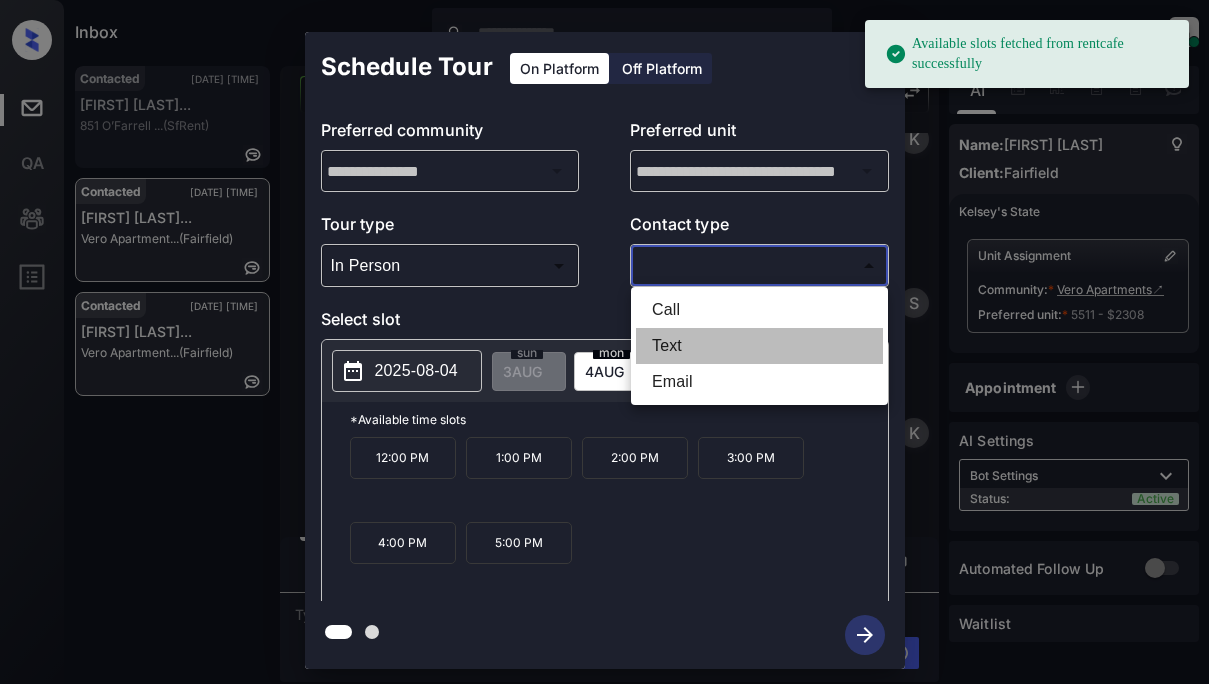 click on "Text" at bounding box center (759, 346) 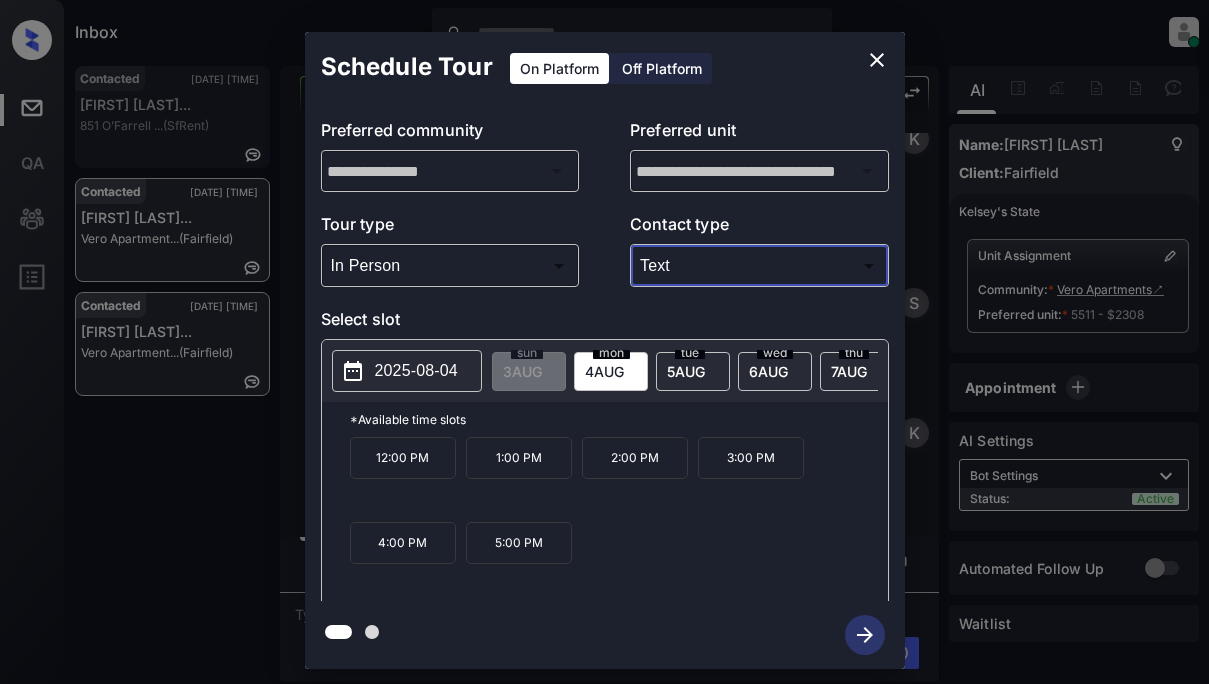 click on "2025-08-04" at bounding box center (416, 371) 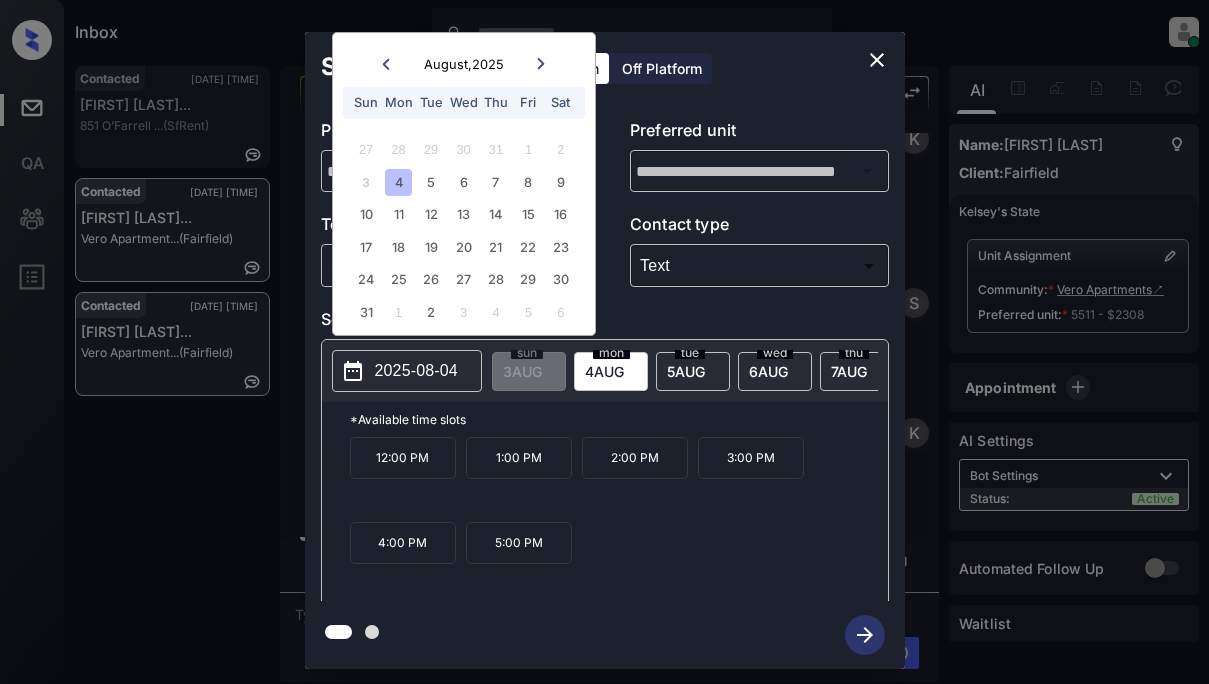 click on "4" at bounding box center [398, 182] 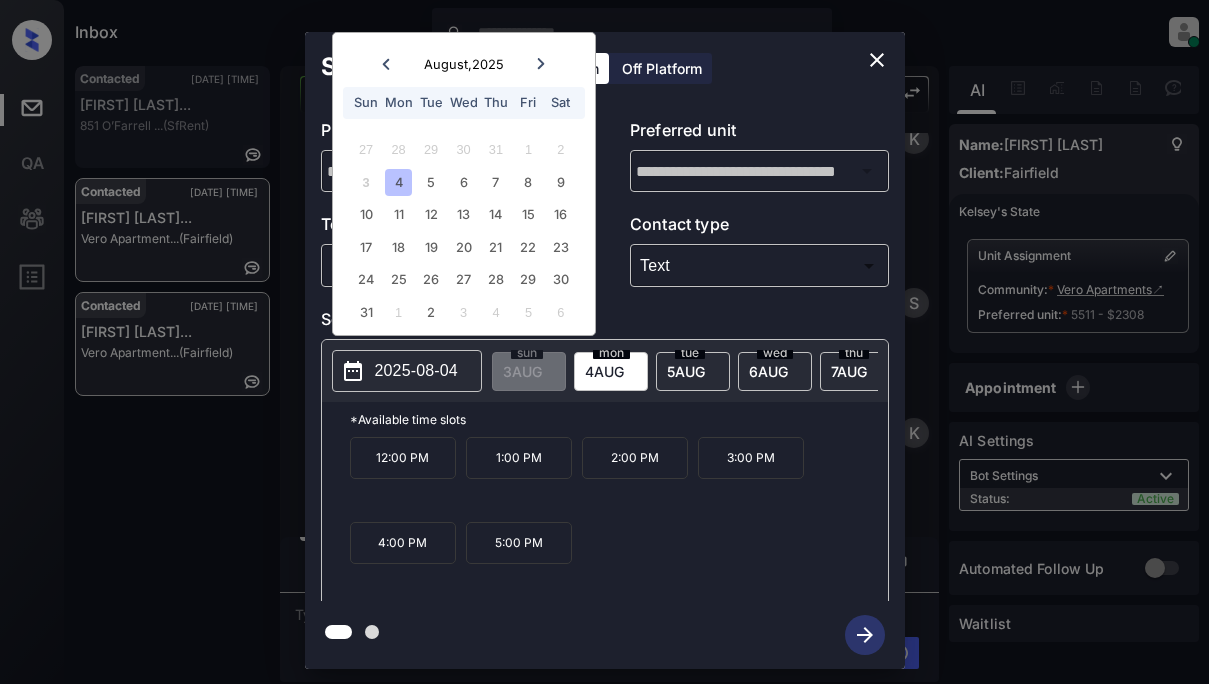 click 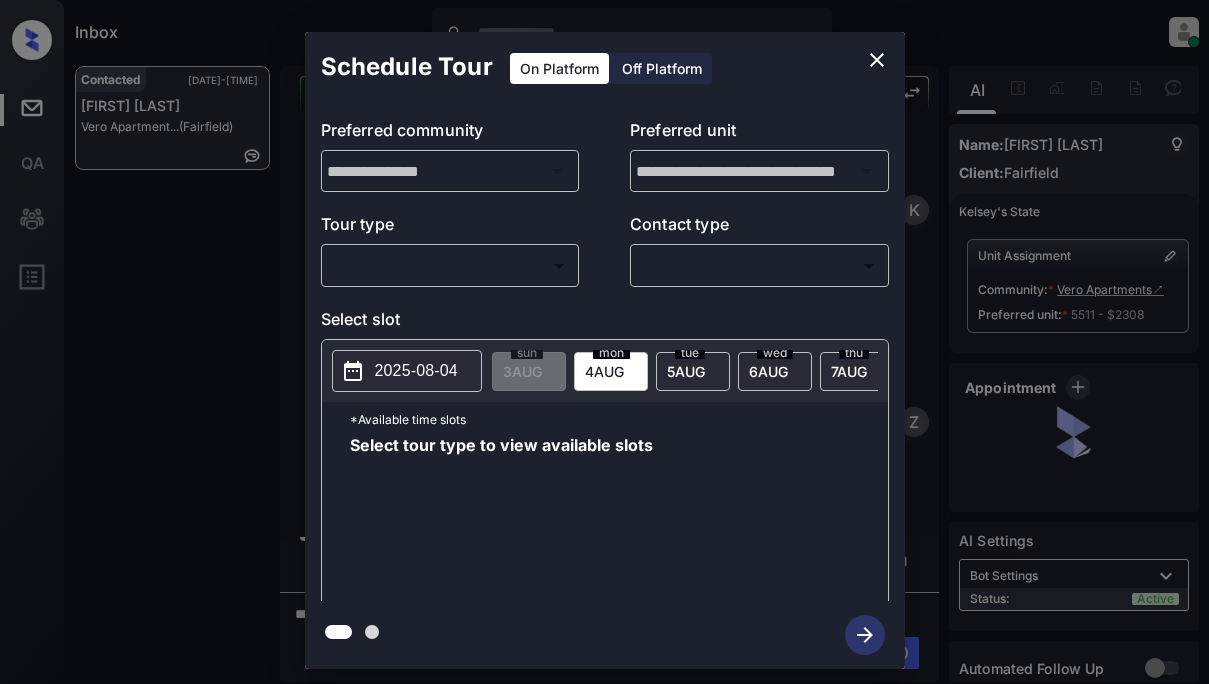 scroll, scrollTop: 0, scrollLeft: 0, axis: both 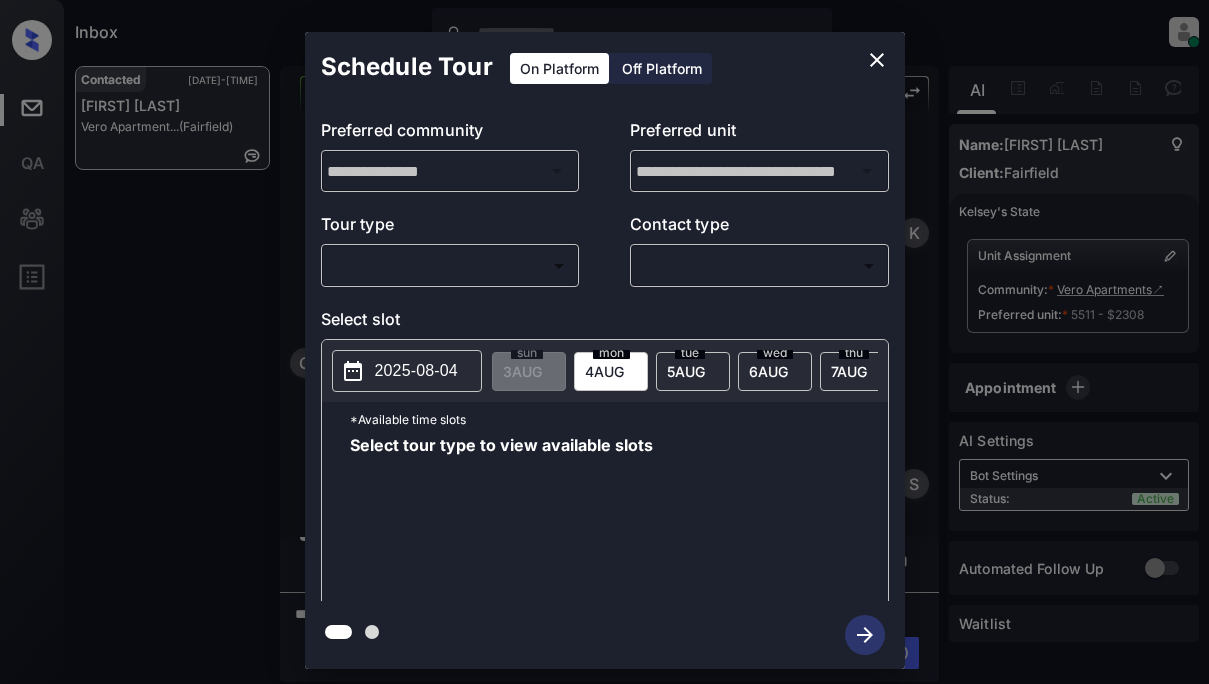 click on "Inbox Lyzzelle M. Ceralde Online Set yourself   offline Set yourself   on break Profile Switch to  light  mode Sign out Contacted Aug-03 04:37 pm   Christian Mend... Vero Apartment...  (Fairfield) Contacted Lost Lead Sentiment: Angry Upon sliding the acknowledgement:  Lead will move to lost stage. * ​ SMS and call option will be set to opt out. AFM will be turned off for the lead. Kelsey New Message Kelsey Notes Note: https://conversation.getzuma.com/688f0ef986dcd4f27584a275 - Paste this link into your browser to view Kelsey’s conversation with the prospect Aug 03, 2025 12:25 am  Sync'd w  yardi K New Message Zuma Lead transferred to leasing agent: kelsey Aug 03, 2025 12:25 am  Sync'd w  yardi Z New Message Agent Lead created via leadPoller in Inbound stage. Aug 03, 2025 12:25 am A New Message Agent AFM Request sent to Kelsey. Aug 03, 2025 12:25 am A New Message Agent Notes Note: Aug 03, 2025 12:25 am A New Message Kelsey Aug 03, 2025 12:26 am   | TemplateAFMSms  Sync'd w  yardi K New Message Kelsey K   C" at bounding box center [604, 342] 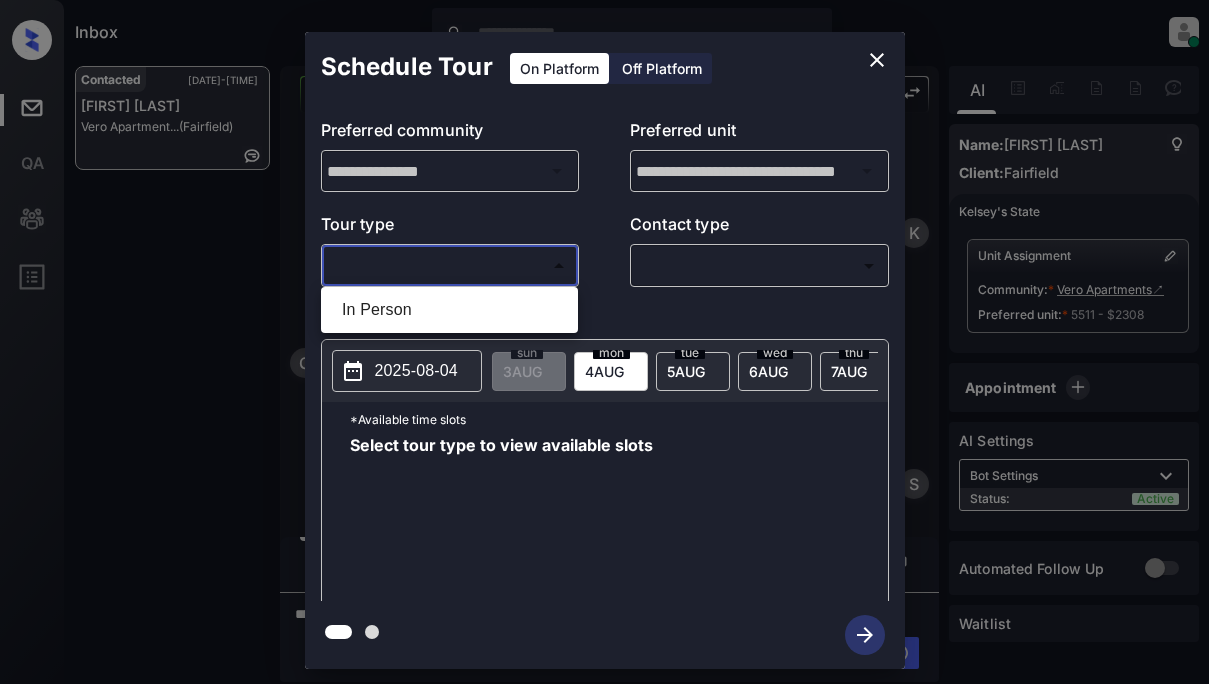 click on "In Person" at bounding box center [449, 310] 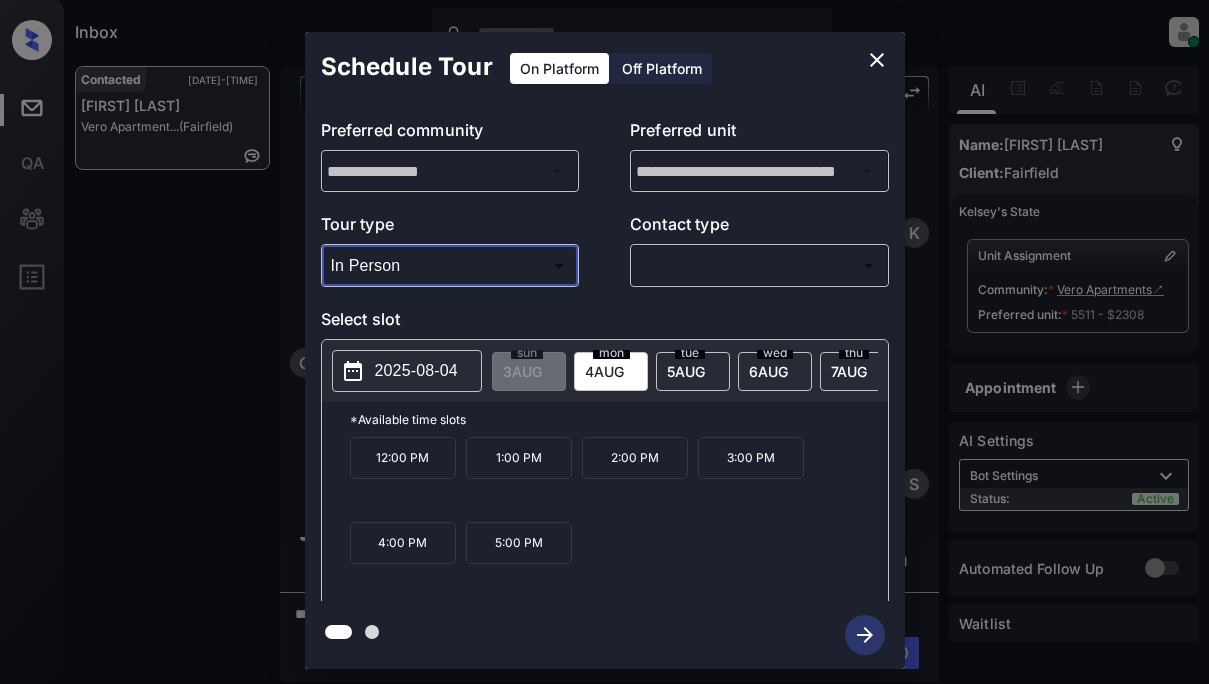 type on "********" 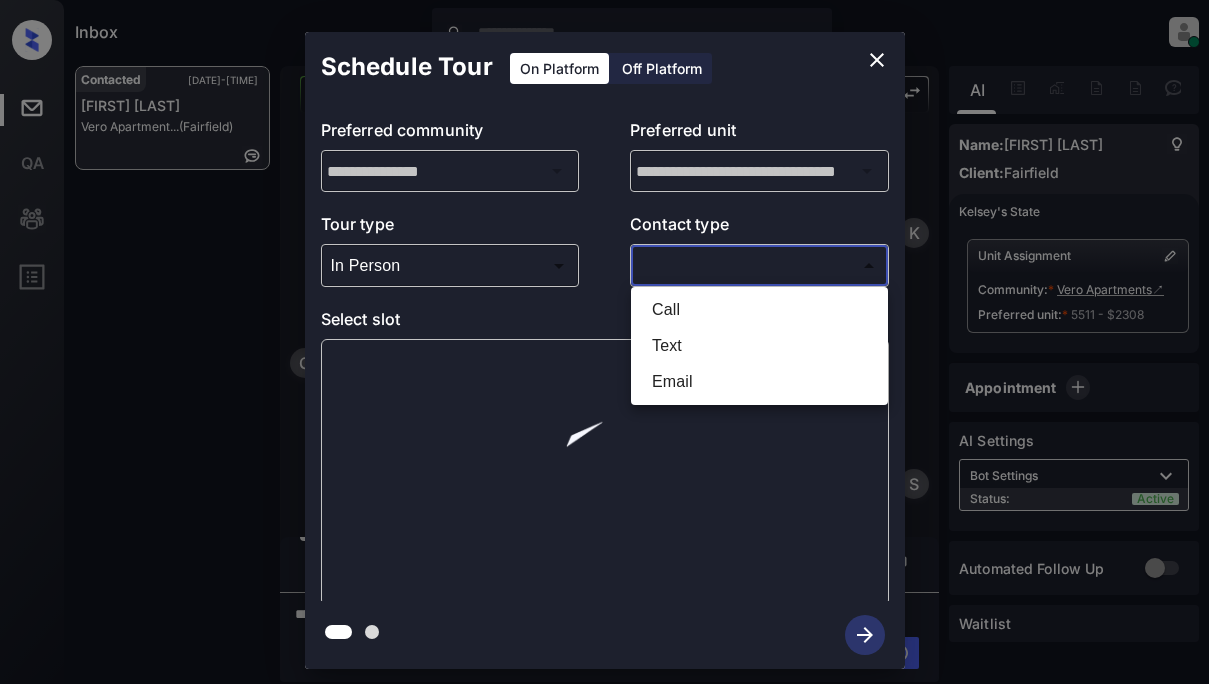 click on "Inbox Lyzzelle M. Ceralde Online Set yourself   offline Set yourself   on break Profile Switch to  light  mode Sign out Contacted Aug-03 04:37 pm   Christian Mend... Vero Apartment...  (Fairfield) Contacted Lost Lead Sentiment: Angry Upon sliding the acknowledgement:  Lead will move to lost stage. * ​ SMS and call option will be set to opt out. AFM will be turned off for the lead. Kelsey New Message Kelsey Notes Note: https://conversation.getzuma.com/688f0ef986dcd4f27584a275 - Paste this link into your browser to view Kelsey’s conversation with the prospect Aug 03, 2025 12:25 am  Sync'd w  yardi K New Message Zuma Lead transferred to leasing agent: kelsey Aug 03, 2025 12:25 am  Sync'd w  yardi Z New Message Agent Lead created via leadPoller in Inbound stage. Aug 03, 2025 12:25 am A New Message Agent AFM Request sent to Kelsey. Aug 03, 2025 12:25 am A New Message Agent Notes Note: Aug 03, 2025 12:25 am A New Message Kelsey Aug 03, 2025 12:26 am   | TemplateAFMSms  Sync'd w  yardi K New Message Kelsey K   C" at bounding box center (604, 342) 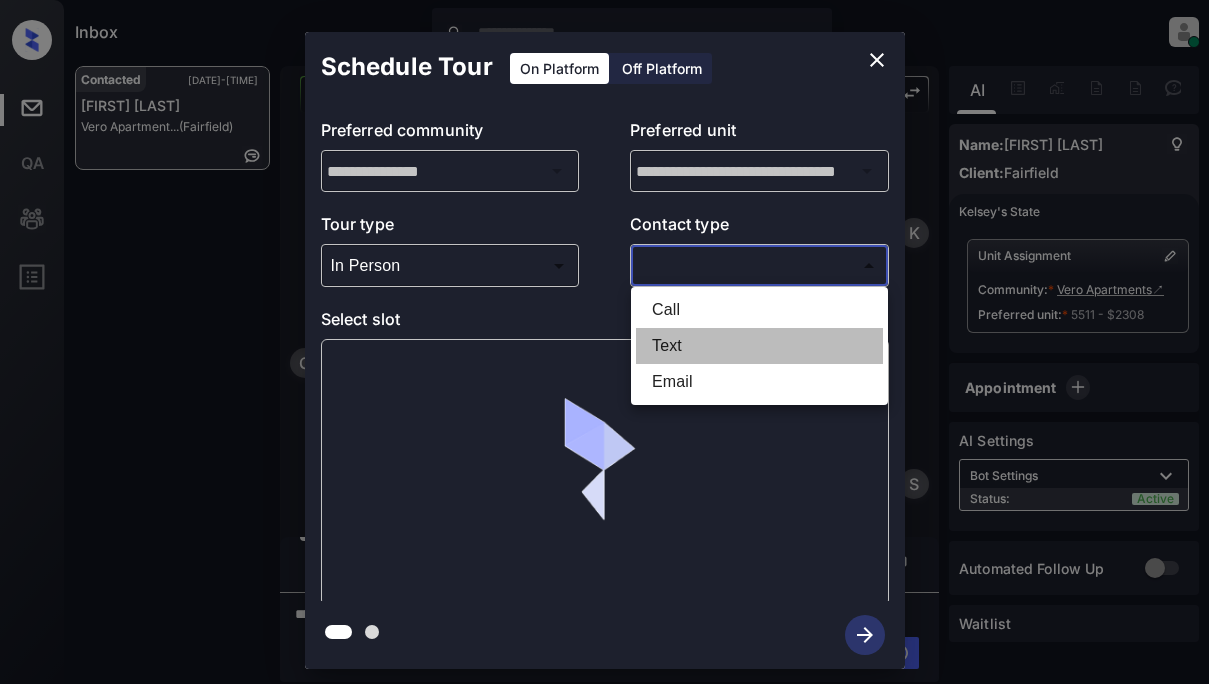 click on "Text" at bounding box center (759, 346) 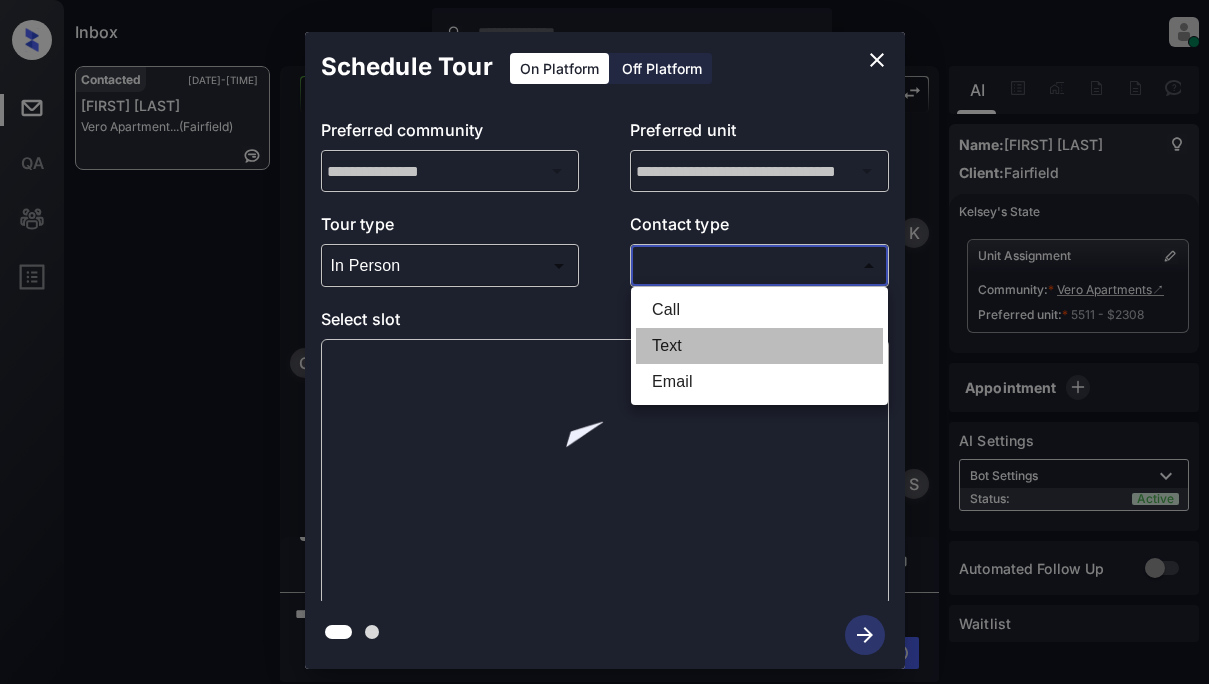 type on "****" 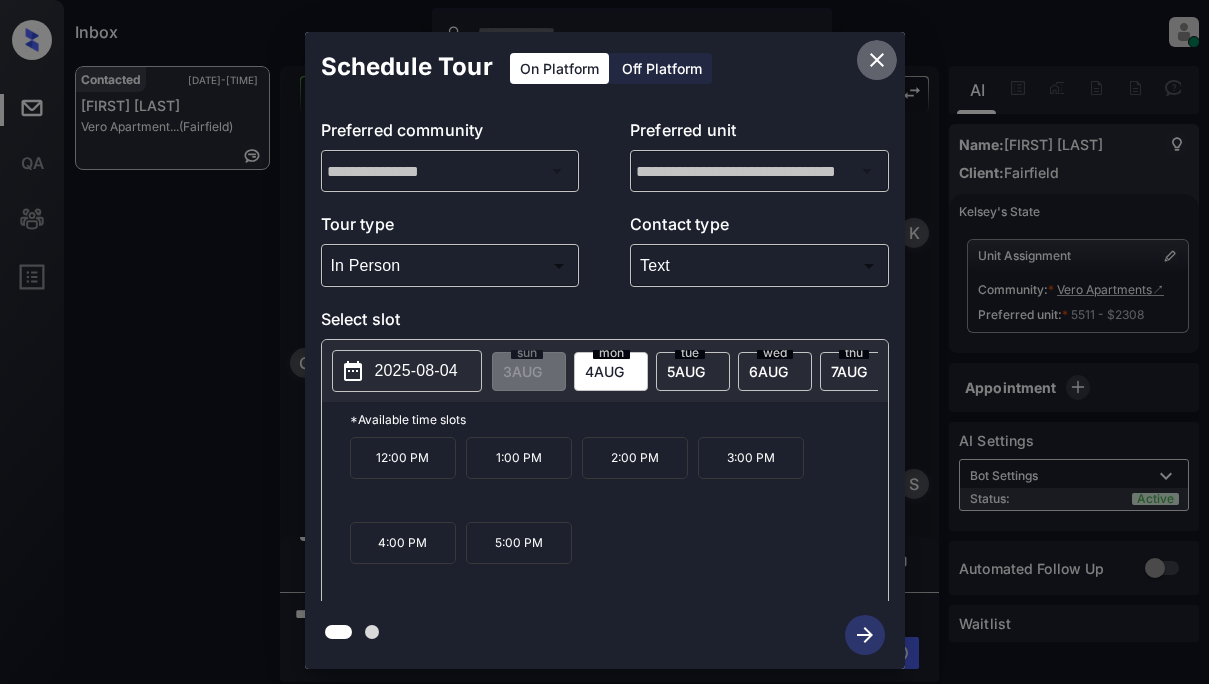 click 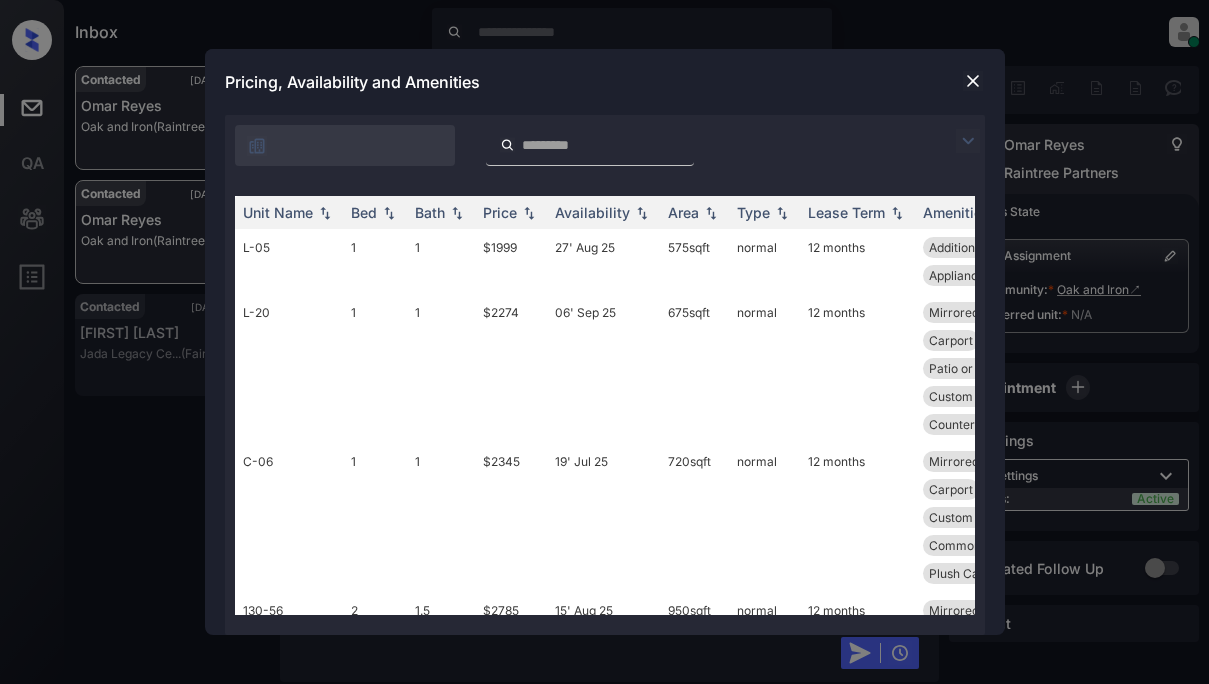 scroll, scrollTop: 0, scrollLeft: 0, axis: both 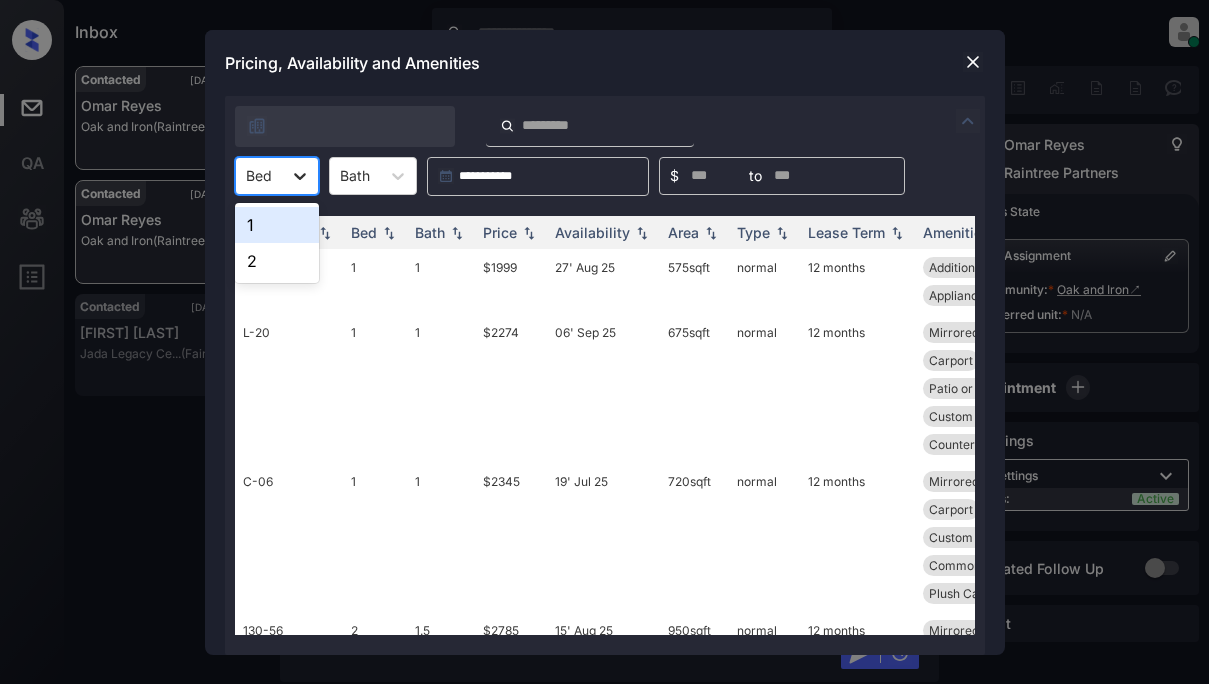click 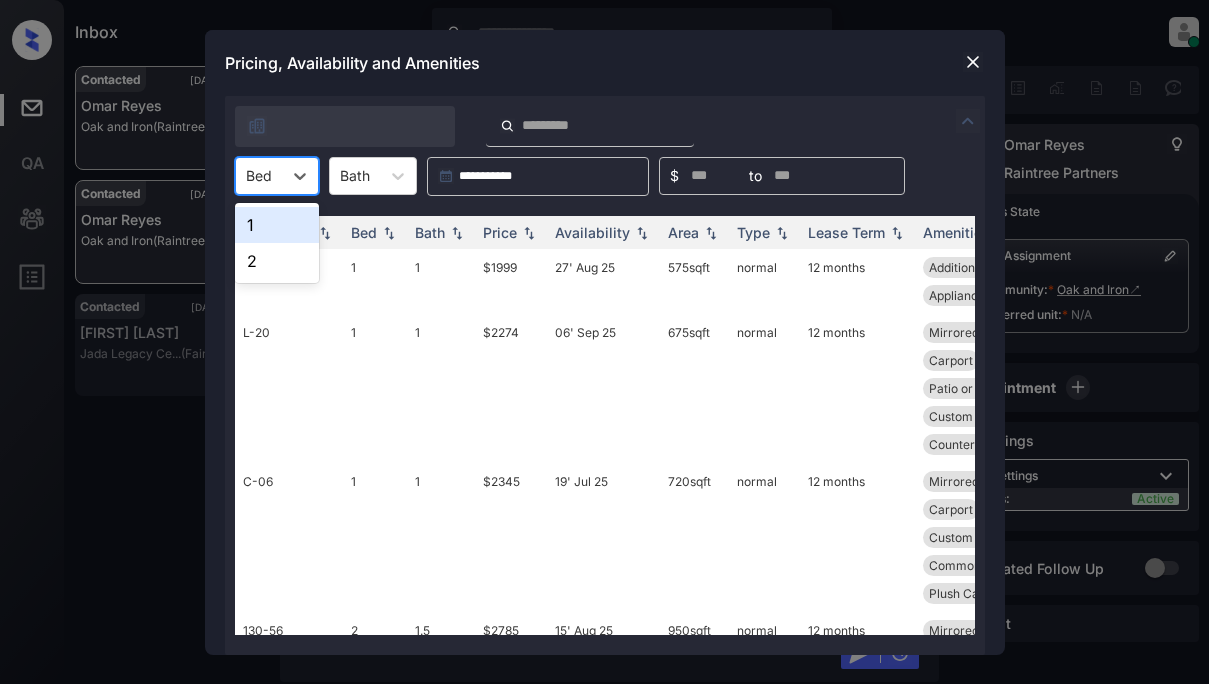 click on "1" at bounding box center [277, 225] 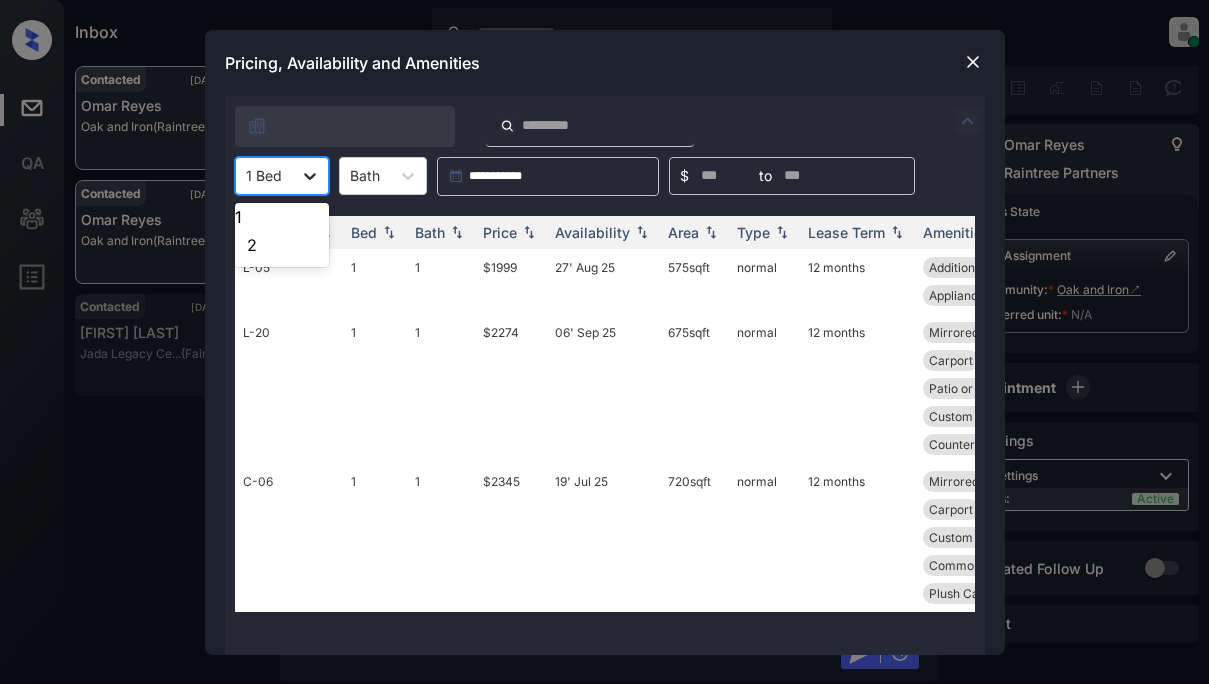 click 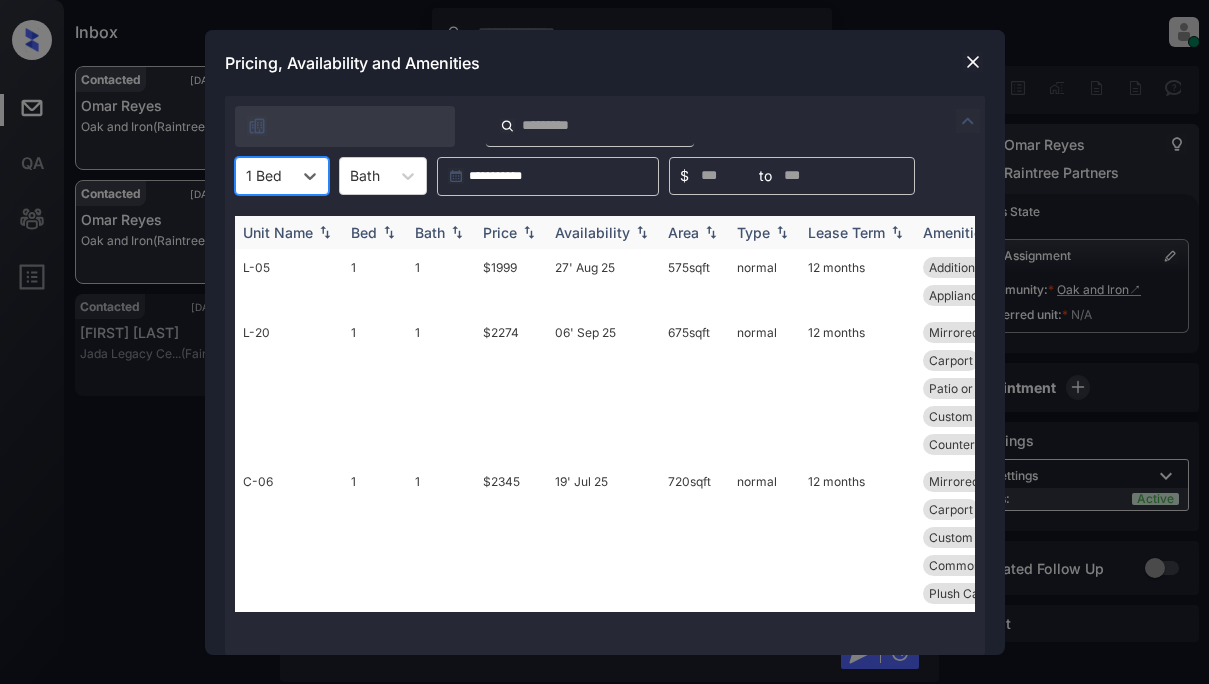 click on "Price" at bounding box center [511, 232] 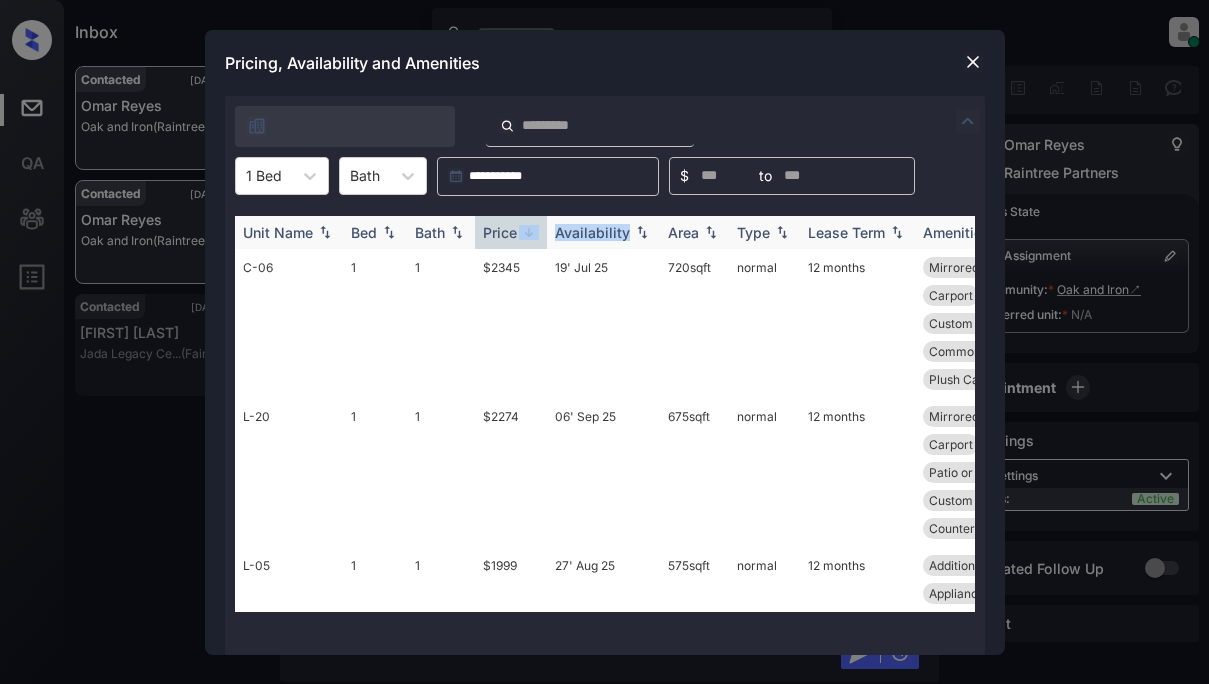 click on "Price" at bounding box center (511, 232) 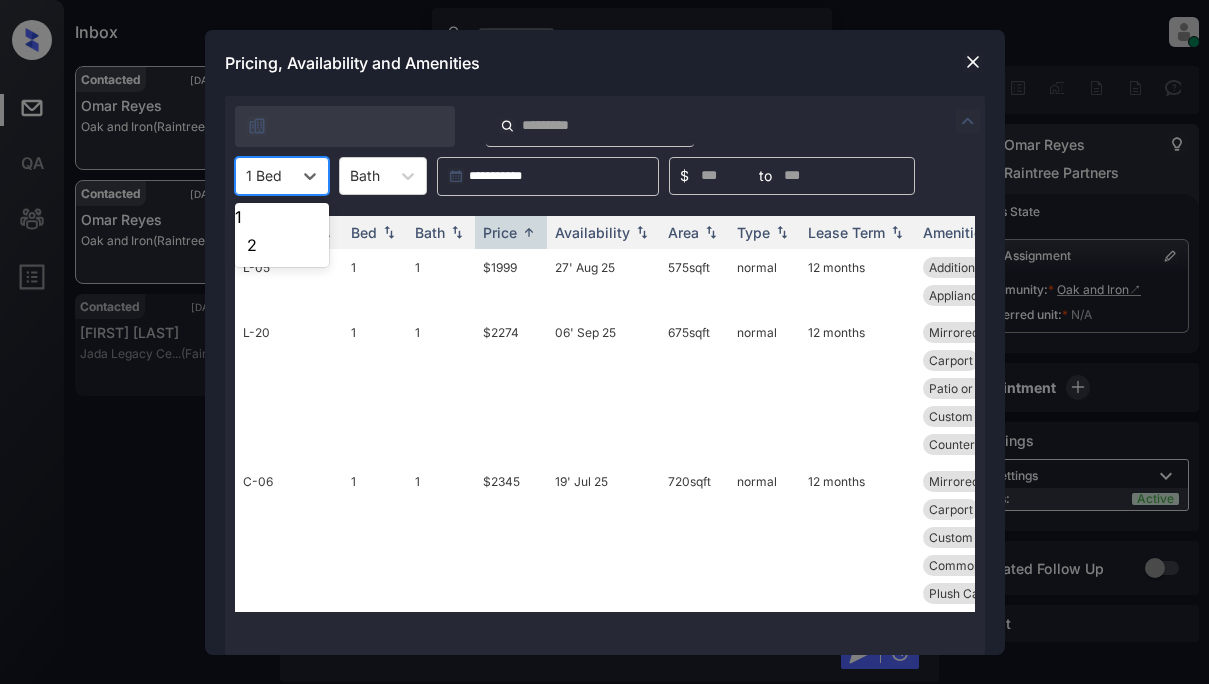 click at bounding box center (264, 175) 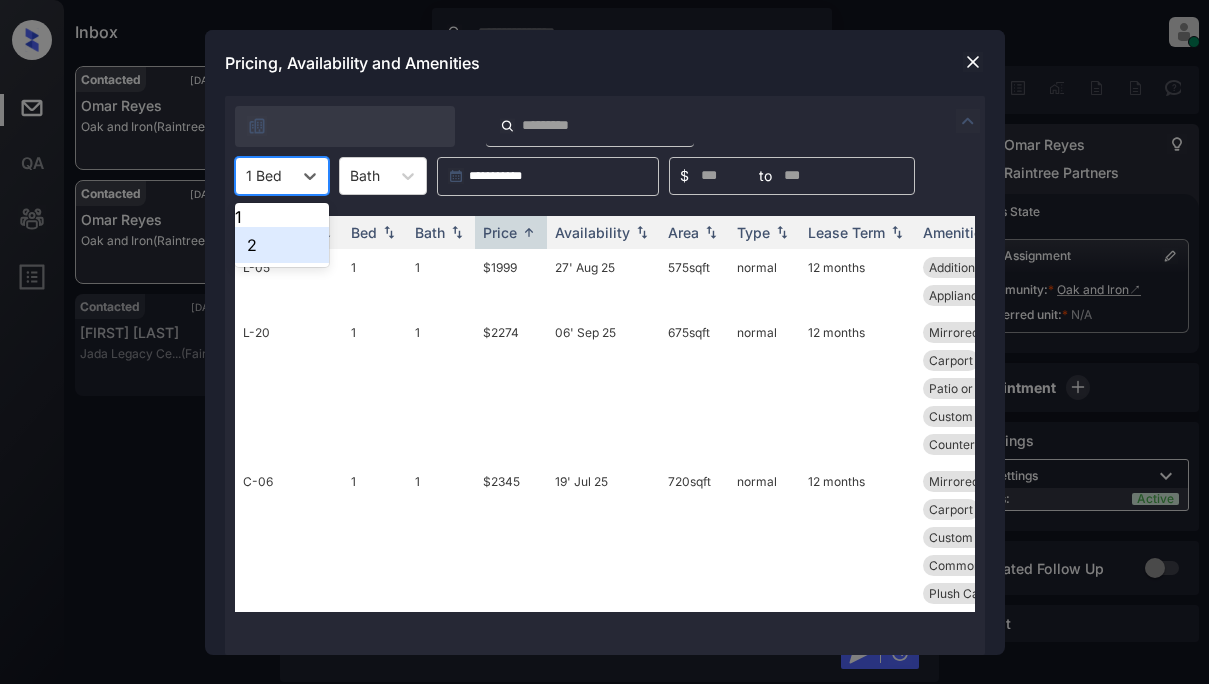 click on "2" at bounding box center [282, 245] 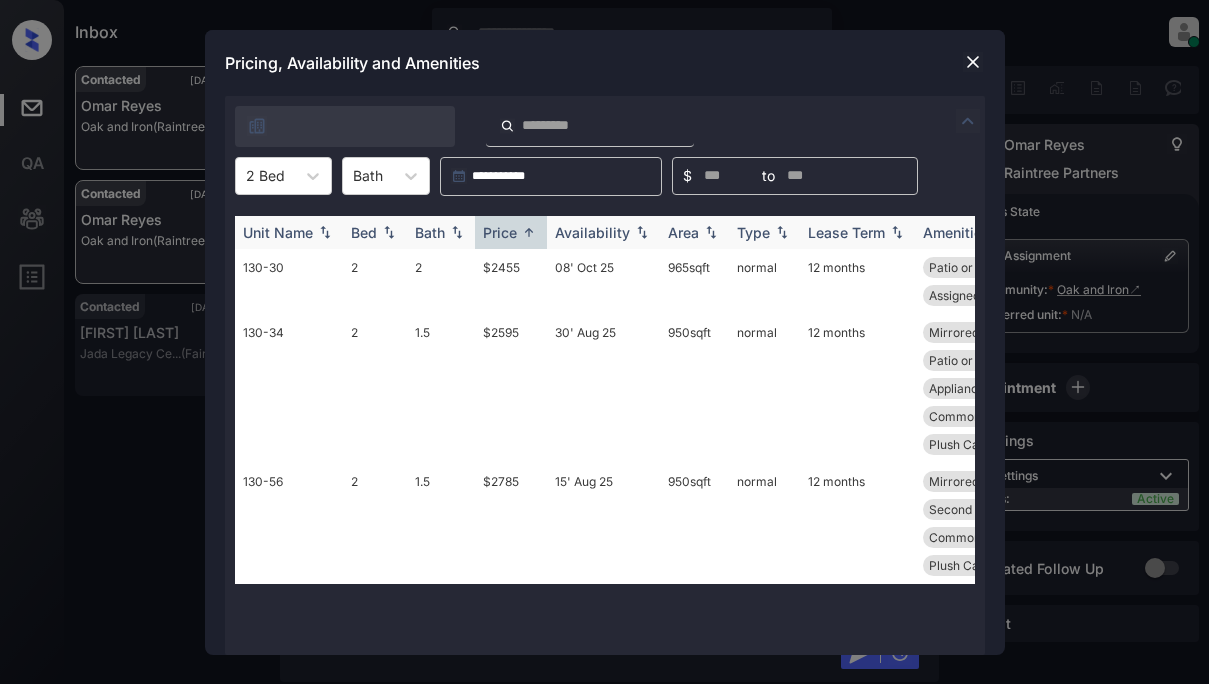 click on "Price" at bounding box center [511, 232] 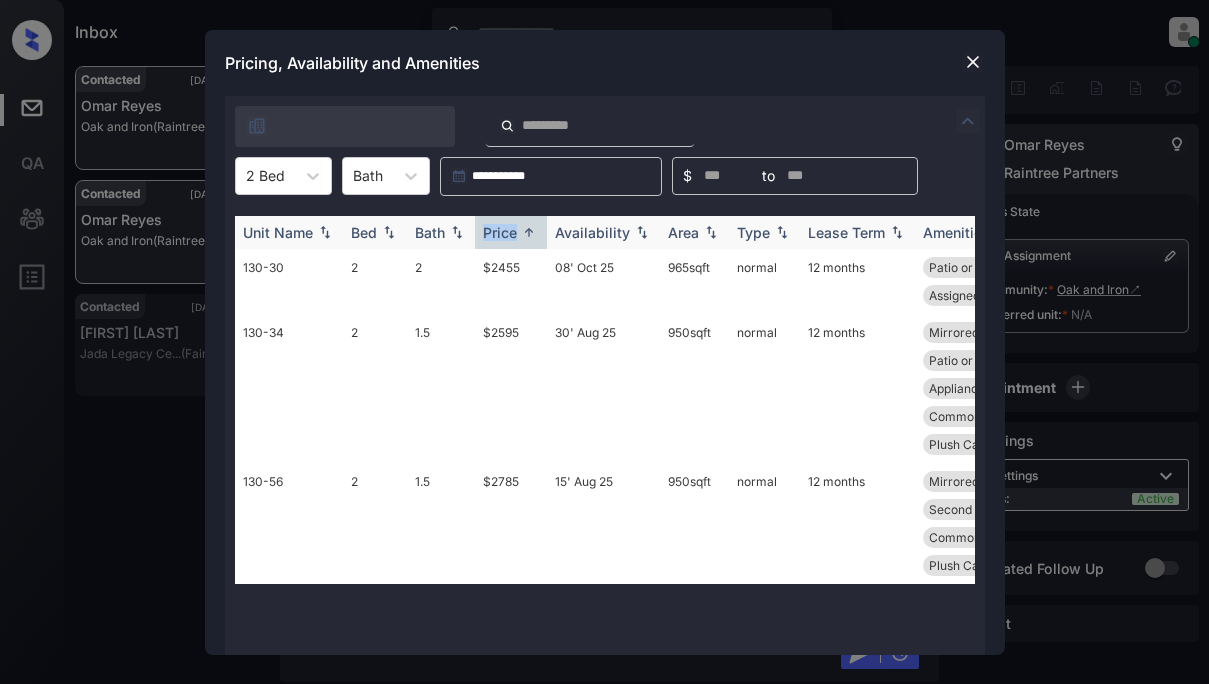 click on "Price" at bounding box center (511, 232) 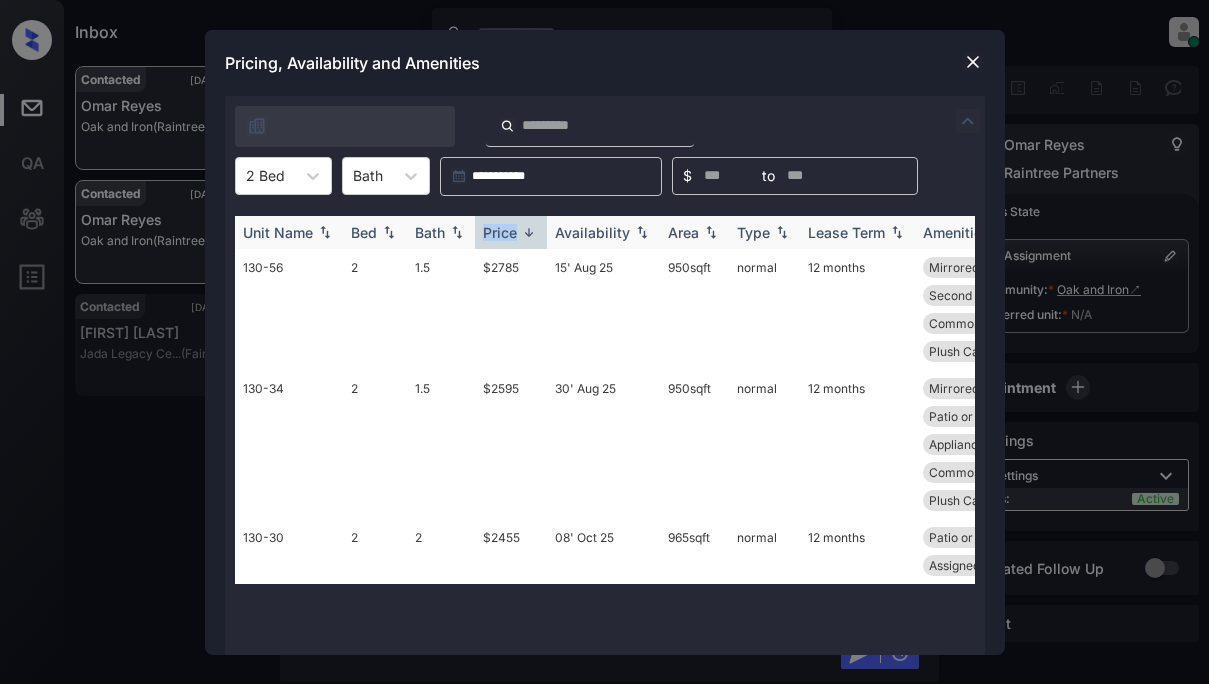 click on "Price" at bounding box center (511, 232) 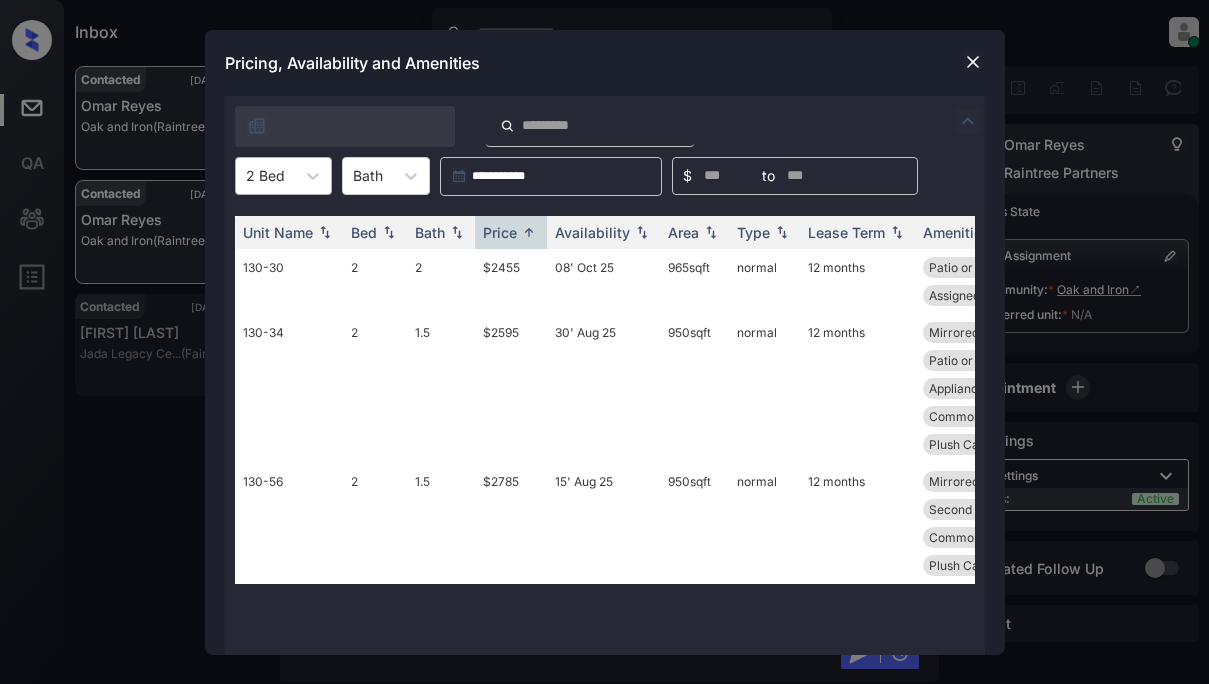 click at bounding box center (265, 175) 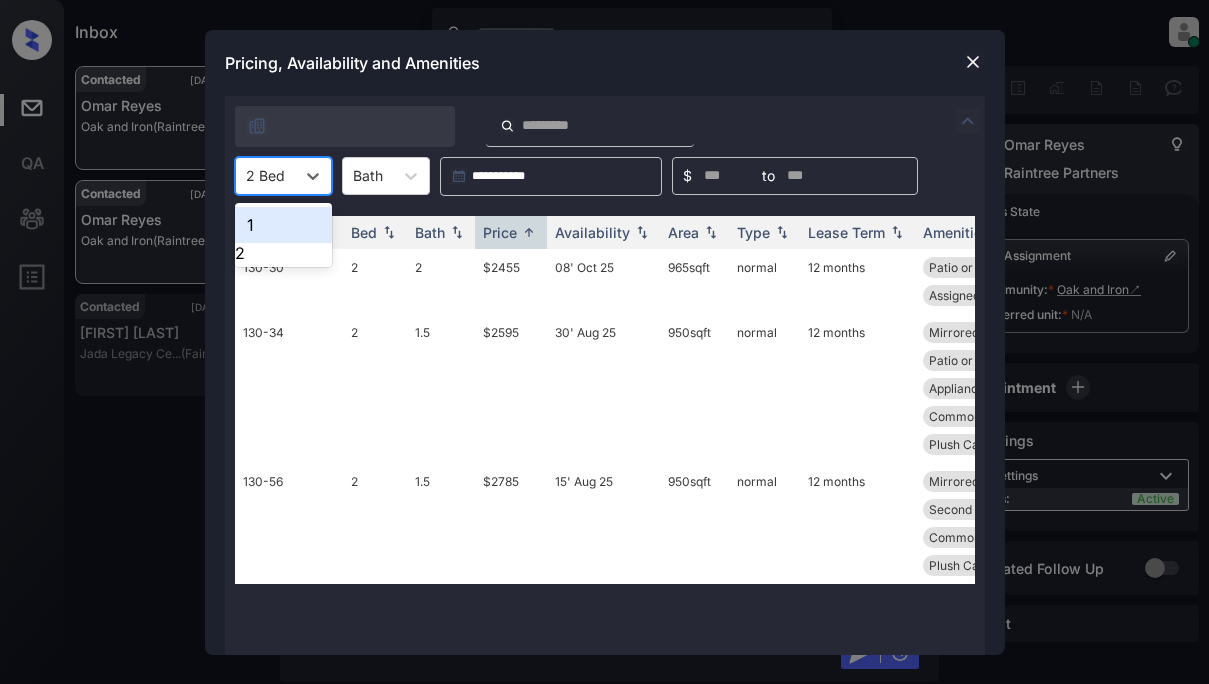 click on "1" at bounding box center [283, 225] 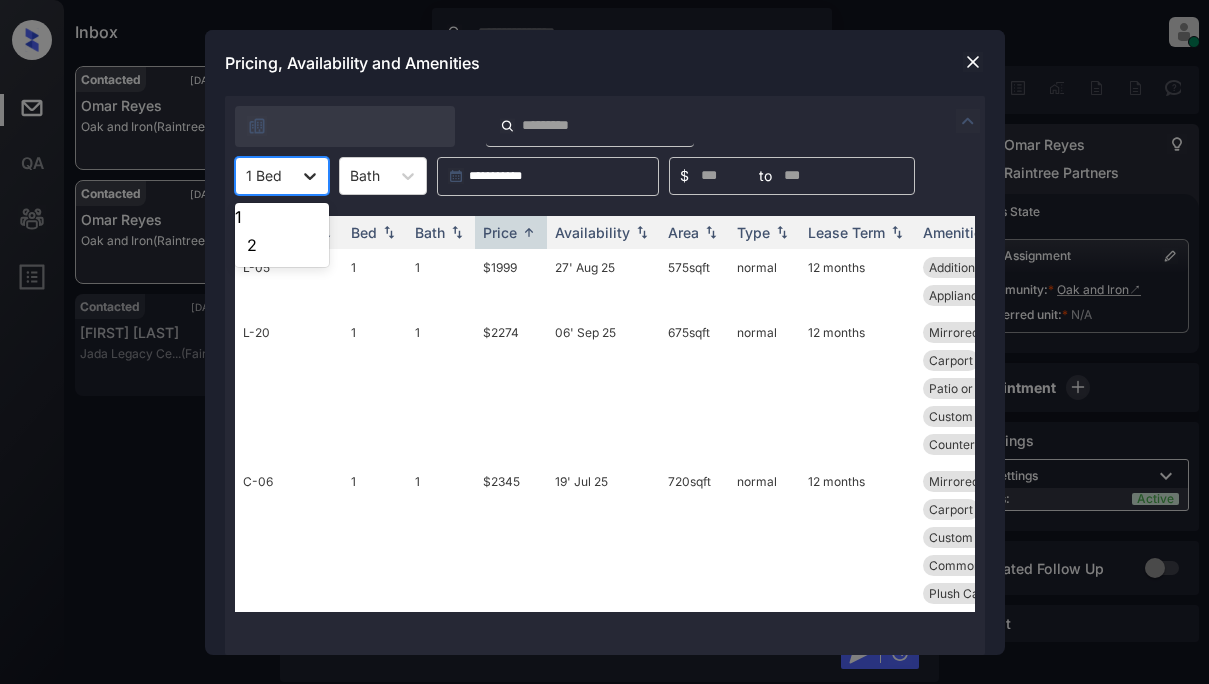 click 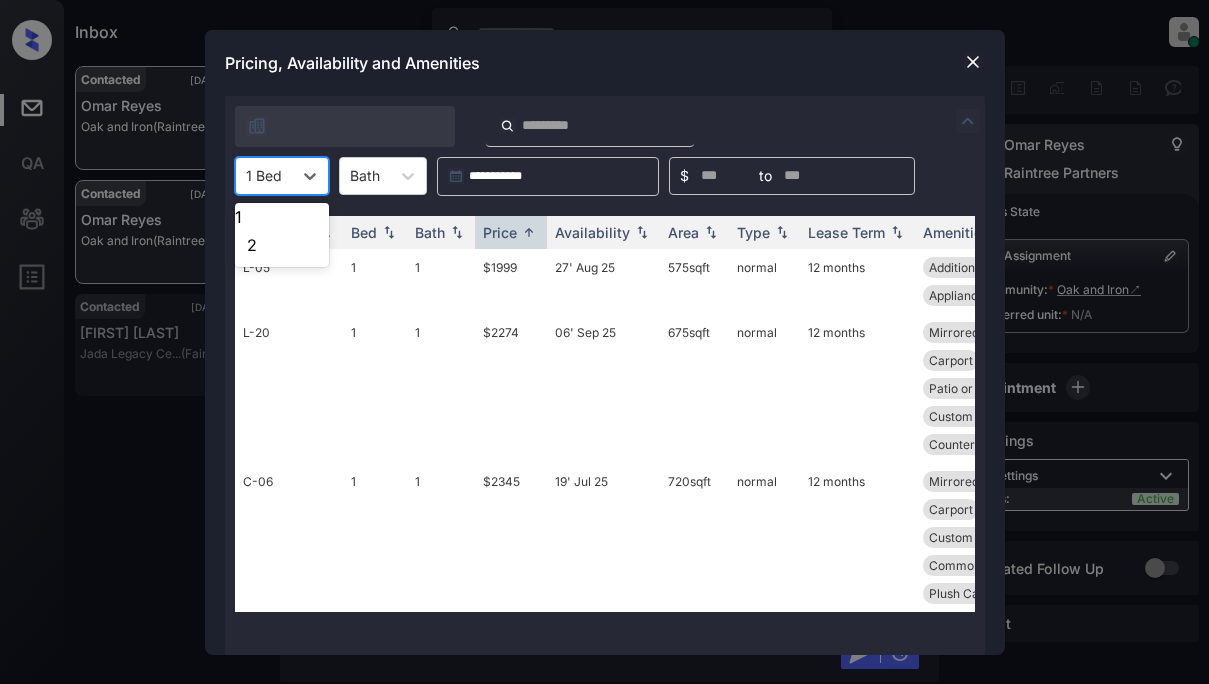 click on "1" at bounding box center [282, 217] 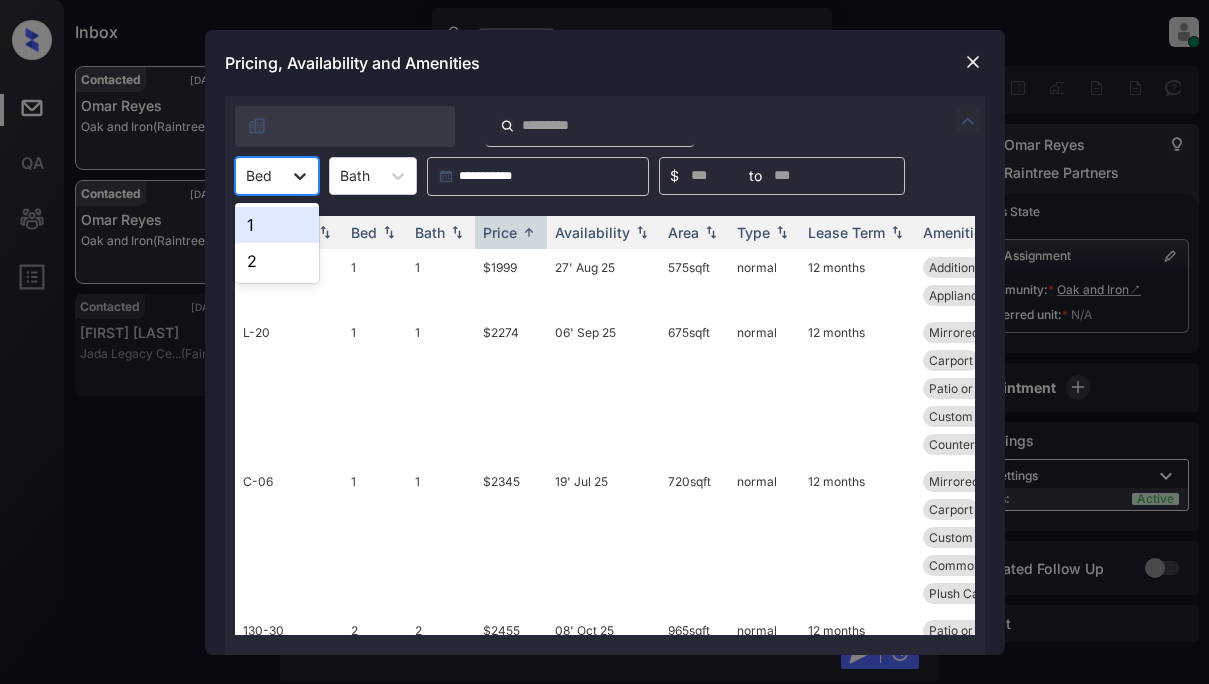drag, startPoint x: 268, startPoint y: 178, endPoint x: 282, endPoint y: 177, distance: 14.035668 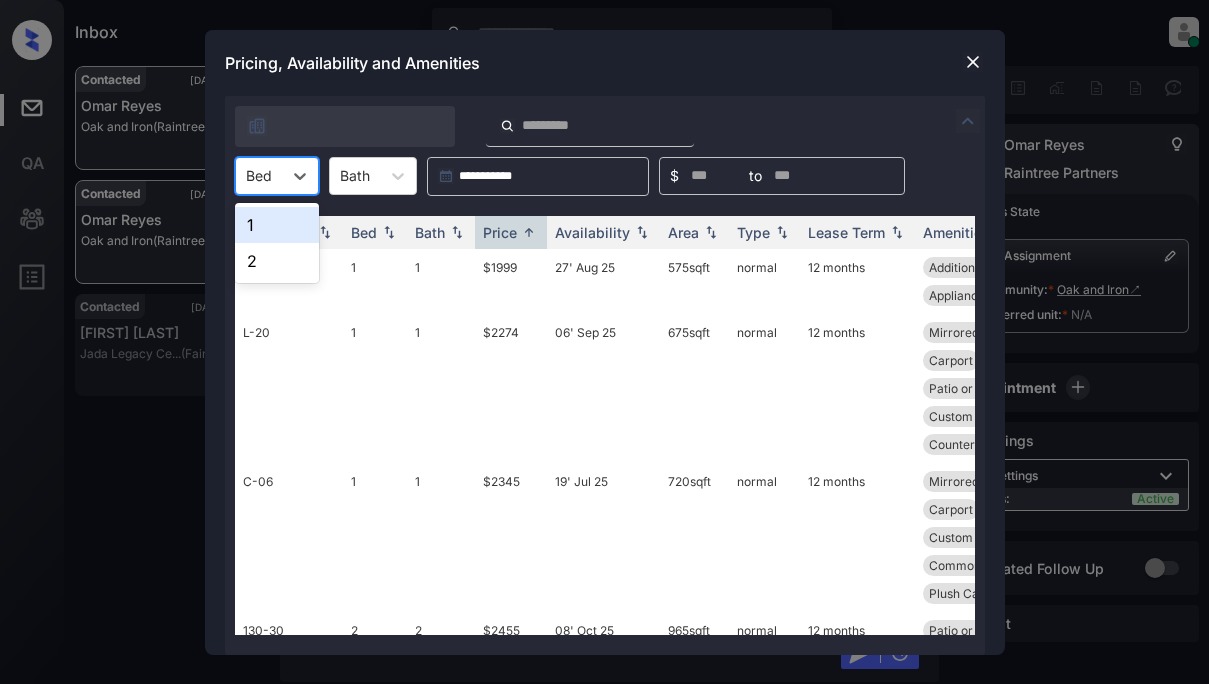 click on "1" at bounding box center (277, 225) 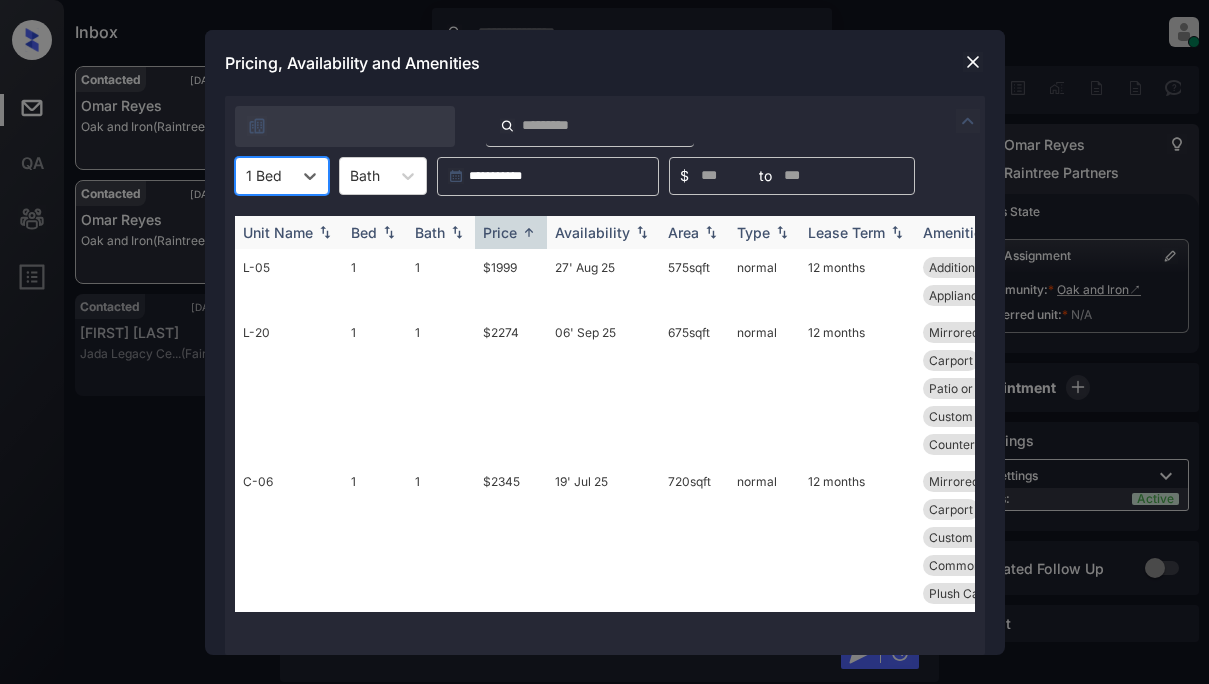 click on "Price" at bounding box center [500, 232] 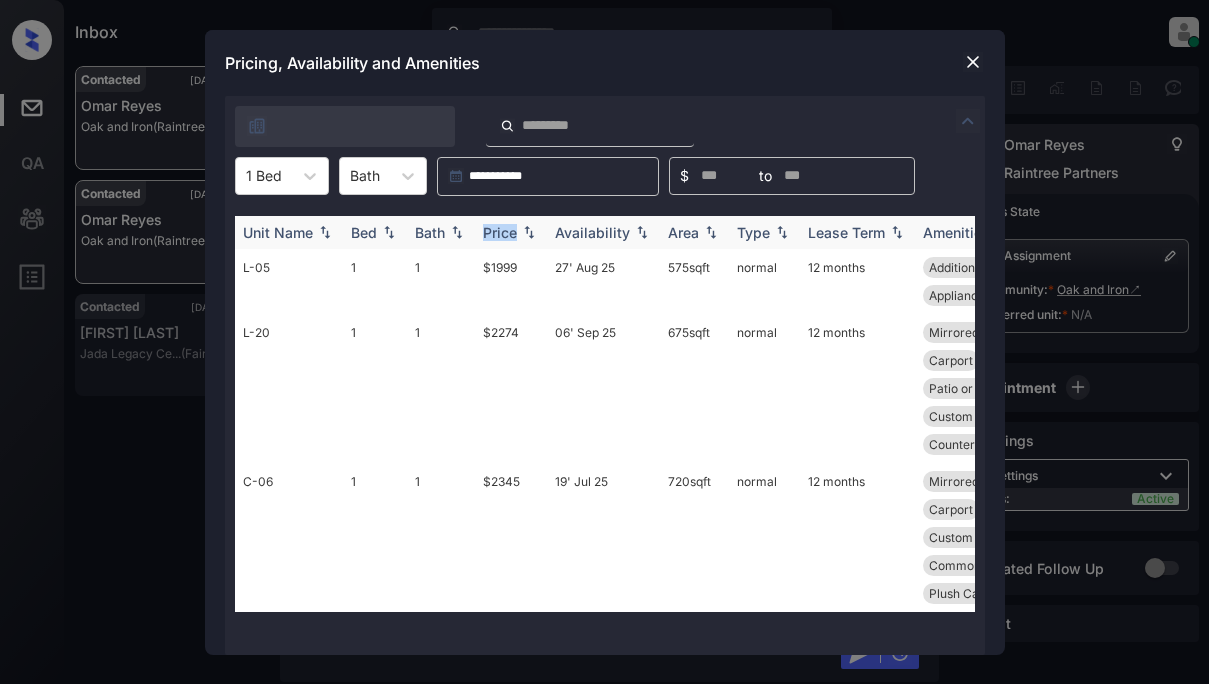 click on "Price" at bounding box center [500, 232] 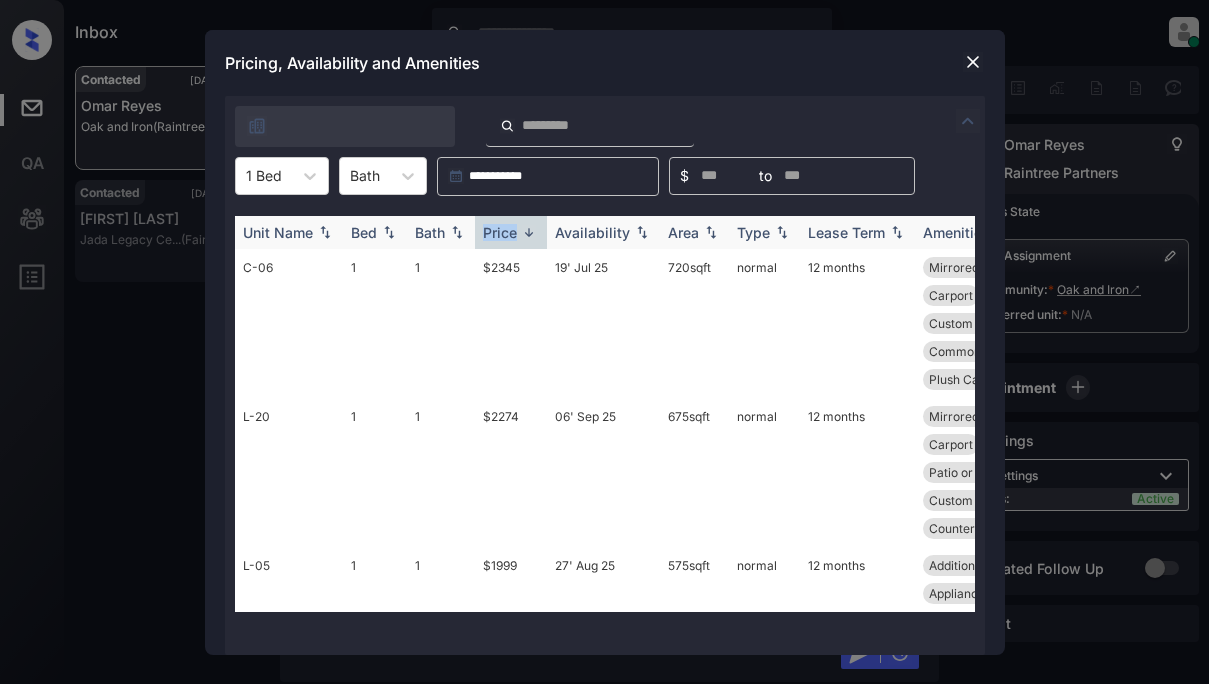 click on "Price" at bounding box center [500, 232] 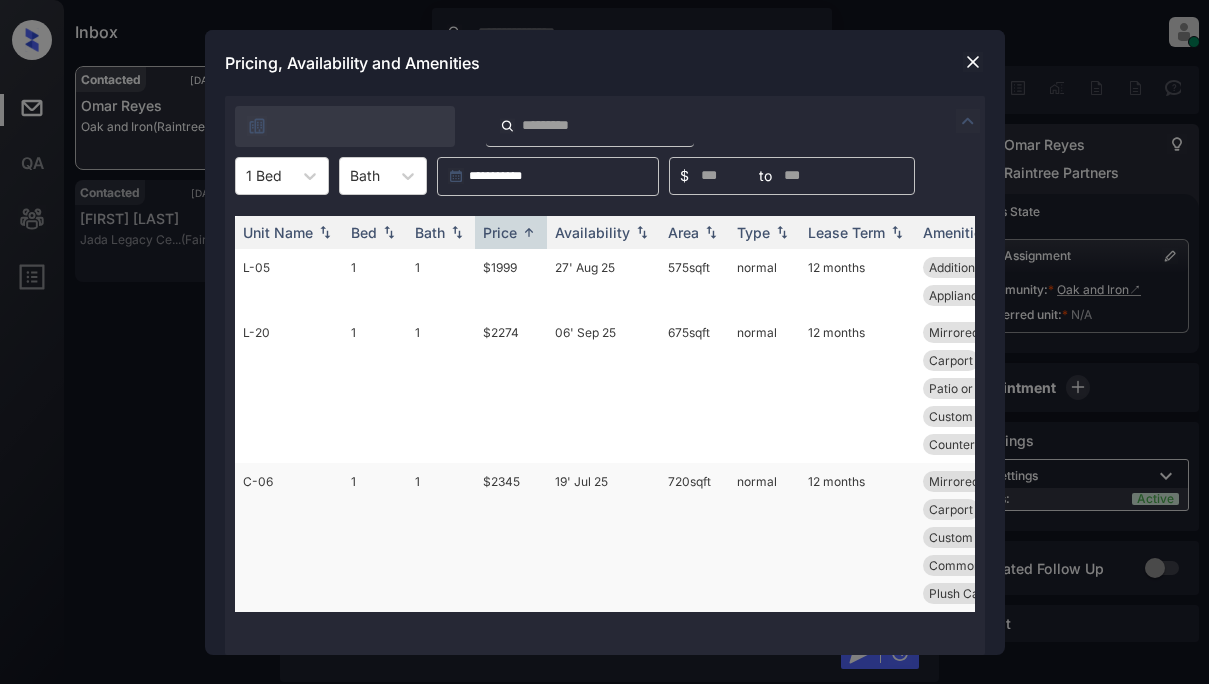 click on "$2345" at bounding box center (511, 537) 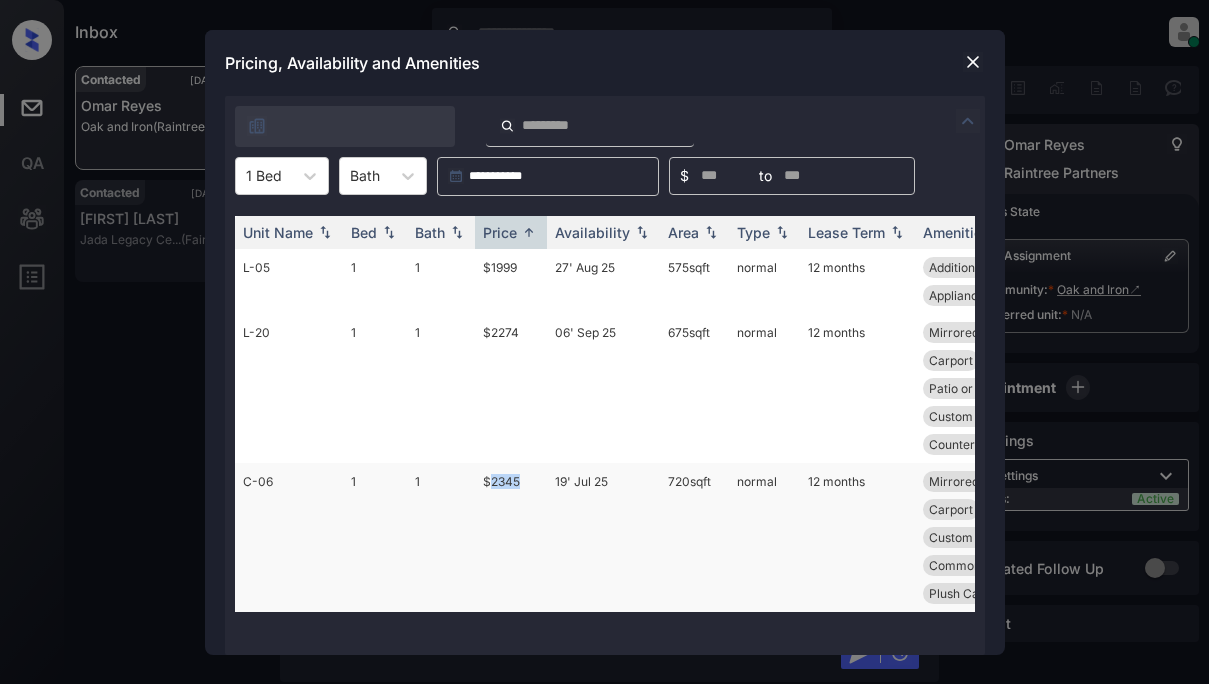 click on "$2345" at bounding box center (511, 537) 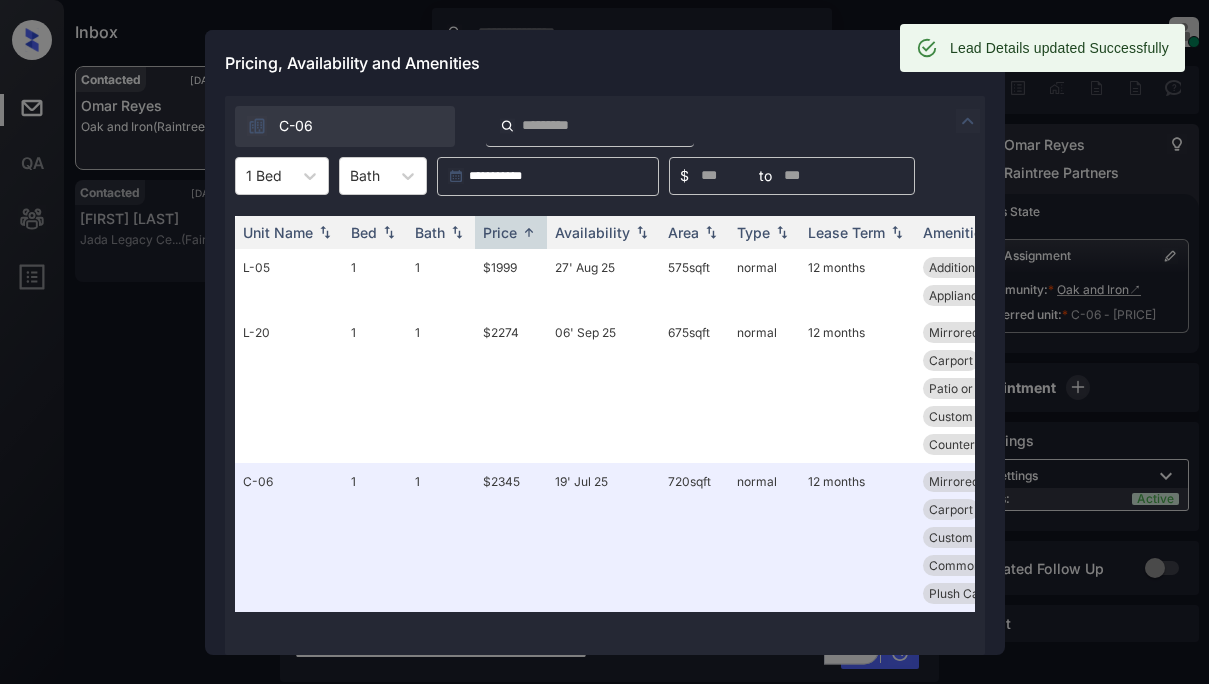 click on "Pricing, Availability and Amenities" at bounding box center [605, 63] 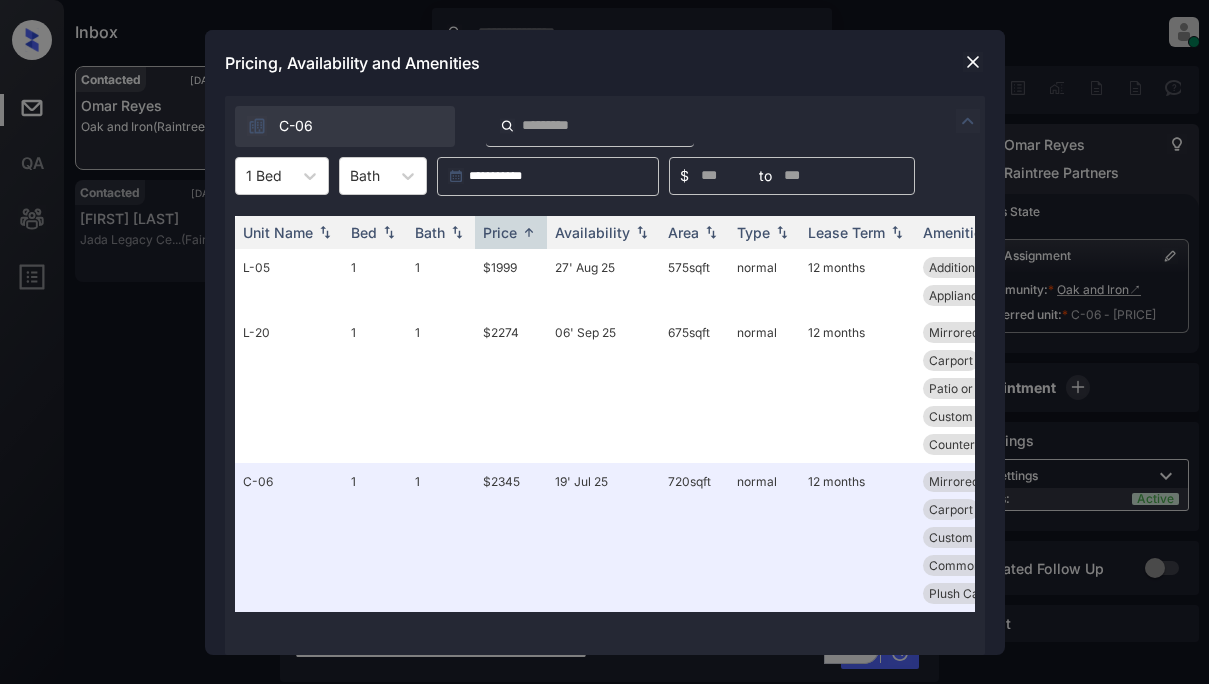 click at bounding box center (973, 62) 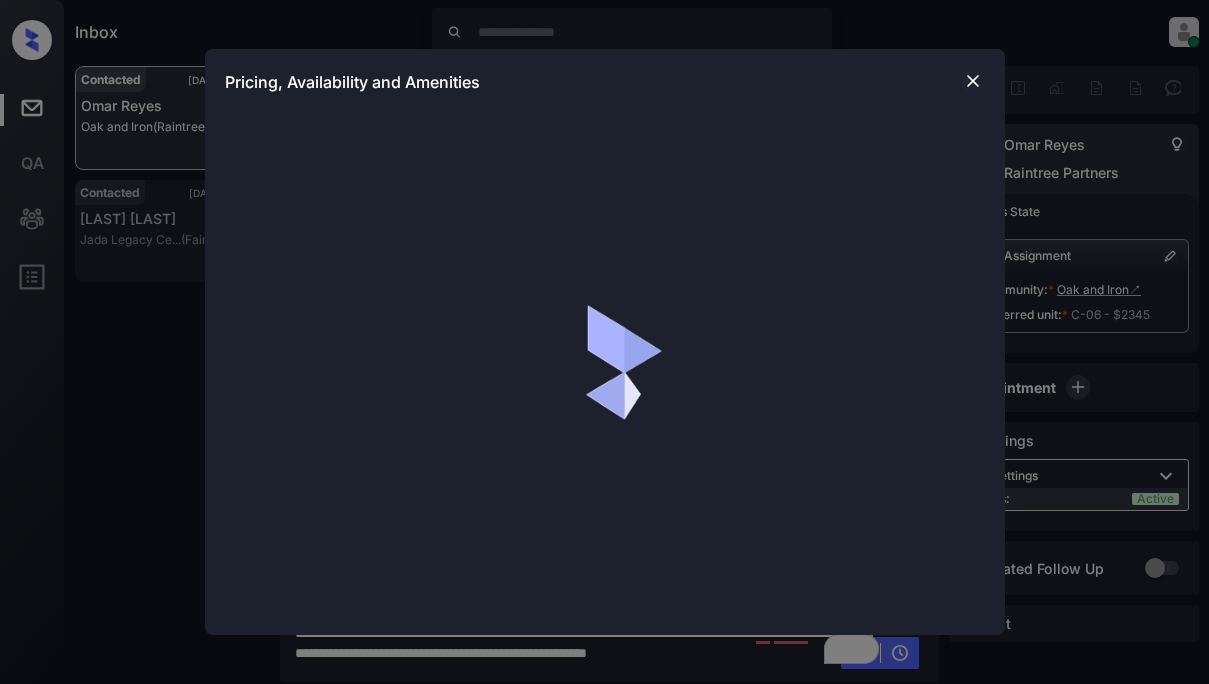 scroll, scrollTop: 0, scrollLeft: 0, axis: both 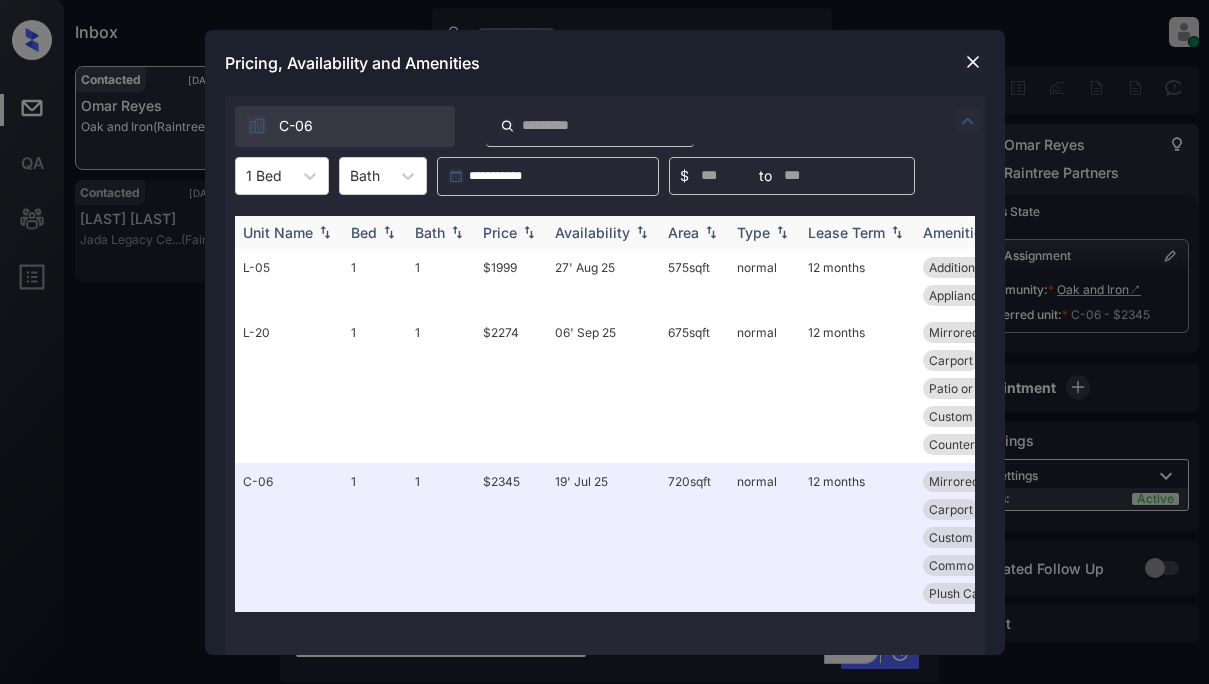 click at bounding box center (529, 232) 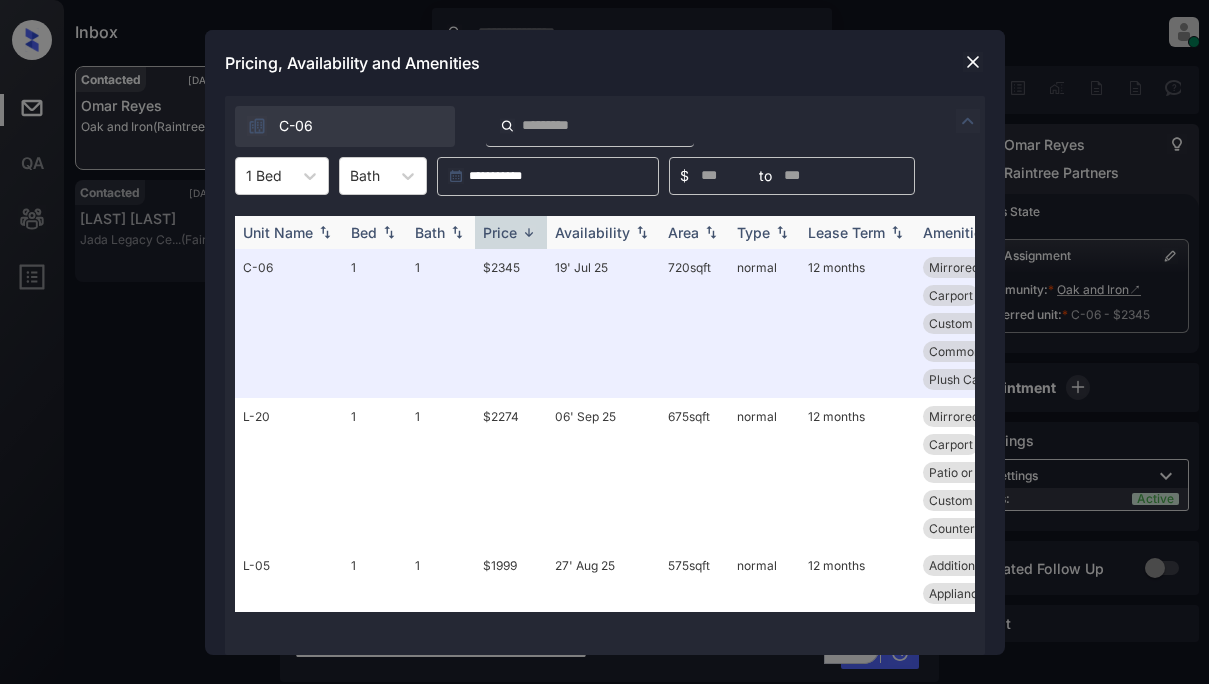 click at bounding box center [529, 232] 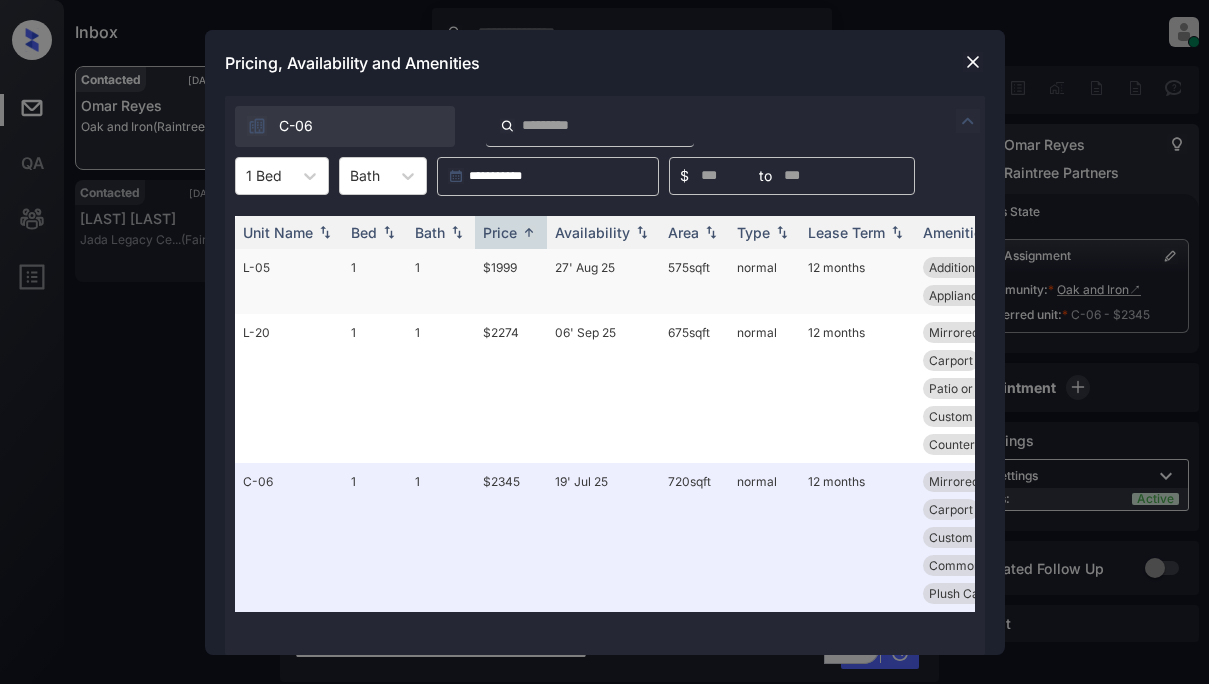 click on "$1999" at bounding box center (511, 281) 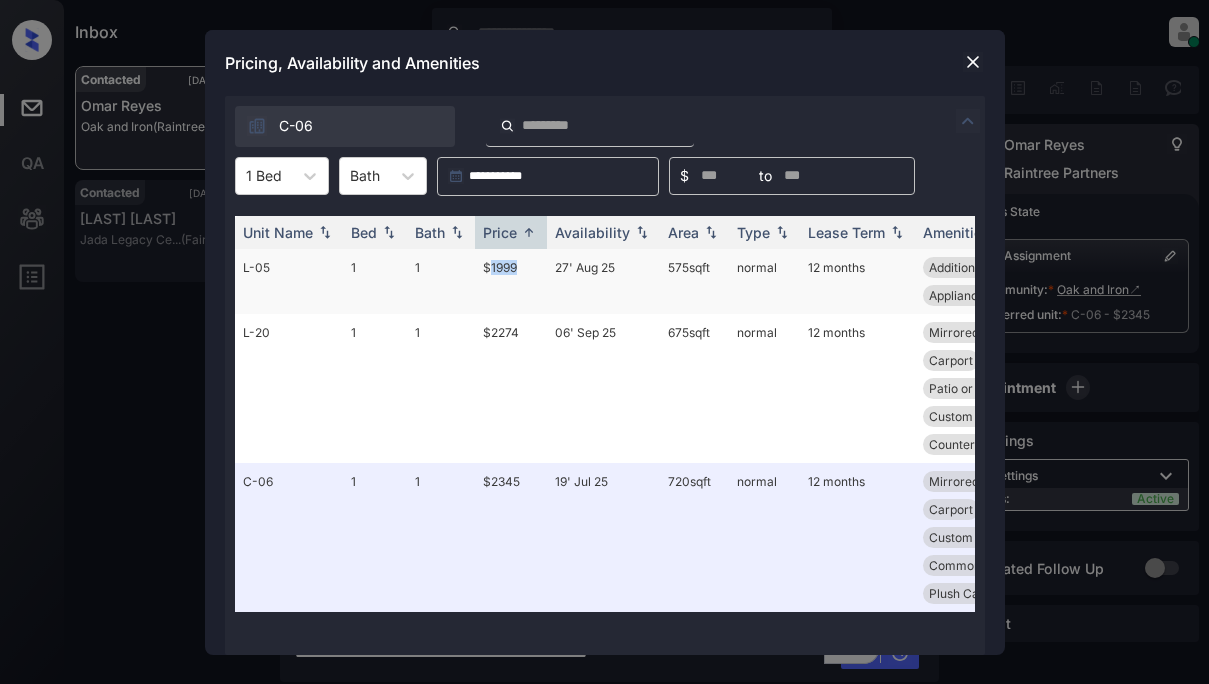 click on "$1999" at bounding box center (511, 281) 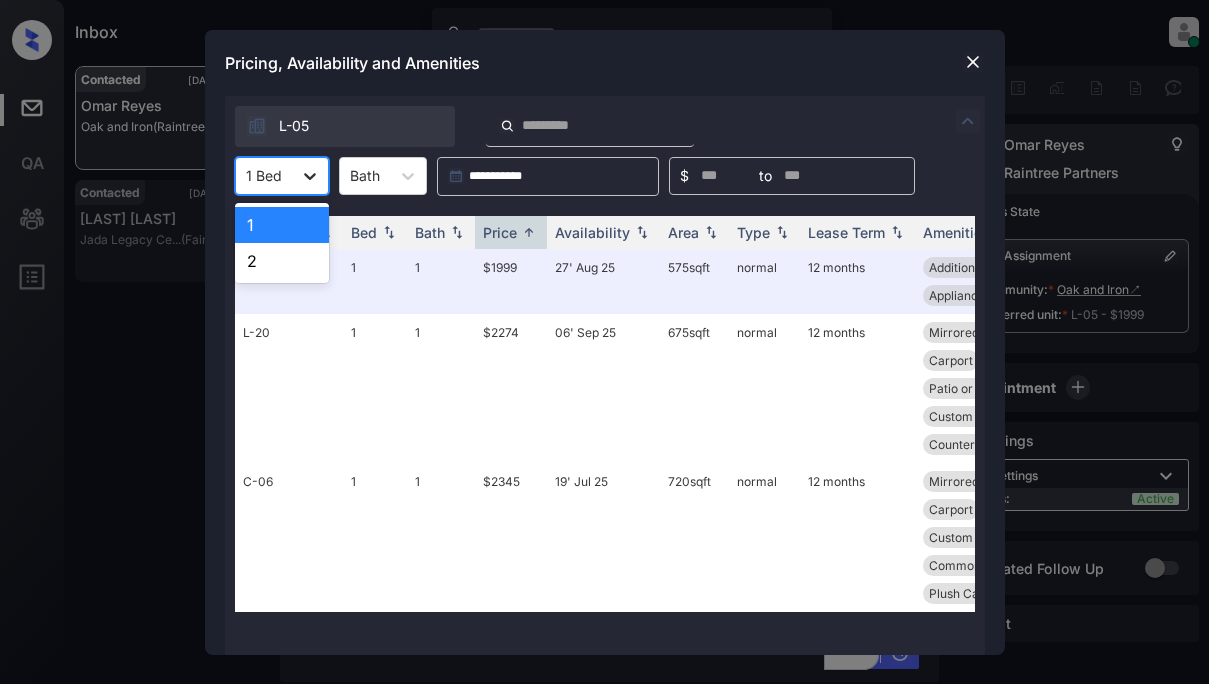 click 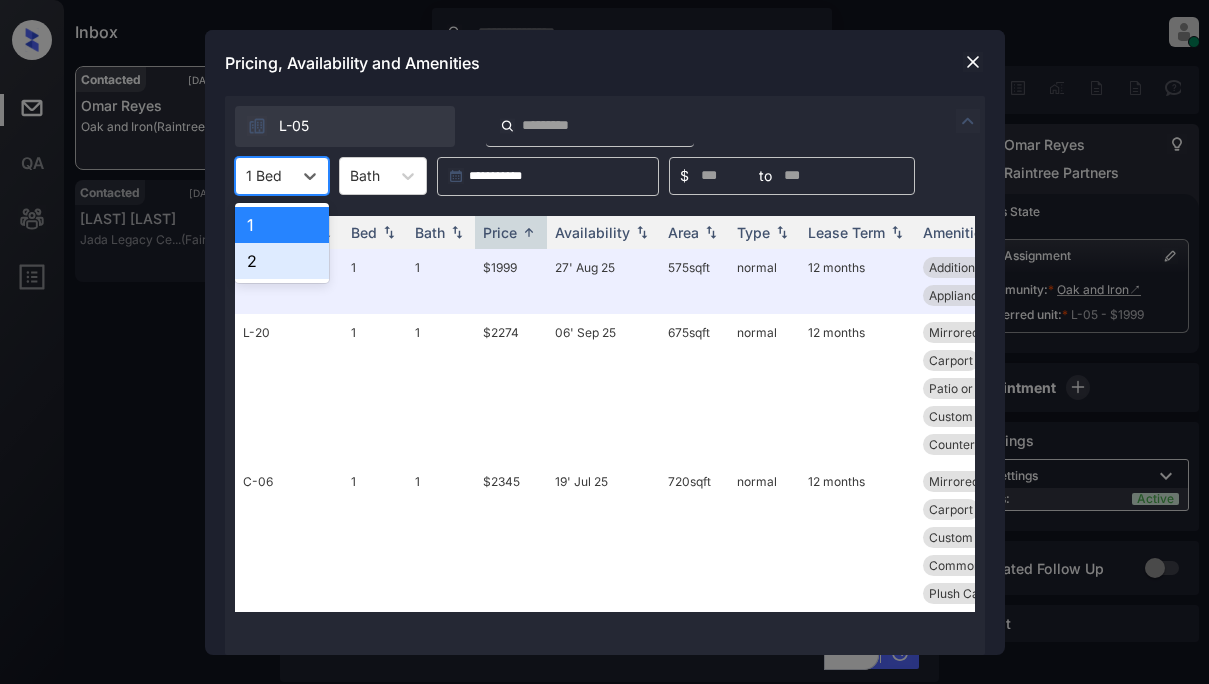 click on "2" at bounding box center (282, 261) 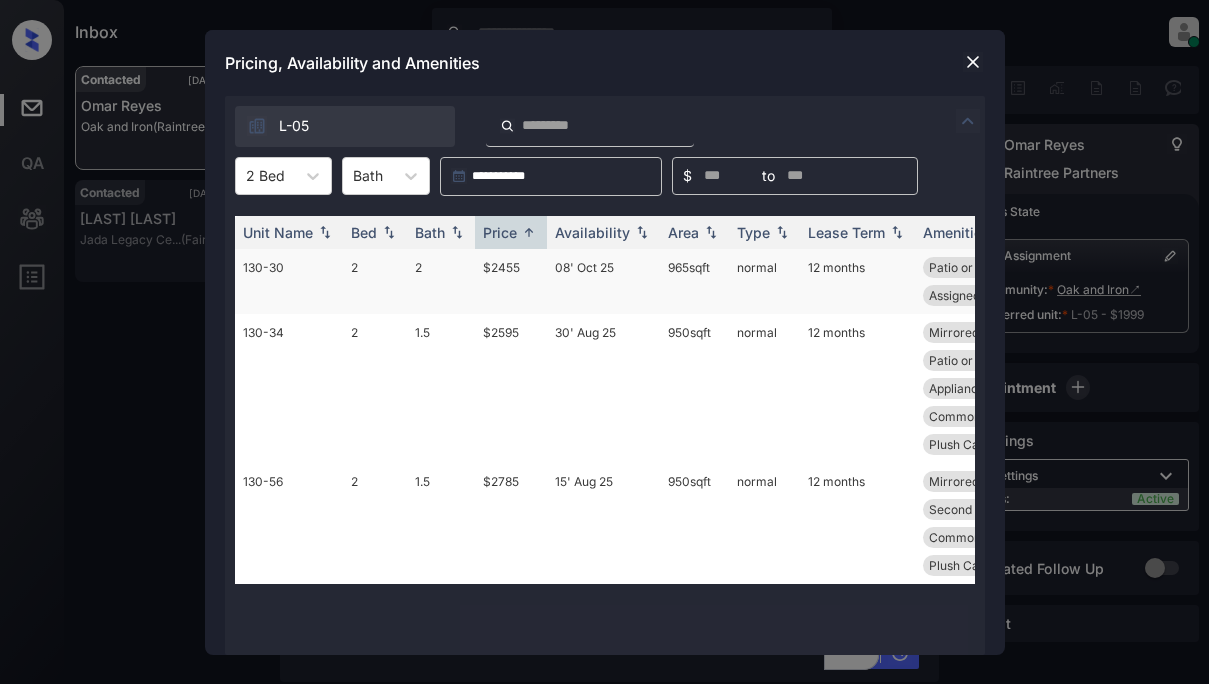click on "$2455" at bounding box center (511, 281) 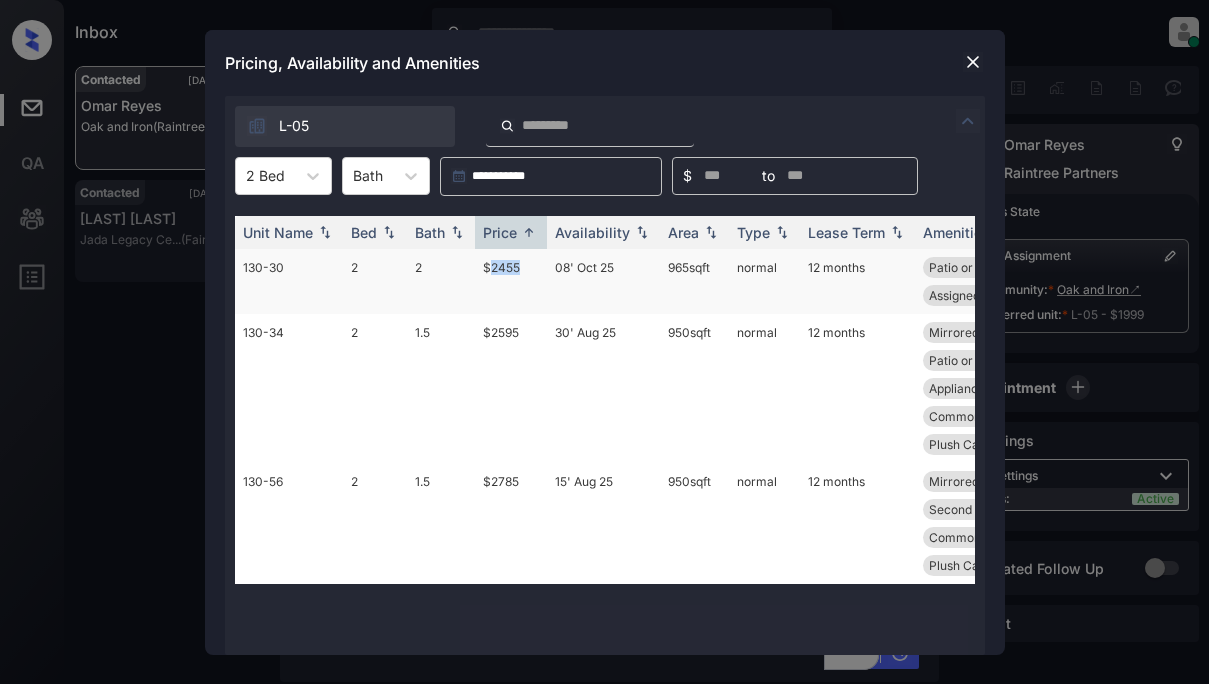click on "$2455" at bounding box center (511, 281) 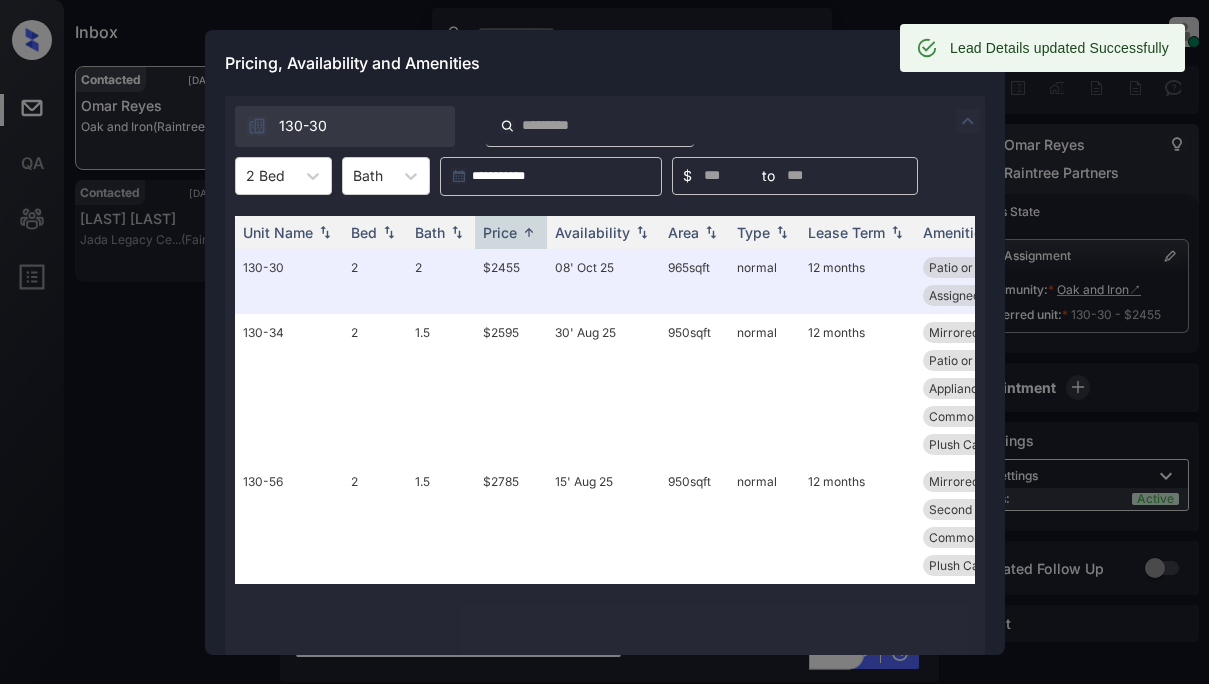 click on "Pricing, Availability and Amenities" at bounding box center [605, 63] 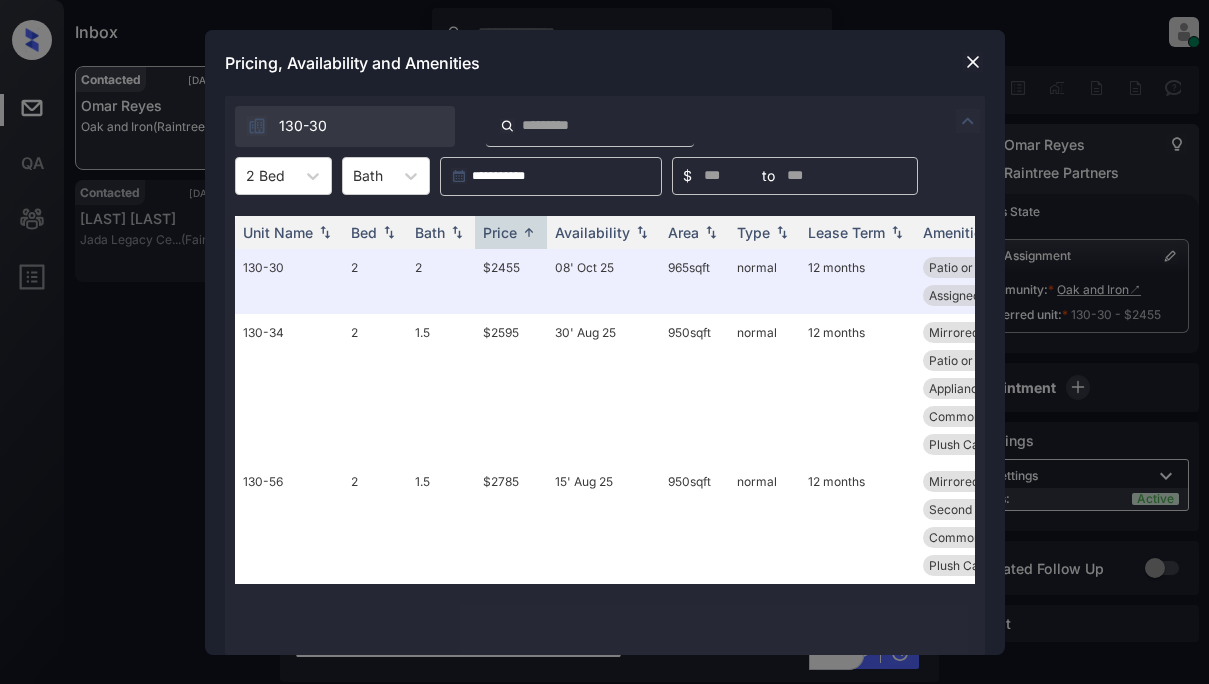 click at bounding box center [973, 62] 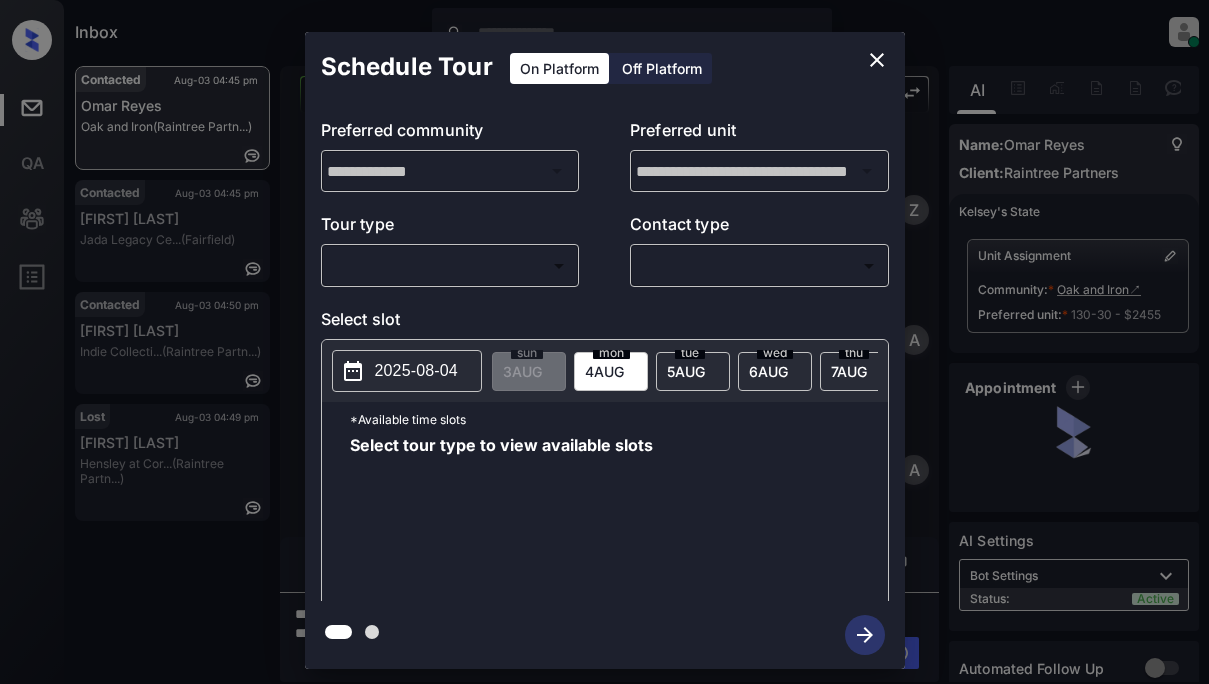 scroll, scrollTop: 0, scrollLeft: 0, axis: both 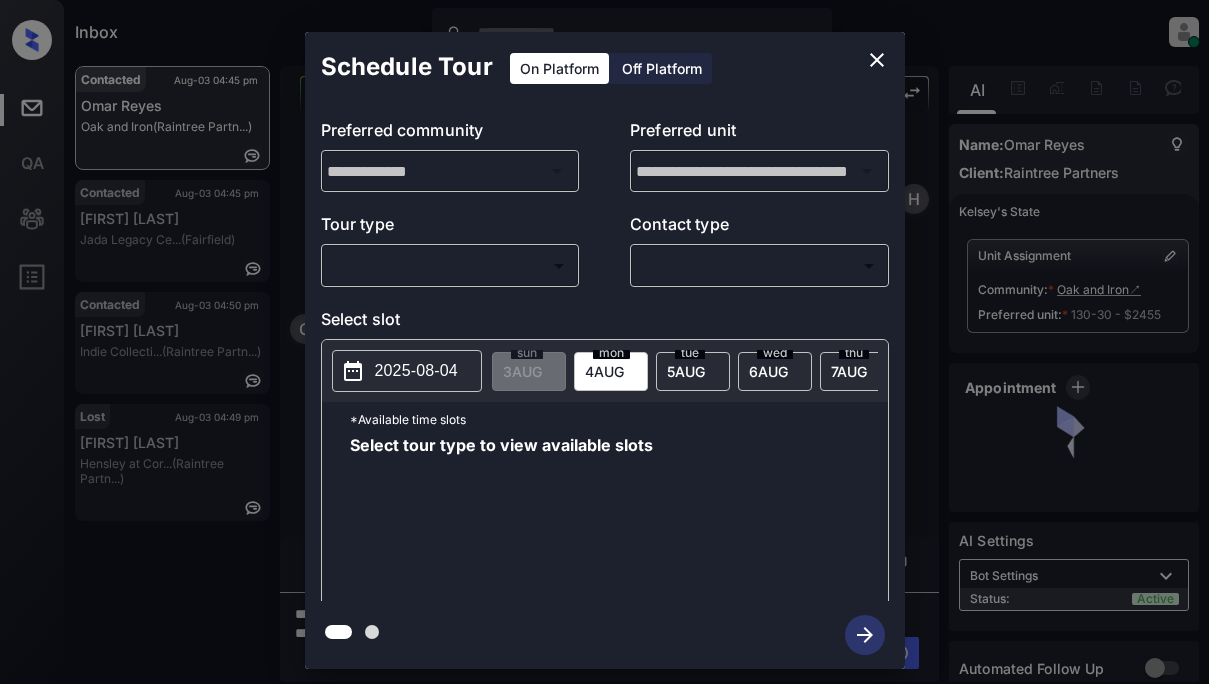 click on "Inbox [FIRST] [LAST] Online Set yourself   offline Set yourself   on break Profile Switch to  light  mode Sign out Contacted Aug-03 04:45 pm   [FIRST] [LAST] Oak and Iron   (Raintree Partn...) Contacted Aug-03 04:45 pm   [FIRST] [LAST] Jada Legacy Ce...  (Fairfield) Contacted Aug-03 04:50 pm   [FIRST] [LAST] Indie Collecti...  (Raintree Partn...) Lost Aug-03 04:49 pm   [FIRST] [LAST] Hensley at Cor...  (Raintree Partn...) Contacted Lost Lead Sentiment: Angry Upon sliding the acknowledgement:  Lead will move to lost stage. * ​ SMS and call option will be set to opt out. AFM will be turned off for the lead. [FIRST] New Message Zuma Lead transferred to leasing agent: [FIRST] Aug 02, 2025 11:23 am  Sync'd w  knock Z New Message Agent Lead created via webhook in Inbound stage. Aug 02, 2025 11:23 am A New Message Agent AFM Request sent to [FIRST]. Aug 02, 2025 11:23 am A New Message Agent Notes Note: Structured Note:
Move In Date: 2025-09-11
Aug 02, 2025 11:23 am A New Message [FIRST] Aug 02, 2025 11:23 am K [FIRST]" at bounding box center [604, 342] 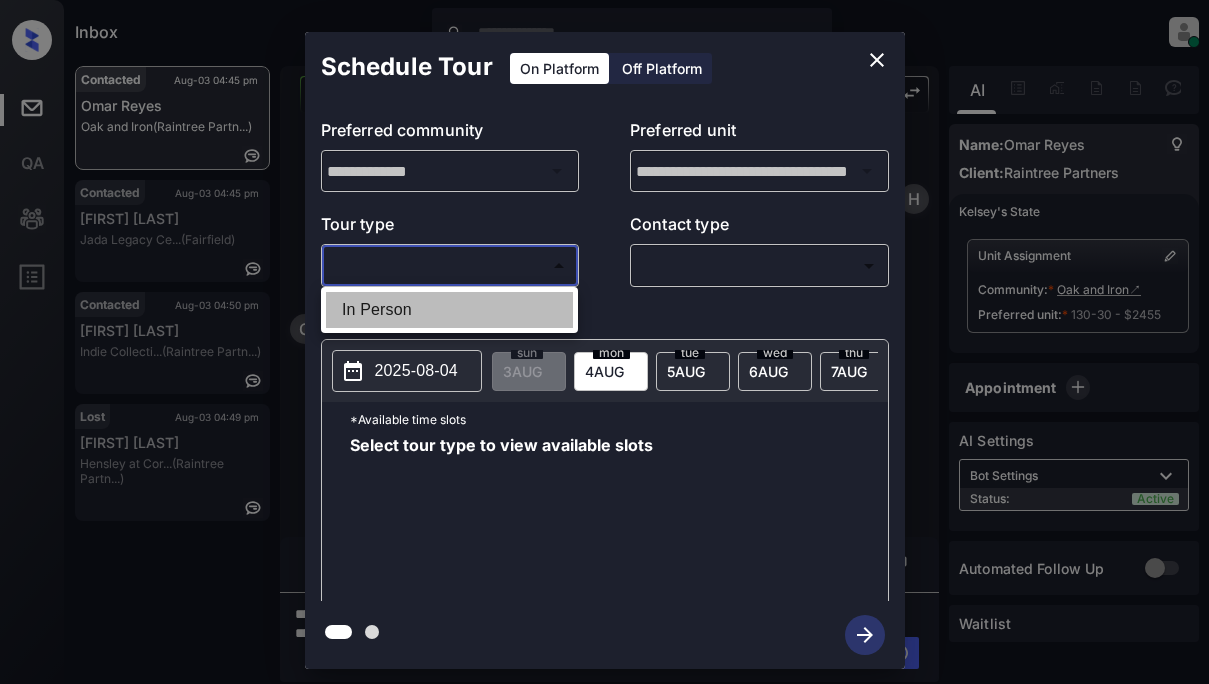 click on "In Person" at bounding box center [449, 310] 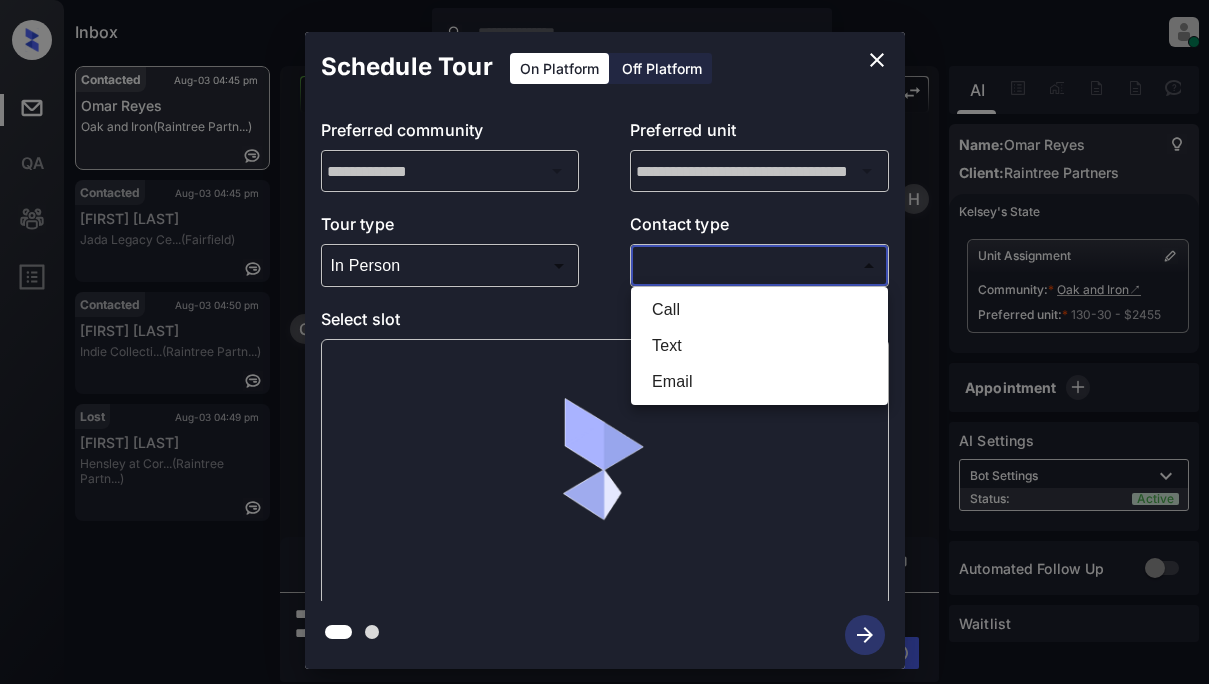 click on "Inbox Lyzzelle M. Ceralde Online Set yourself   offline Set yourself   on break Profile Switch to  light  mode Sign out Contacted Aug-03 04:45 pm   Omar Reyes Oak and Iron   (Raintree Partn...) Contacted Aug-03 04:45 pm   Nola Lormand Jada Legacy Ce...  (Fairfield) Contacted Aug-03 04:50 pm   Kathleen Lopez Indie Collecti...  (Raintree Partn...) Lost Aug-03 04:49 pm   Ronald Zurn Hensley at Cor...  (Raintree Partn...) Contacted Lost Lead Sentiment: Angry Upon sliding the acknowledgement:  Lead will move to lost stage. * ​ SMS and call option will be set to opt out. AFM will be turned off for the lead. Kelsey New Message Zuma Lead transferred to leasing agent: kelsey Aug 02, 2025 11:23 am  Sync'd w  knock Z New Message Agent Lead created via webhook in Inbound stage. Aug 02, 2025 11:23 am A New Message Agent AFM Request sent to Kelsey. Aug 02, 2025 11:23 am A New Message Agent Notes Note: Structured Note:
Move In Date: 2025-09-11
Aug 02, 2025 11:23 am A New Message Kelsey Aug 02, 2025 11:23 am K Kelsey" at bounding box center [604, 342] 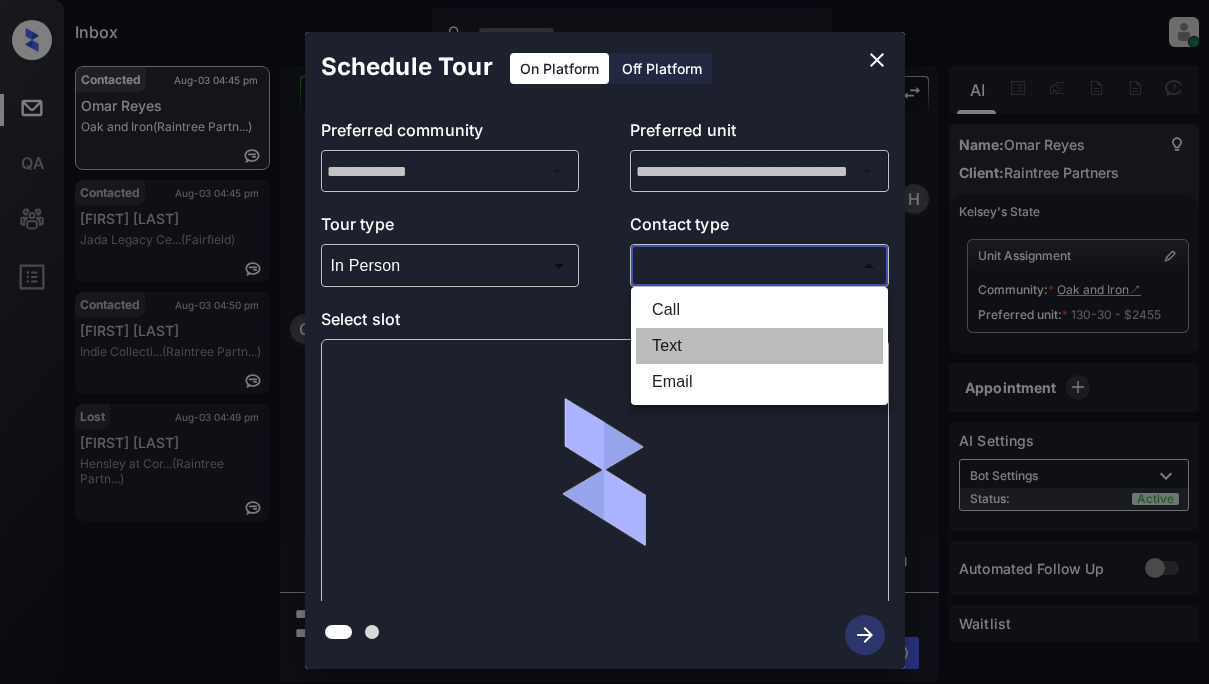 click on "Text" at bounding box center (759, 346) 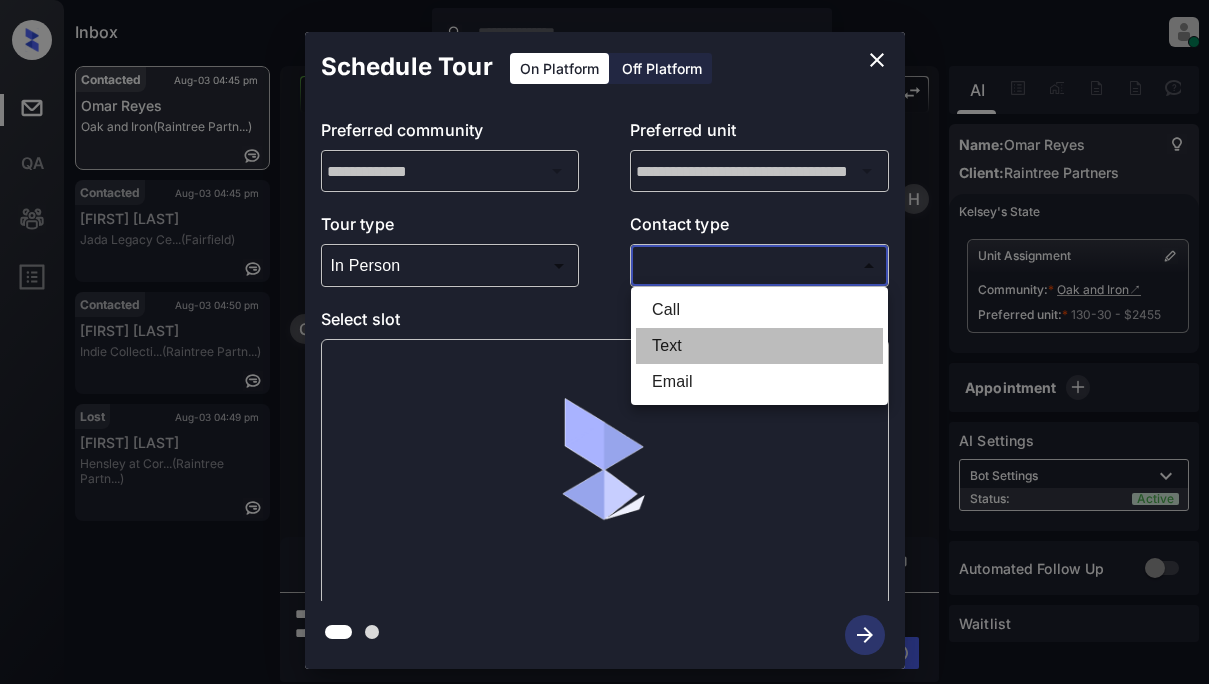 type on "****" 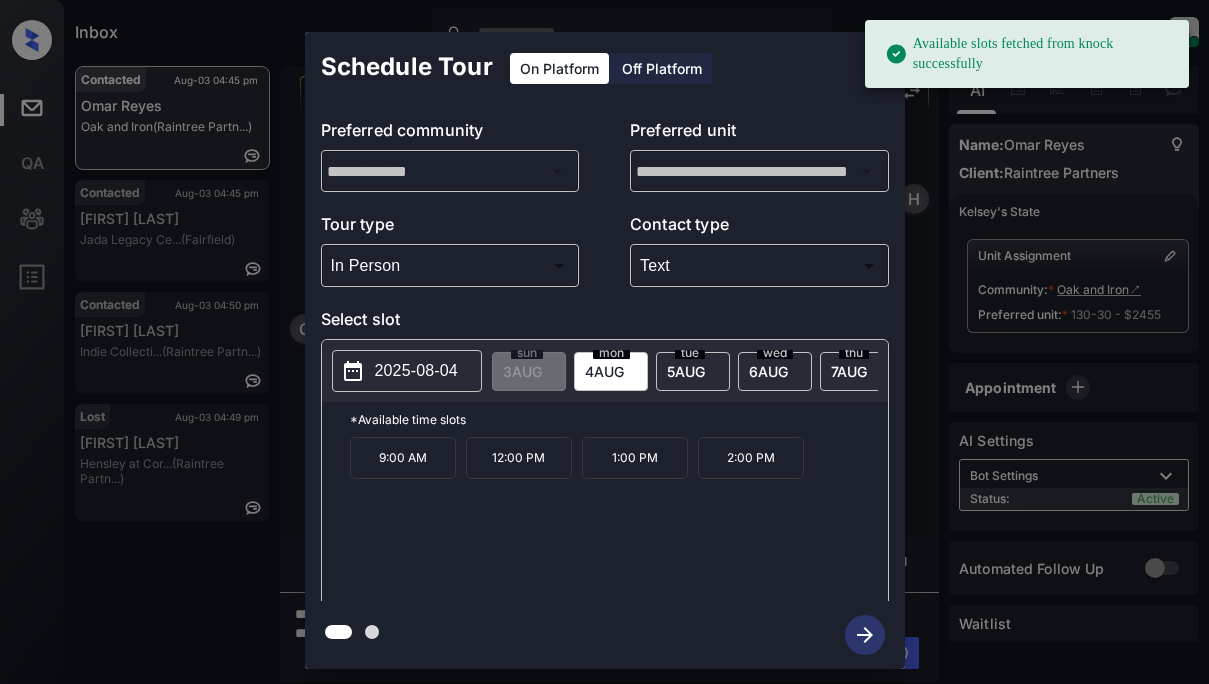 click on "2025-08-04" at bounding box center [416, 371] 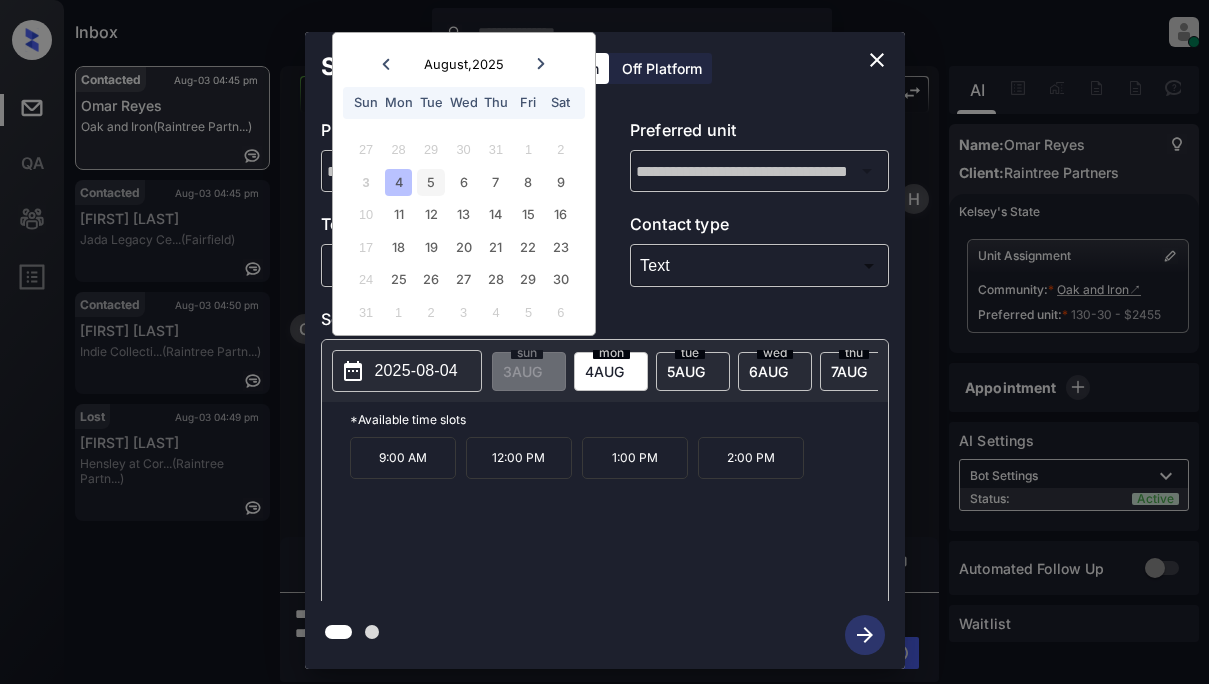 click on "5" at bounding box center (430, 182) 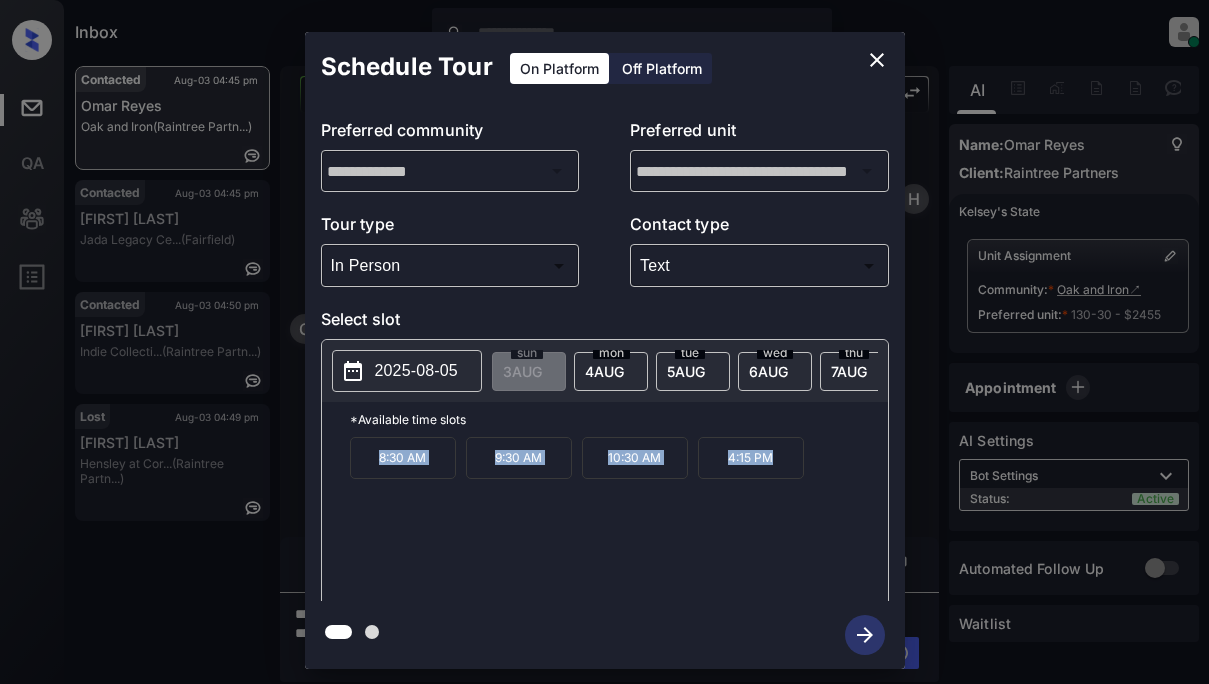 drag, startPoint x: 371, startPoint y: 465, endPoint x: 801, endPoint y: 462, distance: 430.01047 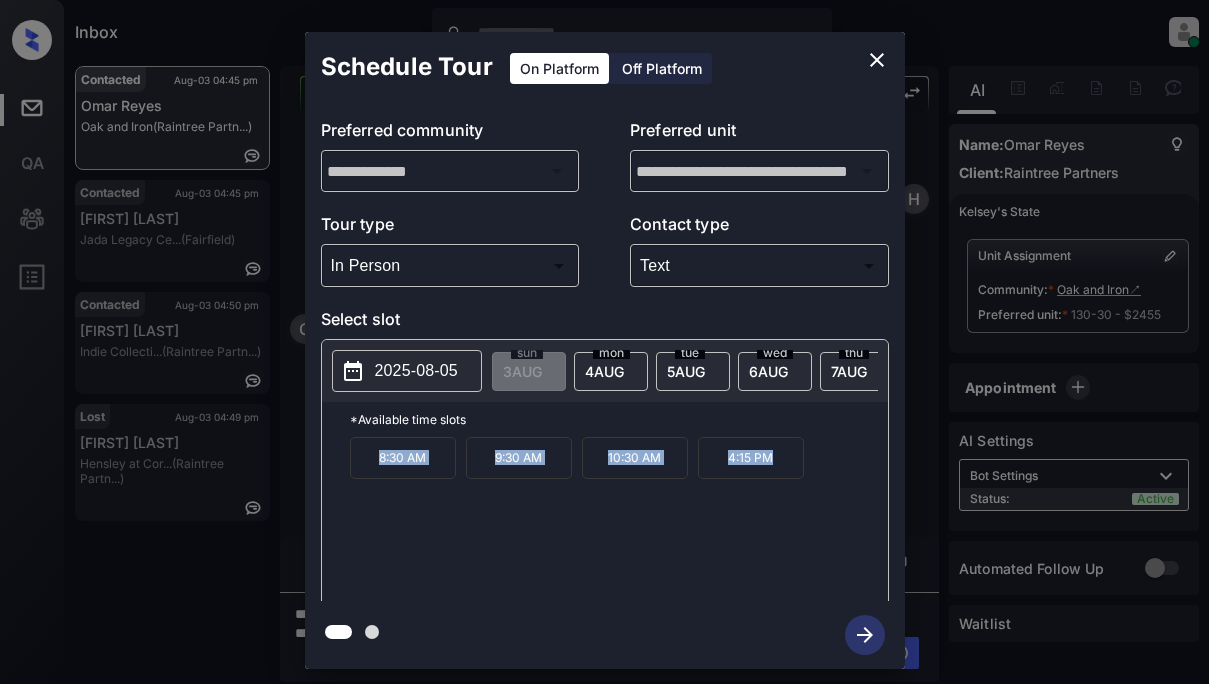 copy on "8:30 AM 9:30 AM 10:30 AM 4:15 PM" 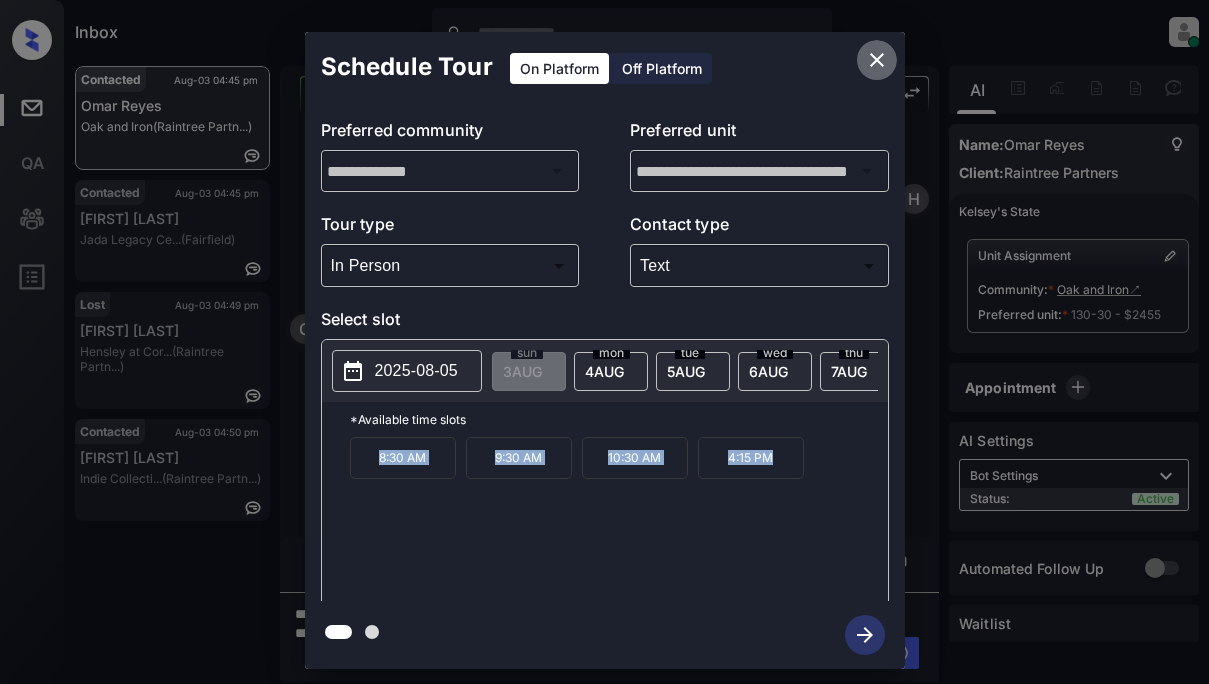 click 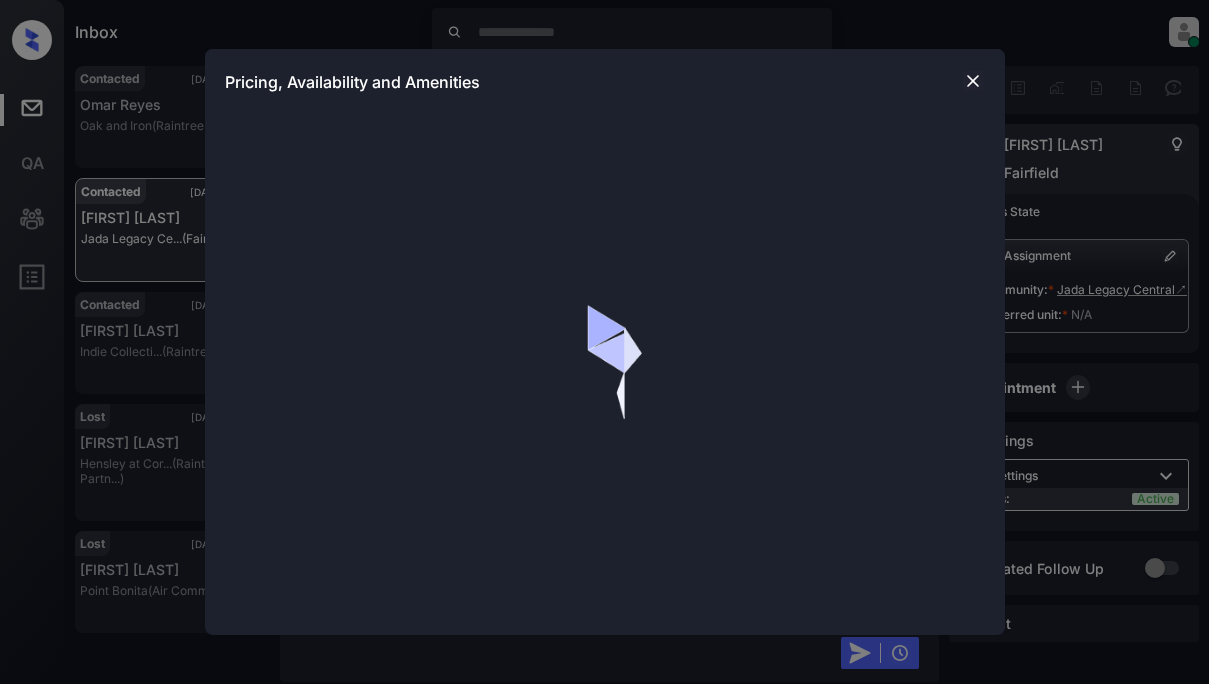 scroll, scrollTop: 0, scrollLeft: 0, axis: both 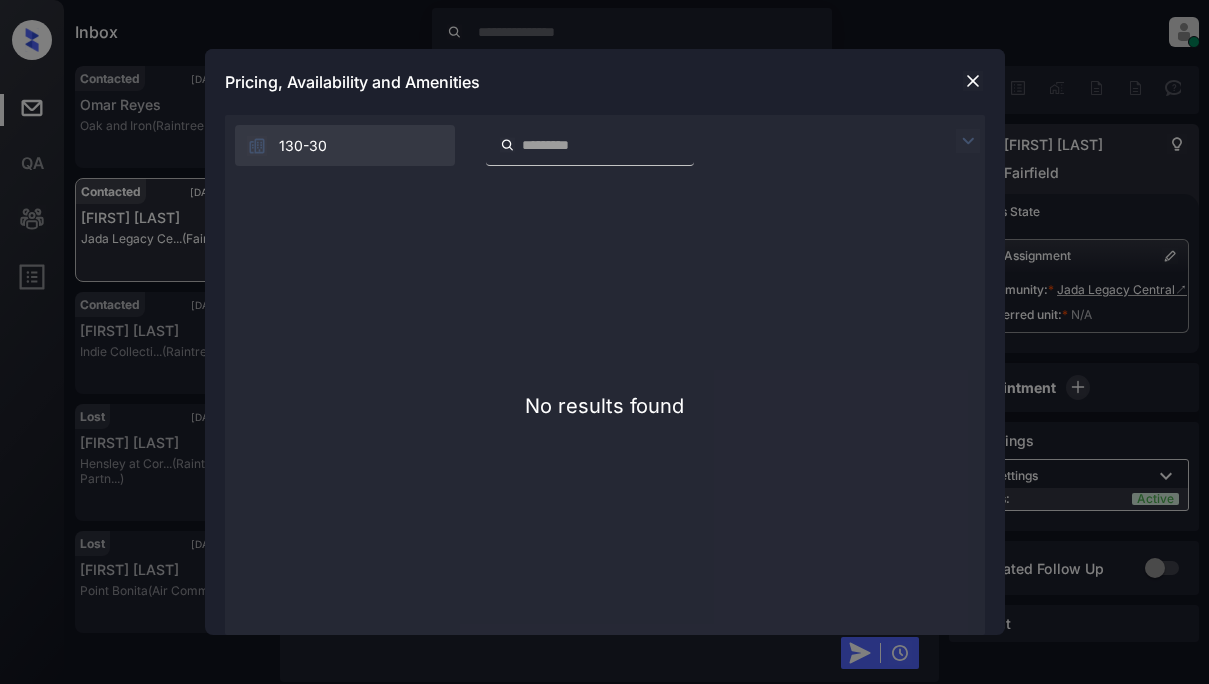 click at bounding box center [973, 81] 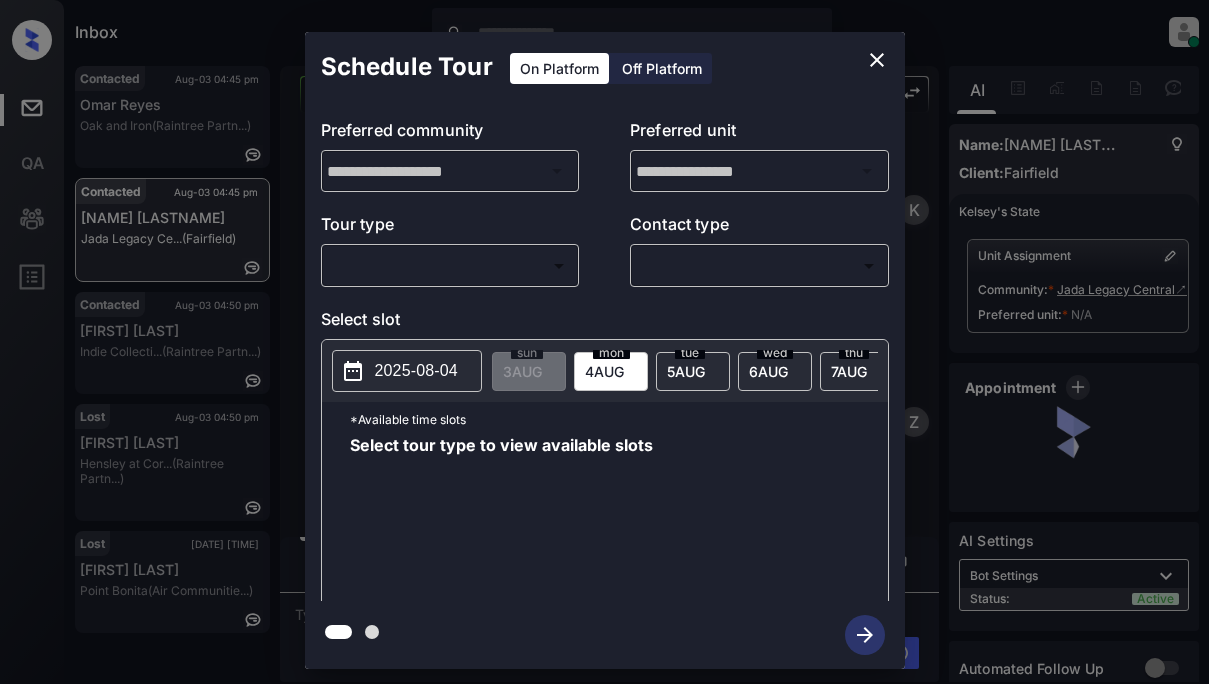 scroll, scrollTop: 0, scrollLeft: 0, axis: both 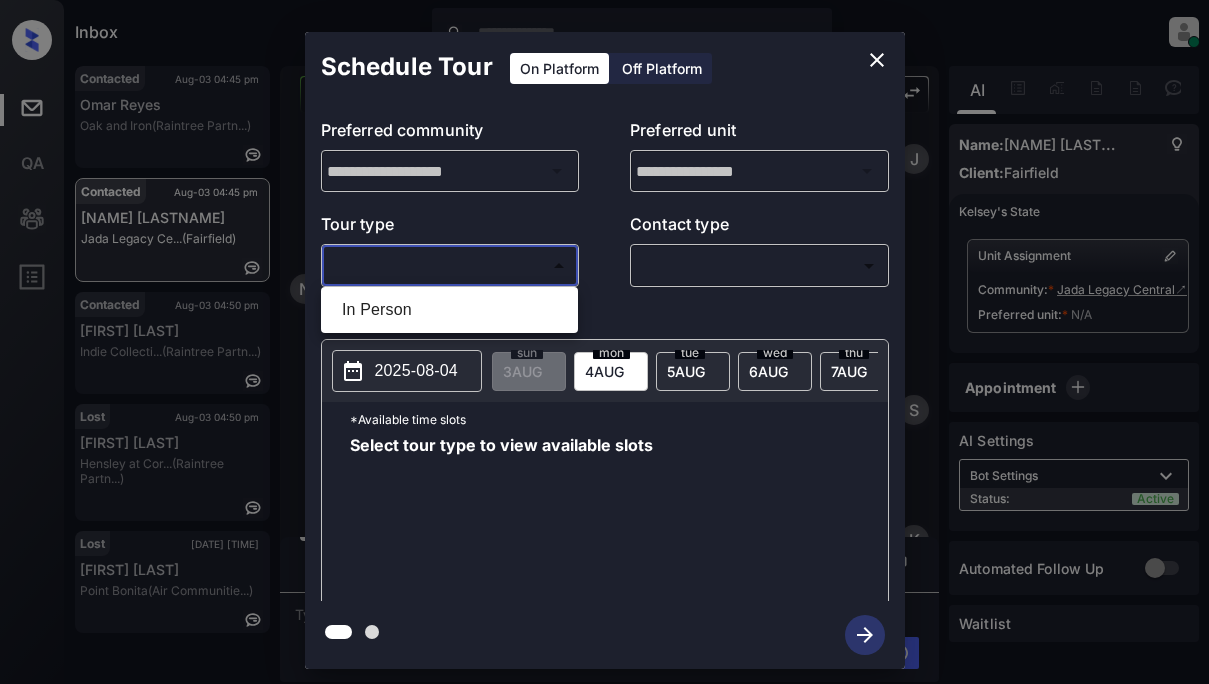 click on "Inbox Lyzzelle M. Ceralde Online Set yourself   offline Set yourself   on break Profile Switch to  light  mode Sign out Contacted Aug-03 04:45 pm   Omar Reyes Oak and Iron   (Raintree Partn...) Contacted Aug-03 04:45 pm   Nola Lormand Jada Legacy Ce...  (Fairfield) Contacted Aug-03 04:50 pm   Kathleen Lopez Indie Collecti...  (Raintree Partn...) Lost Aug-03 04:50 pm   Ronald Zurn Hensley at Cor...  (Raintree Partn...) Lost Aug-03 04:52 pm   Destin Tirado Point Bonita  (Air Communitie...) Contacted Lost Lead Sentiment: Angry Upon sliding the acknowledgement:  Lead will move to lost stage. * ​ SMS and call option will be set to opt out. AFM will be turned off for the lead. Kelsey New Message Kelsey Notes Note: https://conversation.getzuma.com/688fefe3d0053e8ca7e15992 - Paste this link into your browser to view Kelsey’s conversation with the prospect Aug 03, 2025 04:25 pm K New Message Zuma Lead transferred to leasing agent: kelsey Aug 03, 2025 04:25 pm  Sync'd w  yardi Z New Message Agent A New Message A A" at bounding box center [604, 342] 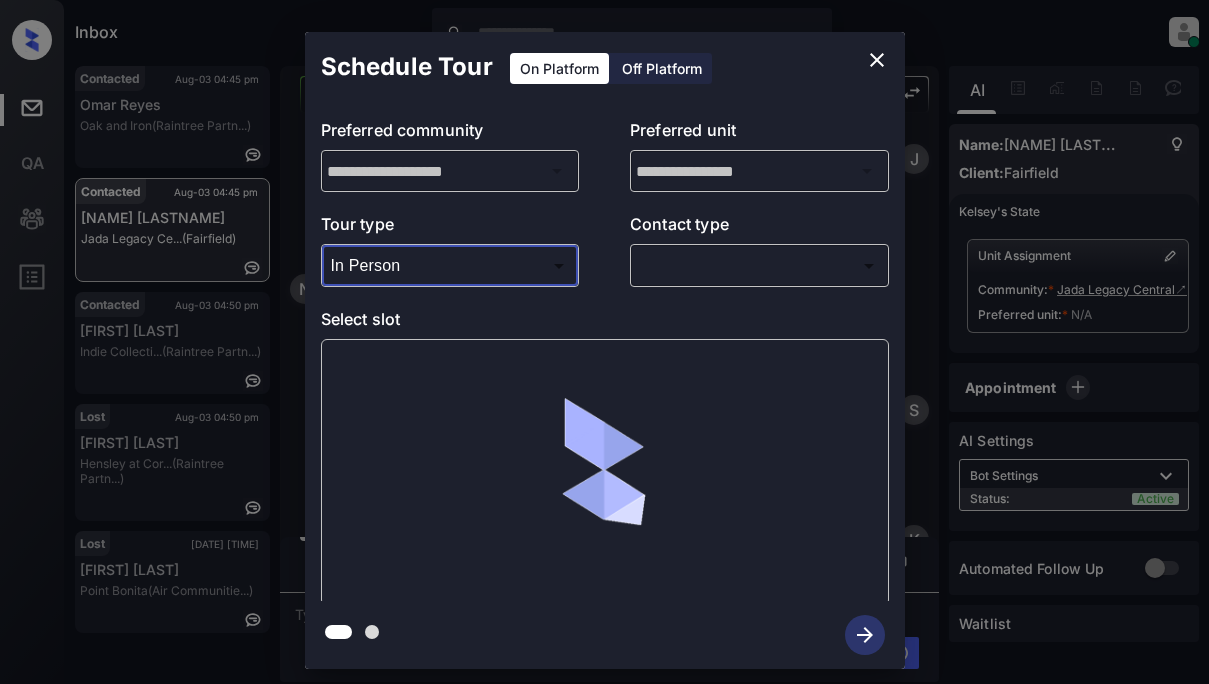 click on "Inbox Lyzzelle M. Ceralde Online Set yourself   offline Set yourself   on break Profile Switch to  light  mode Sign out Contacted Aug-03 04:45 pm   Omar Reyes Oak and Iron   (Raintree Partn...) Contacted Aug-03 04:45 pm   Nola Lormand Jada Legacy Ce...  (Fairfield) Contacted Aug-03 04:50 pm   Kathleen Lopez Indie Collecti...  (Raintree Partn...) Lost Aug-03 04:50 pm   Ronald Zurn Hensley at Cor...  (Raintree Partn...) Lost Aug-03 04:52 pm   Destin Tirado Point Bonita  (Air Communitie...) Contacted Lost Lead Sentiment: Angry Upon sliding the acknowledgement:  Lead will move to lost stage. * ​ SMS and call option will be set to opt out. AFM will be turned off for the lead. Kelsey New Message Kelsey Notes Note: https://conversation.getzuma.com/688fefe3d0053e8ca7e15992 - Paste this link into your browser to view Kelsey’s conversation with the prospect Aug 03, 2025 04:25 pm K New Message Zuma Lead transferred to leasing agent: kelsey Aug 03, 2025 04:25 pm  Sync'd w  yardi Z New Message Agent A New Message A A" at bounding box center [604, 342] 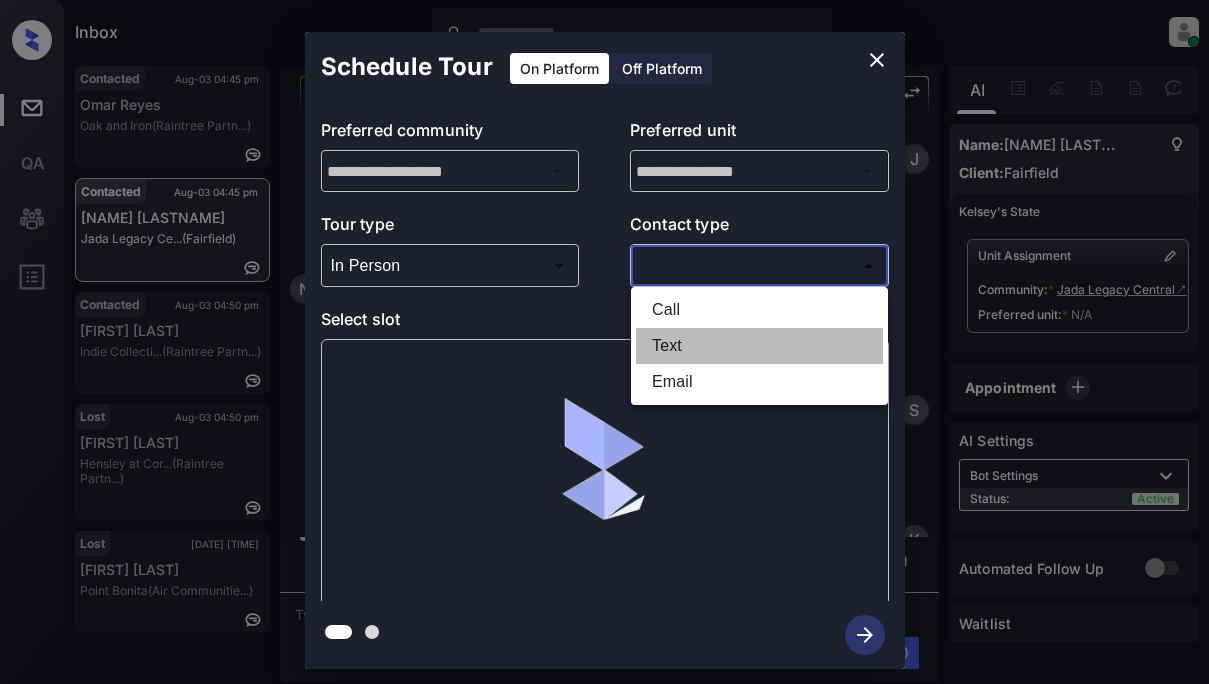 click on "Text" at bounding box center [759, 346] 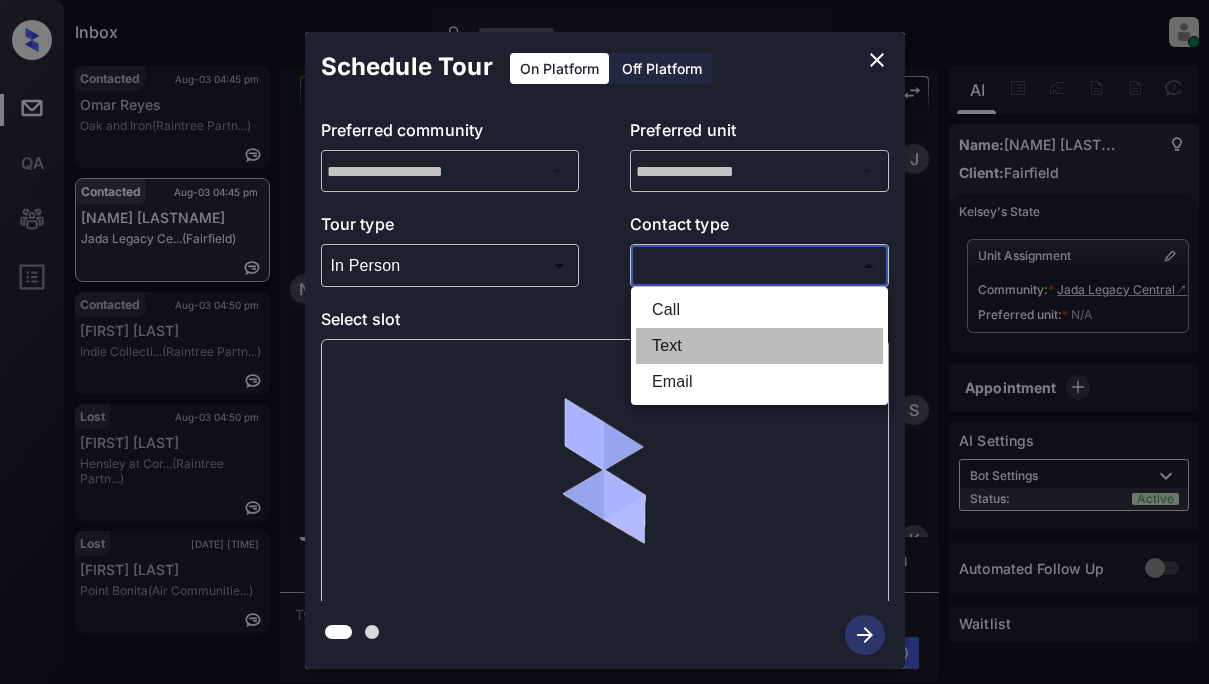 type on "****" 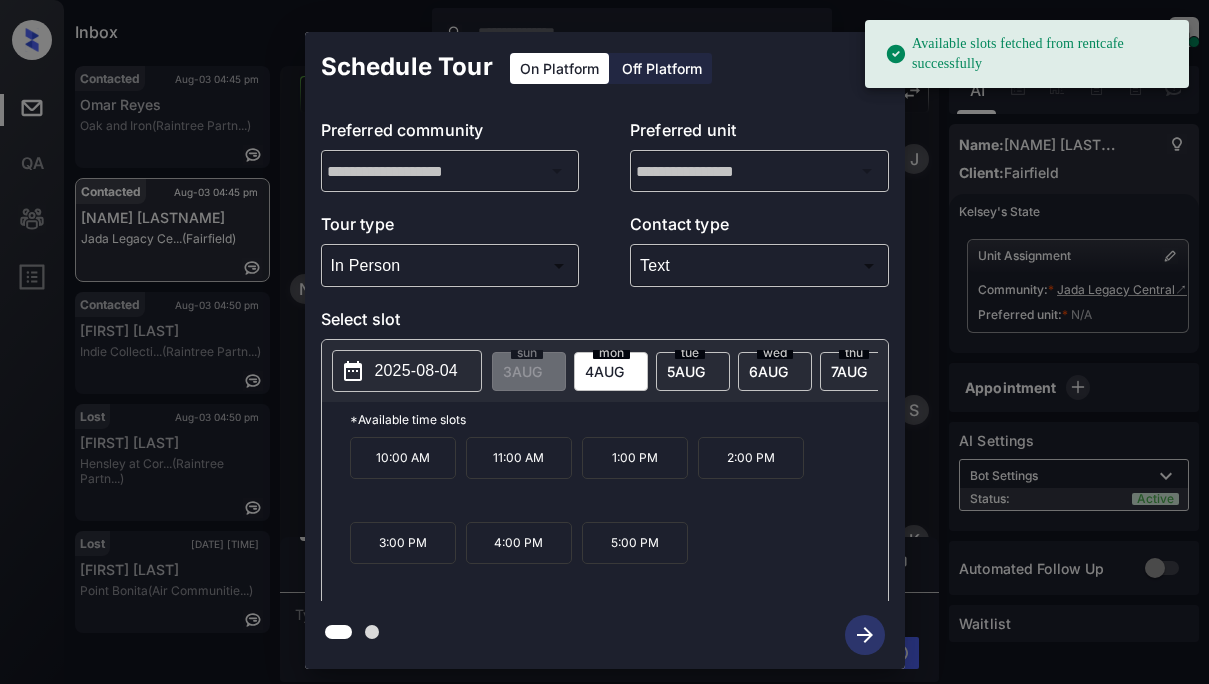 click on "2025-08-04" at bounding box center (416, 371) 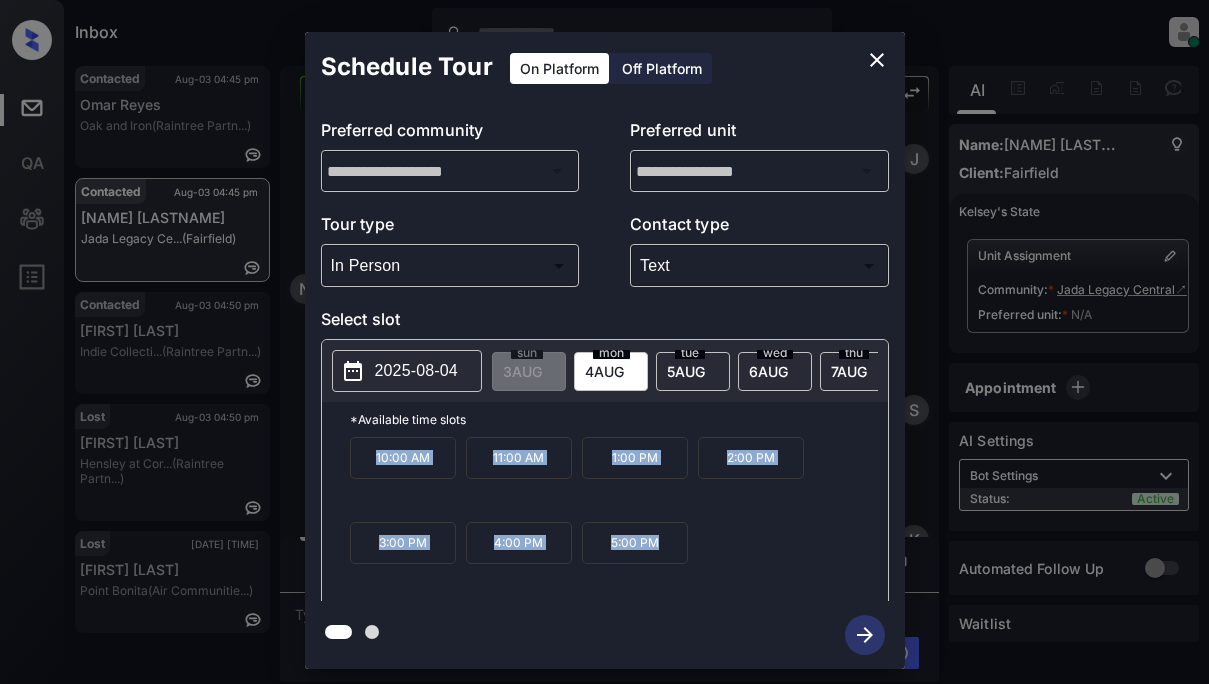 drag, startPoint x: 365, startPoint y: 467, endPoint x: 676, endPoint y: 568, distance: 326.9893 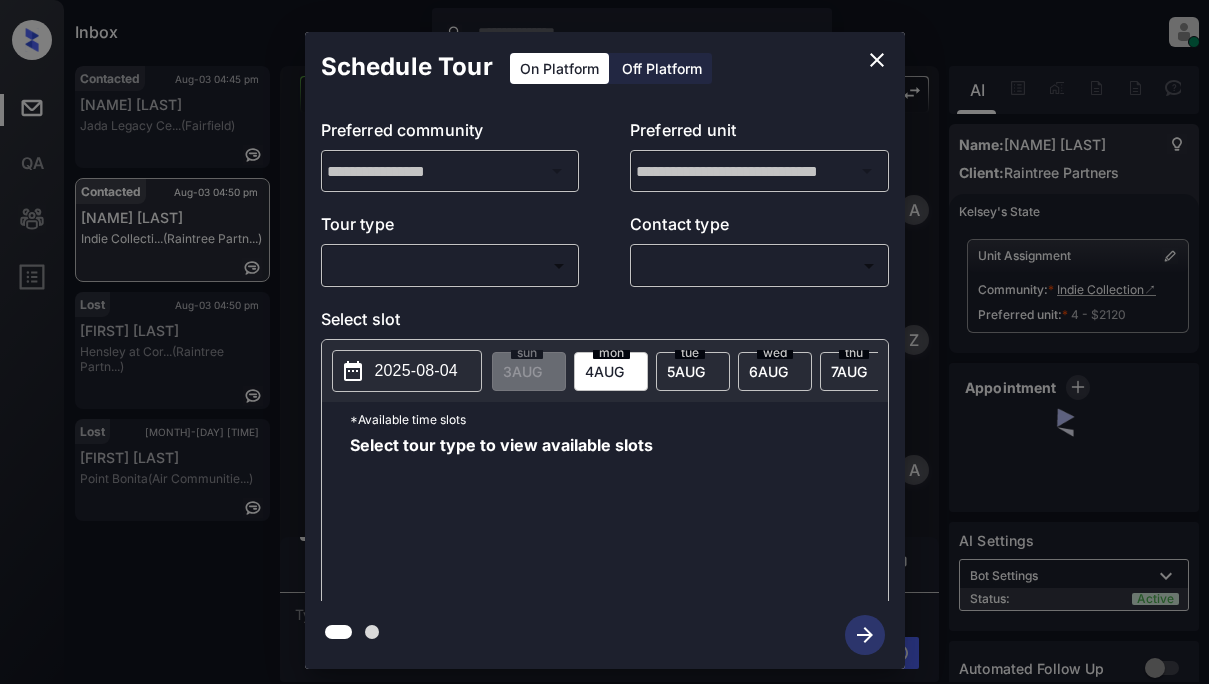 scroll, scrollTop: 0, scrollLeft: 0, axis: both 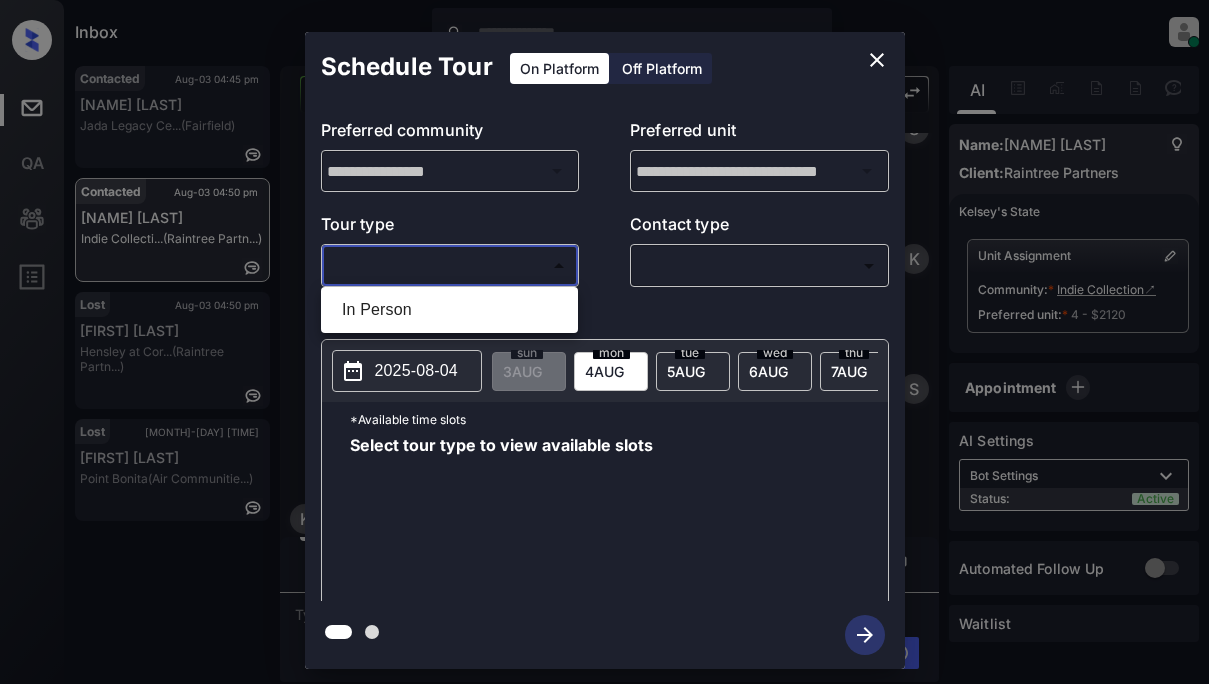 click on "Inbox [NAME] Online Set yourself   offline Set yourself   on break Profile Switch to  light  mode Sign out Contacted [MONTH]-[DAY] [TIME]   [NAME] [NAME]  ([LOCATION]) Contacted [MONTH]-[DAY] [TIME]   [NAME] [NAME]...  ([LOCATION]) Lost [MONTH]-[DAY] [TIME]   [NAME] [NAME] at [NAME]...  ([LOCATION]) Lost [MONTH]-[DAY] [TIME]   [NAME] [NAME] [NAME]  ([LOCATION]) Contacted Lost Lead Sentiment: Angry Upon sliding the acknowledgement:  Lead will move to lost stage. * ​ SMS and call option will be set to opt out. AFM will be turned off for the lead. [NAME] New Message Agent Lead created via webhook in Inbound stage. [MONTH] [DAY], [YEAR] [TIME]  A New Message [NAME] Lead transferred to leasing agent: [NAME] [MONTH] [DAY], [YEAR] [TIME]  Sync'd w  knock [NAME] New Message Agent AFM Request sent to [NAME]. [MONTH] [DAY], [YEAR] [TIME] A New Message [NAME] Hi [NAME]. This is [NAME] with [BRAND]. We’d love to have you come tour with us. What’s a good day and time for you?   [NAME]" at bounding box center (604, 342) 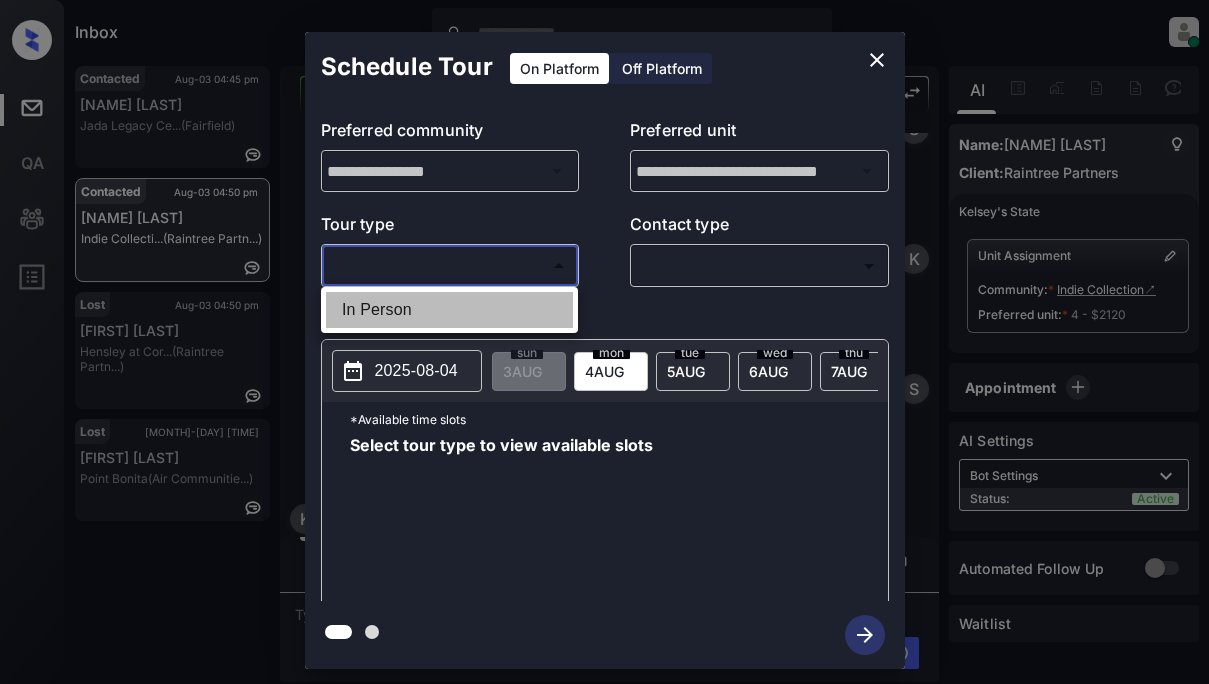click on "In Person" at bounding box center [449, 310] 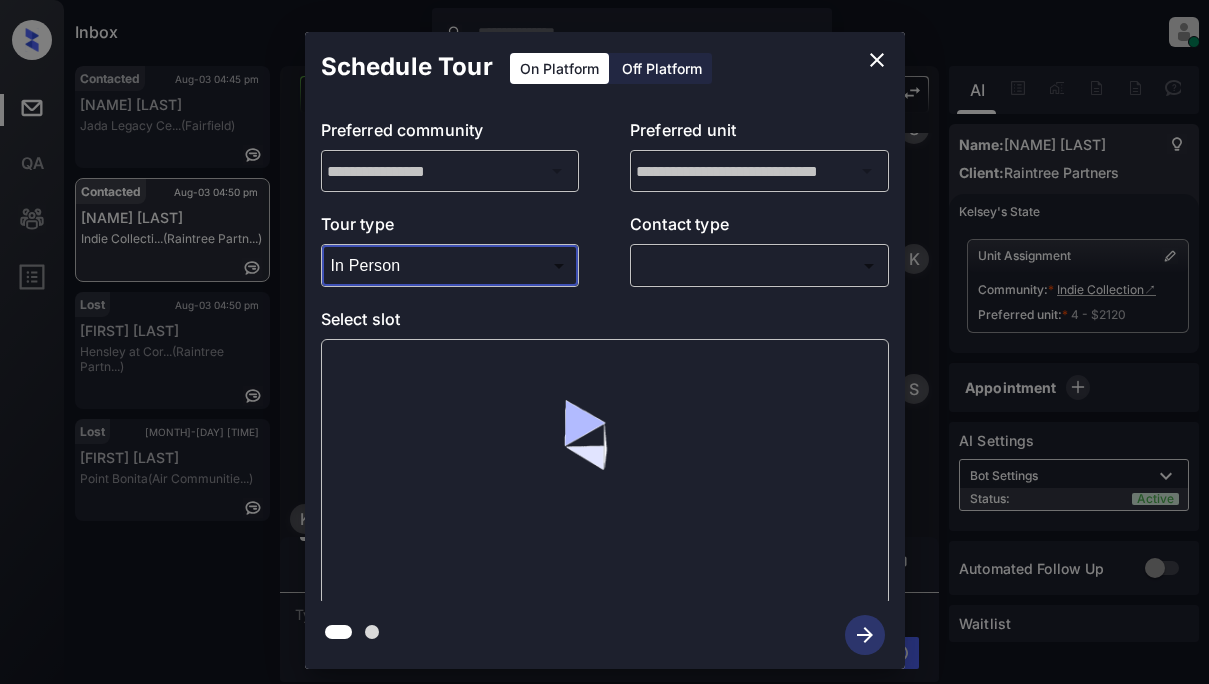 click on "Inbox Lyzzelle M. Ceralde Online Set yourself   offline Set yourself   on break Profile Switch to  light  mode Sign out Contacted Aug-03 04:45 pm   Nola Lormand Jada Legacy Ce...  (Fairfield) Contacted Aug-03 04:50 pm   Kathleen Lopez Indie Collecti...  (Raintree Partn...) Lost Aug-03 04:50 pm   Ronald Zurn Hensley at Cor...  (Raintree Partn...) Lost Aug-03 04:52 pm   Destin Tirado Point Bonita  (Air Communitie...) Contacted Lost Lead Sentiment: Angry Upon sliding the acknowledgement:  Lead will move to lost stage. * ​ SMS and call option will be set to opt out. AFM will be turned off for the lead. Kelsey New Message Agent Lead created via webhook in Inbound stage. Aug 03, 2025 04:44 pm A New Message Zuma Lead transferred to leasing agent: kelsey Aug 03, 2025 04:44 pm  Sync'd w  knock Z New Message Agent AFM Request sent to Kelsey. Aug 03, 2025 04:44 pm A New Message Kelsey Hi Kathleen. This is Kelsey with Indie Collection. We’d love to have you come tour with us. What’s a good day and time for you?   K" at bounding box center (604, 342) 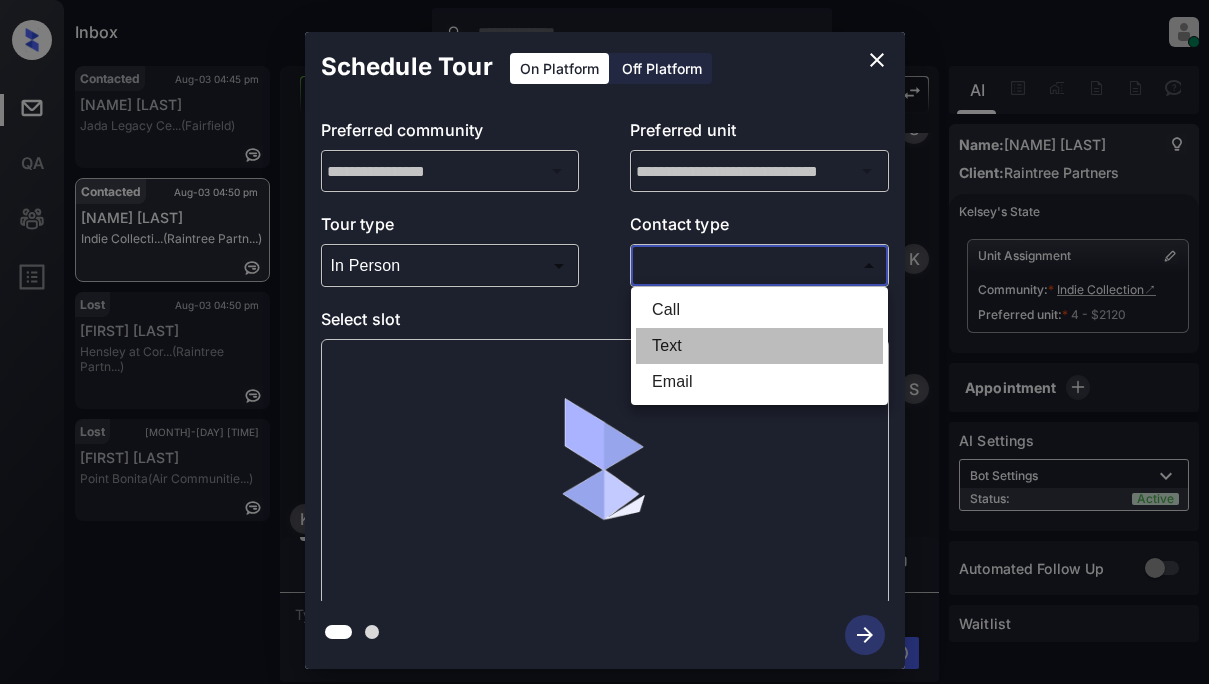 click on "Text" at bounding box center [759, 346] 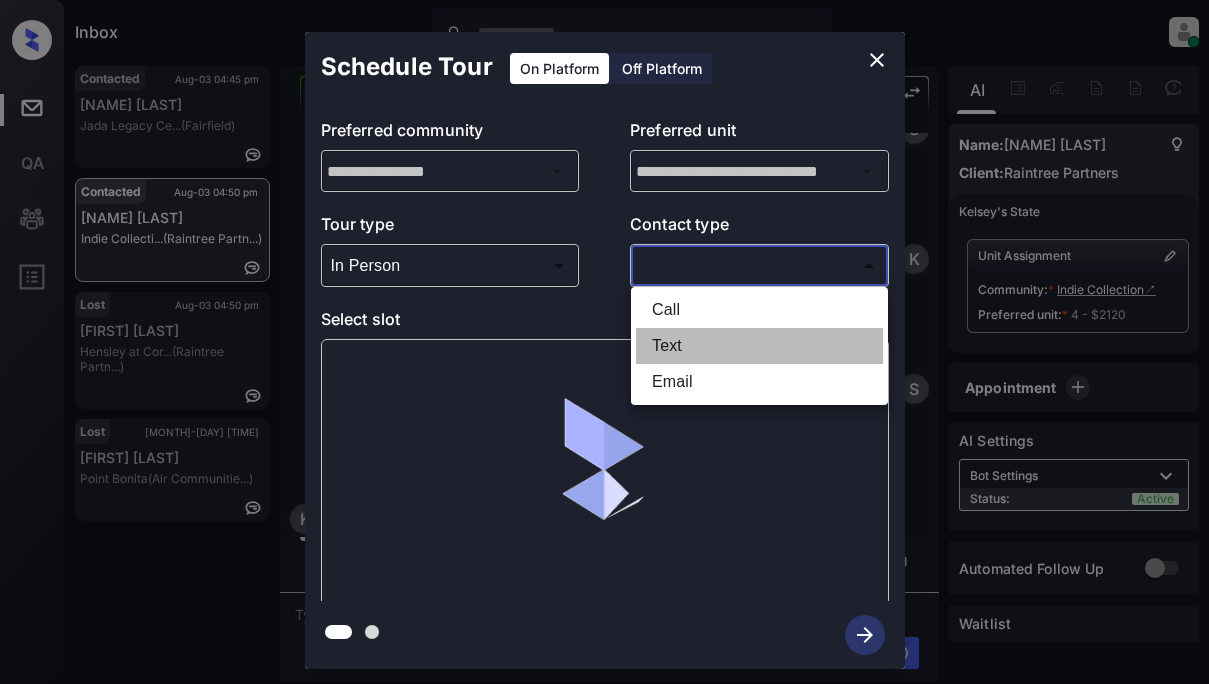type on "****" 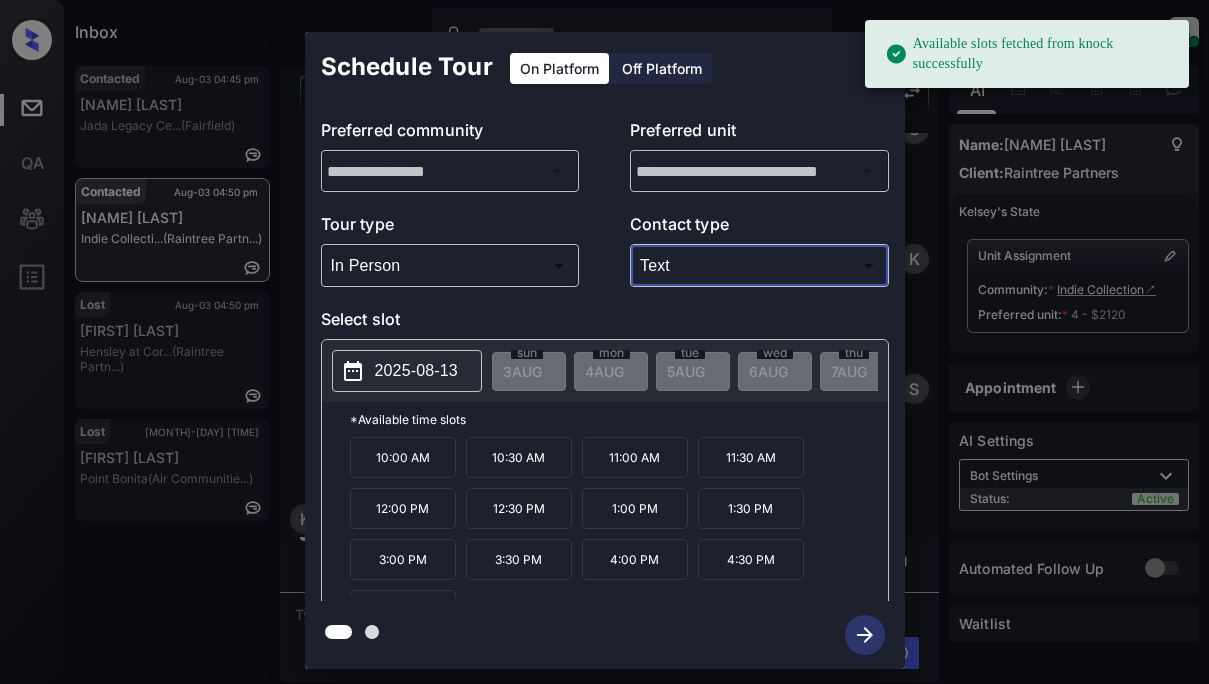 click on "2025-08-13" at bounding box center (416, 371) 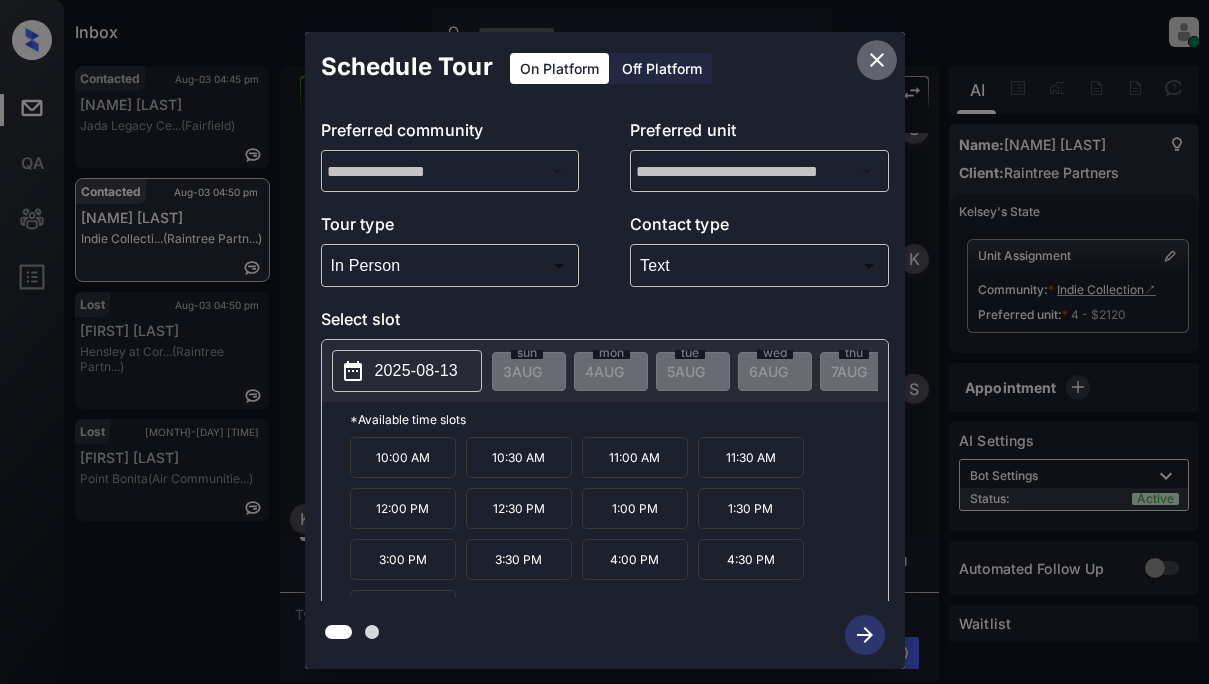click 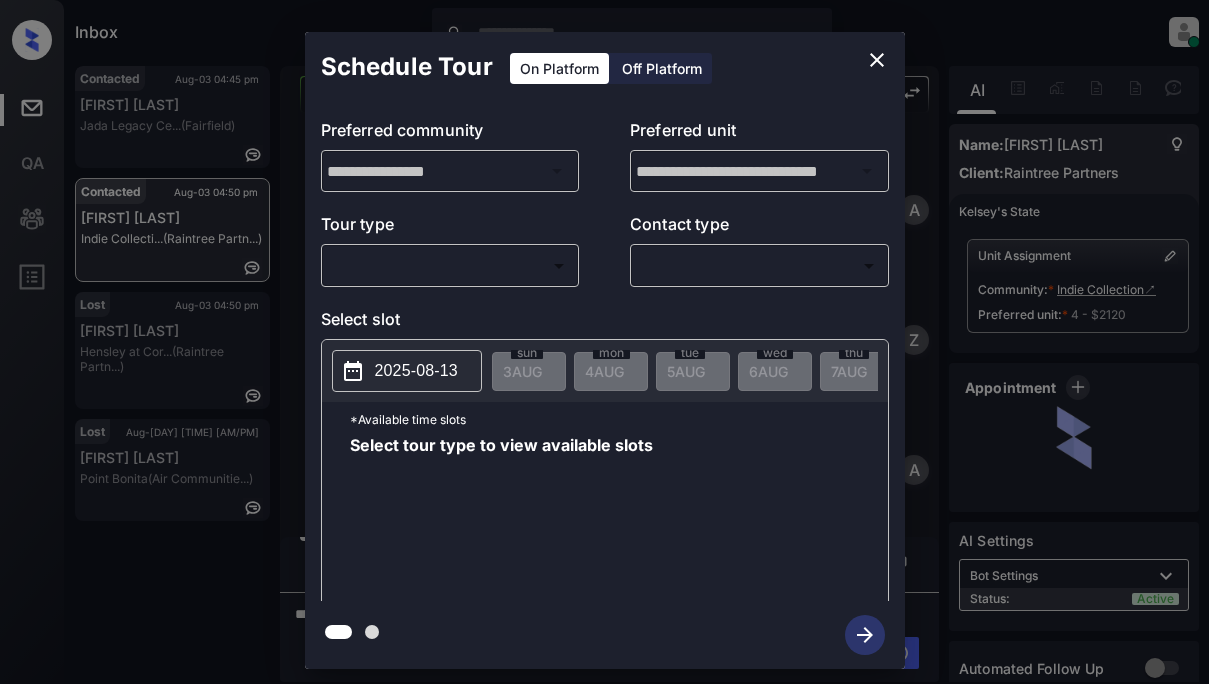 scroll, scrollTop: 0, scrollLeft: 0, axis: both 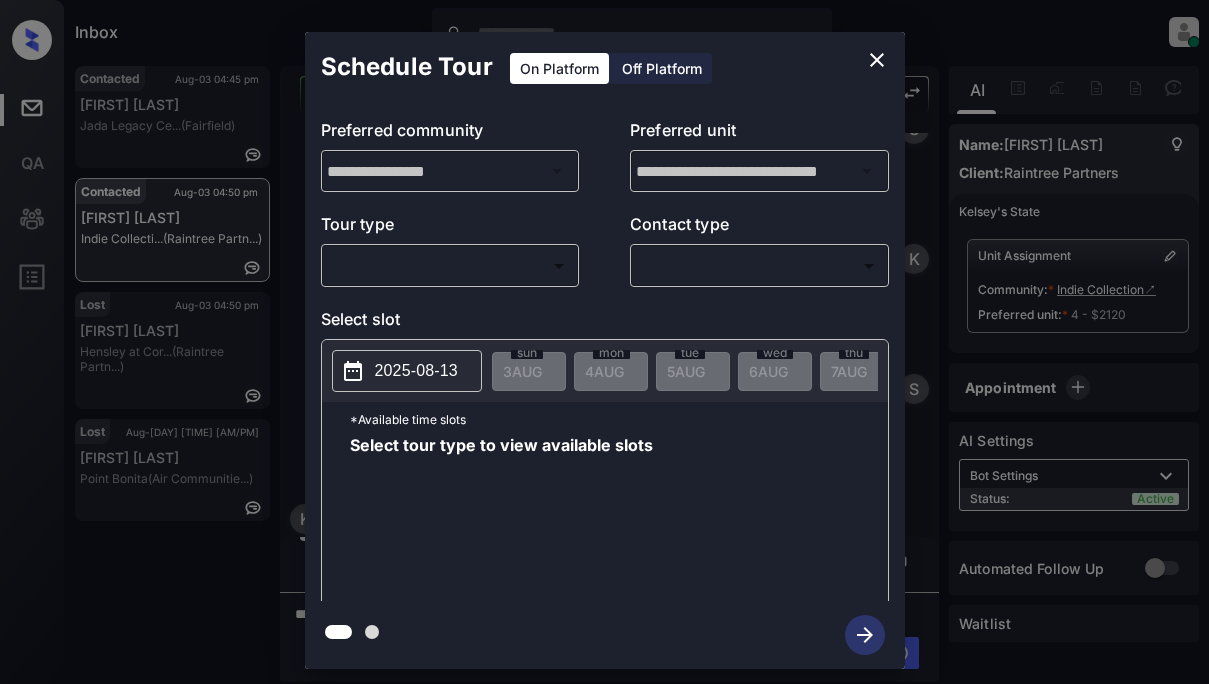 click on "Inbox [NAME] Online Set yourself   offline Set yourself   on break Profile Switch to  light  mode Sign out Contacted [MONTH]-[DAY] [TIME]   [NAME] [NAME]  ([LOCATION]) Contacted [MONTH]-[DAY] [TIME]   [NAME] [NAME]...  ([LOCATION]) Lost [MONTH]-[DAY] [TIME]   [NAME] [NAME] at [NAME]...  ([LOCATION]) Lost [MONTH]-[DAY] [TIME]   [NAME] [NAME] [NAME]  ([LOCATION]) Contacted Lost Lead Sentiment: Angry Upon sliding the acknowledgement:  Lead will move to lost stage. * ​ SMS and call option will be set to opt out. AFM will be turned off for the lead. [NAME] New Message Agent Lead created via webhook in Inbound stage. [MONTH] [DAY], [YEAR] [TIME]  A New Message [NAME] Lead transferred to leasing agent: [NAME] [MONTH] [DAY], [YEAR] [TIME]  Sync'd w  knock [NAME] New Message Agent AFM Request sent to [NAME]. [MONTH] [DAY], [YEAR] [TIME] A New Message [NAME] Hi [NAME]. This is [NAME] with [BRAND]. We’d love to have you come tour with us. What’s a good day and time for you?   [NAME]" at bounding box center (604, 342) 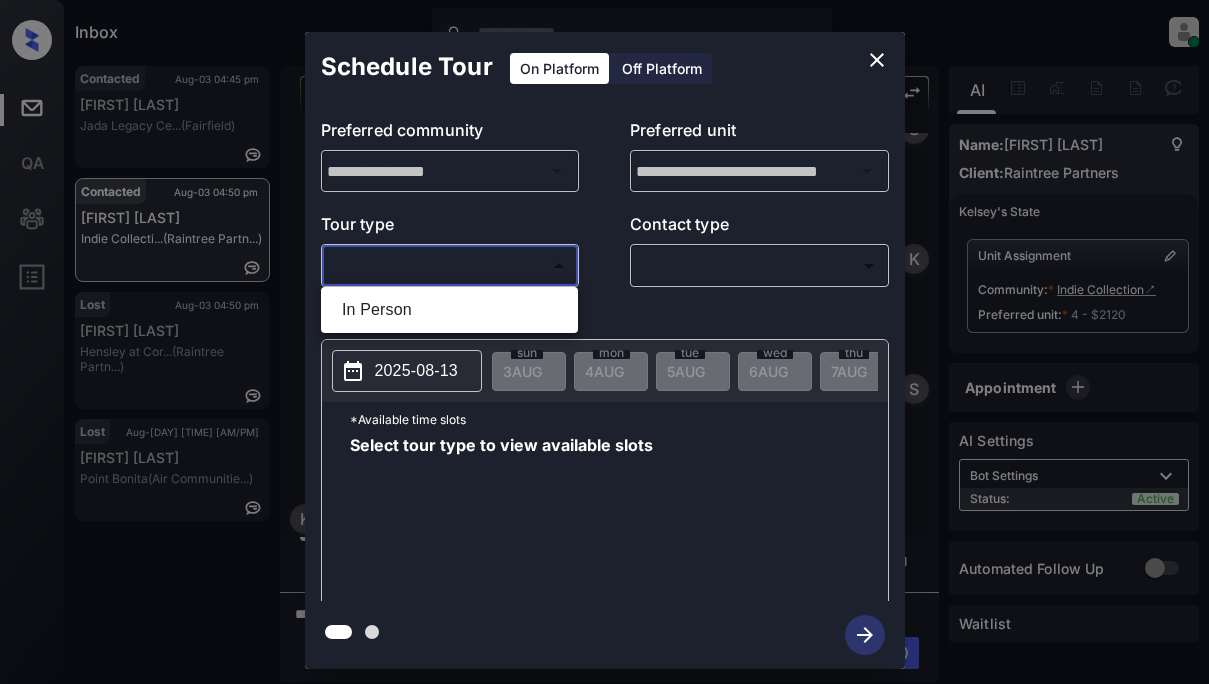 drag, startPoint x: 368, startPoint y: 314, endPoint x: 398, endPoint y: 313, distance: 30.016663 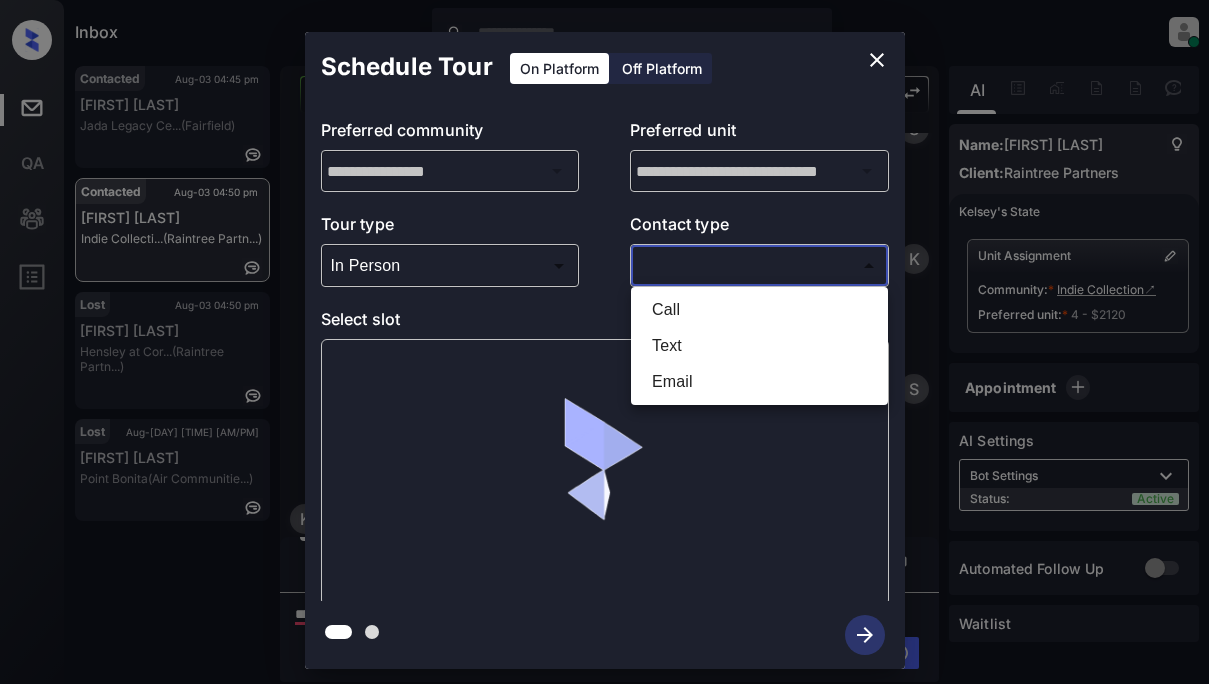 click on "Inbox [NAME] Online Set yourself   offline Set yourself   on break Profile Switch to  light  mode Sign out Contacted [MONTH]-[DAY] [TIME]   [NAME] [NAME]  ([LOCATION]) Contacted [MONTH]-[DAY] [TIME]   [NAME] [NAME]...  ([LOCATION]) Lost [MONTH]-[DAY] [TIME]   [NAME] [NAME] at [NAME]...  ([LOCATION]) Lost [MONTH]-[DAY] [TIME]   [NAME] [NAME] [NAME]  ([LOCATION]) Contacted Lost Lead Sentiment: Angry Upon sliding the acknowledgement:  Lead will move to lost stage. * ​ SMS and call option will be set to opt out. AFM will be turned off for the lead. [NAME] New Message Agent Lead created via webhook in Inbound stage. [MONTH] [DAY], [YEAR] [TIME]  A New Message [NAME] Lead transferred to leasing agent: [NAME] [MONTH] [DAY], [YEAR] [TIME]  Sync'd w  knock [NAME] New Message Agent AFM Request sent to [NAME]. [MONTH] [DAY], [YEAR] [TIME] A New Message [NAME] Hi [NAME]. This is [NAME] with [BRAND]. We’d love to have you come tour with us. What’s a good day and time for you?   [NAME]" at bounding box center (604, 342) 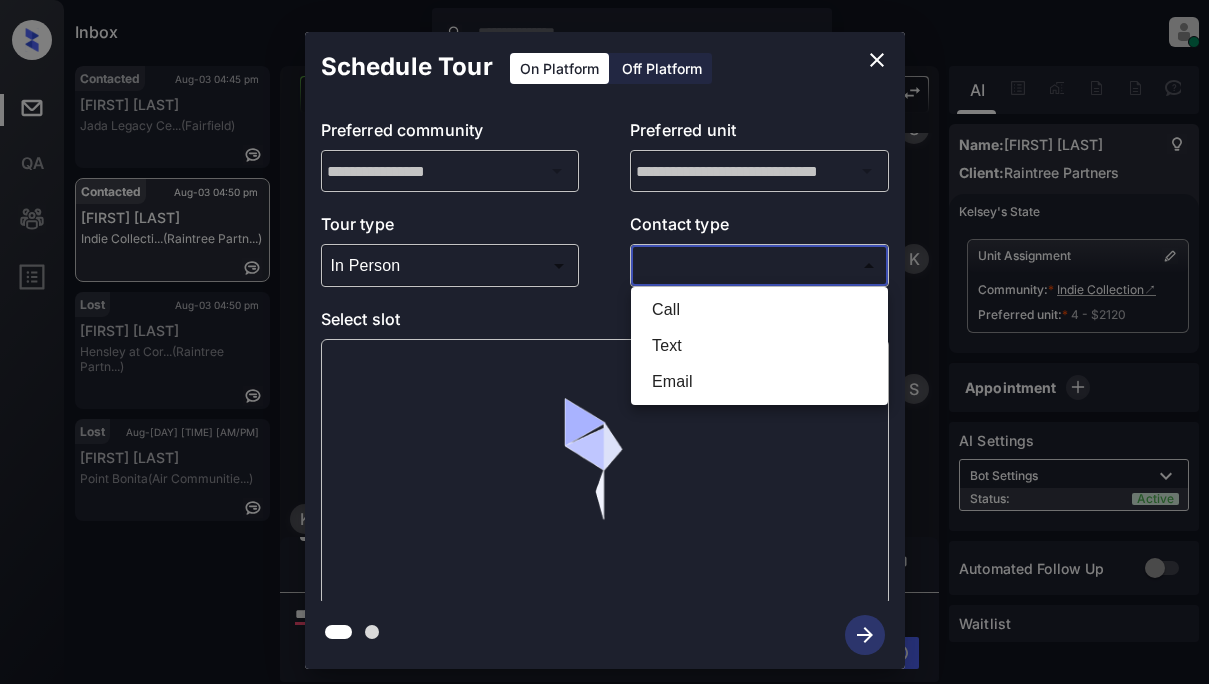 click on "Text" at bounding box center (759, 346) 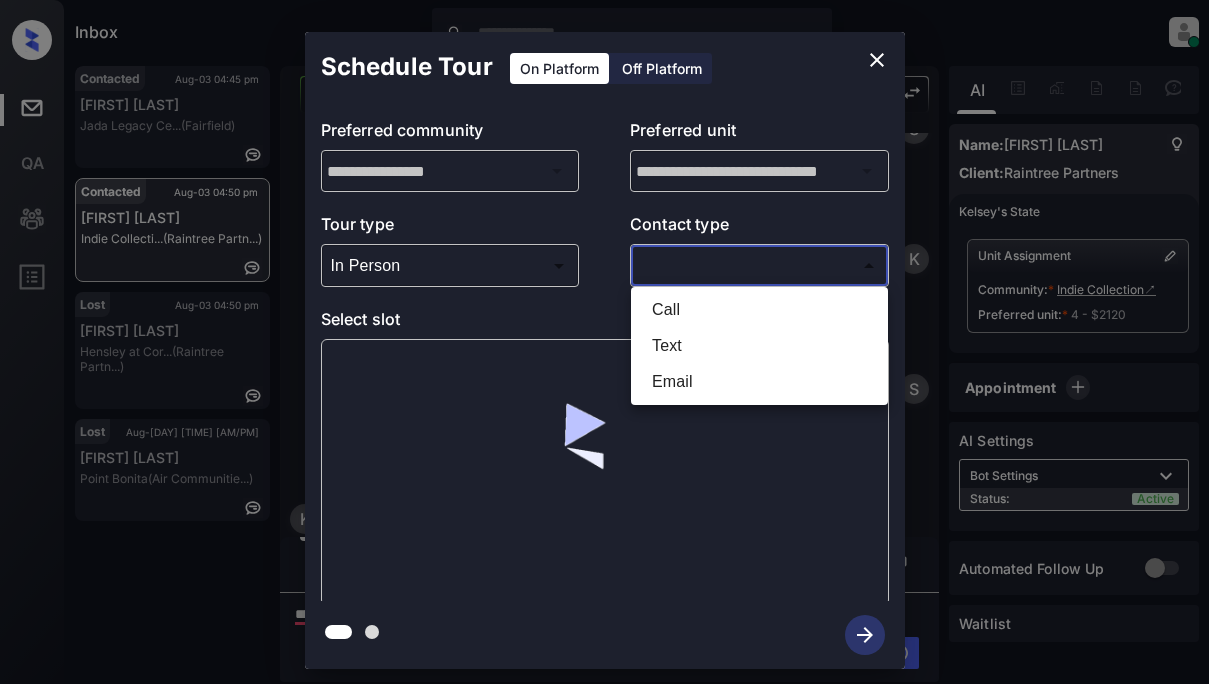 type on "****" 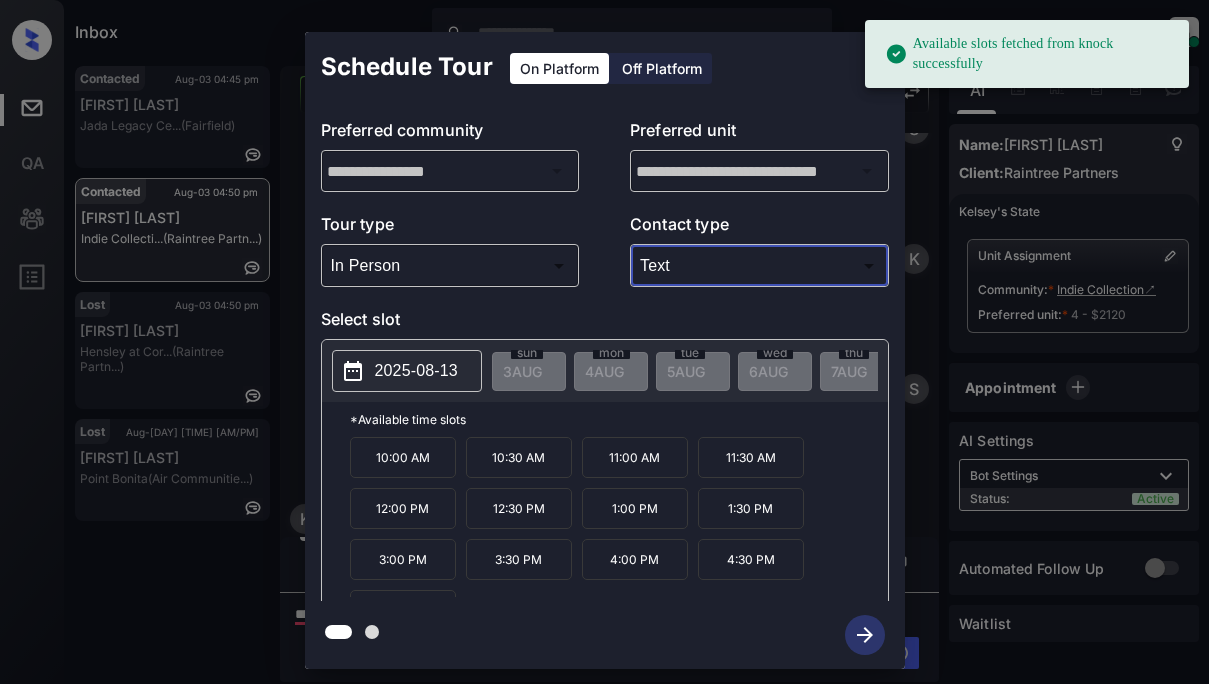 click on "2025-08-13" at bounding box center (416, 371) 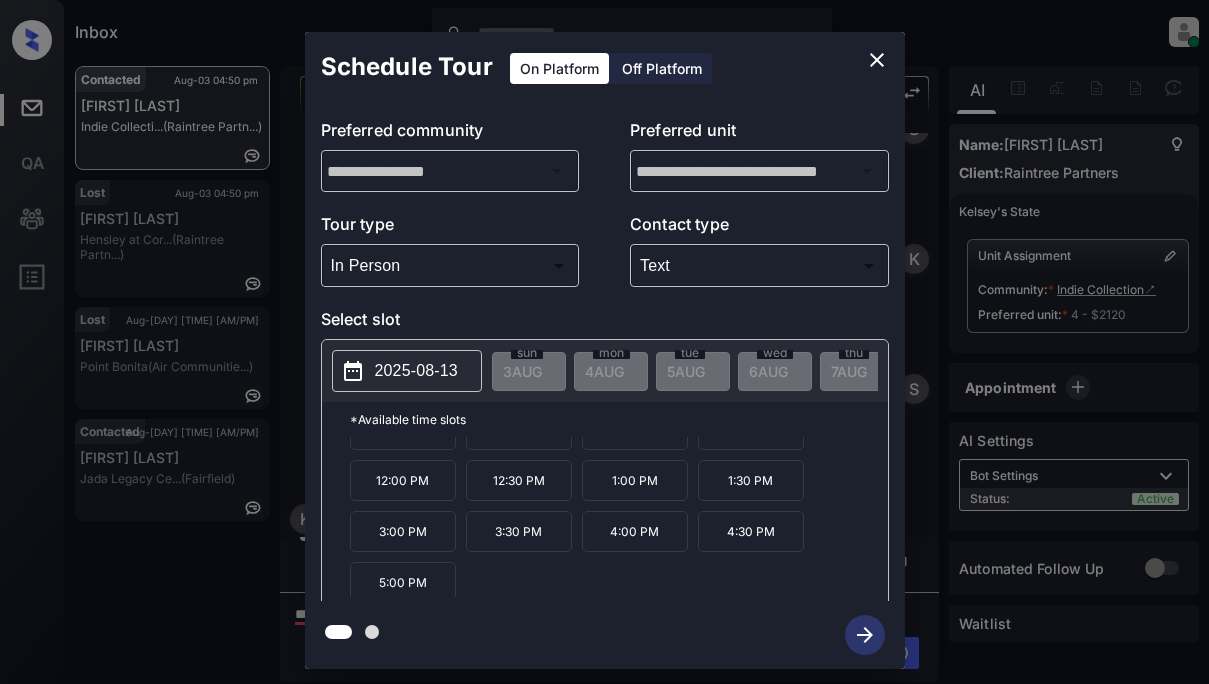 scroll, scrollTop: 34, scrollLeft: 0, axis: vertical 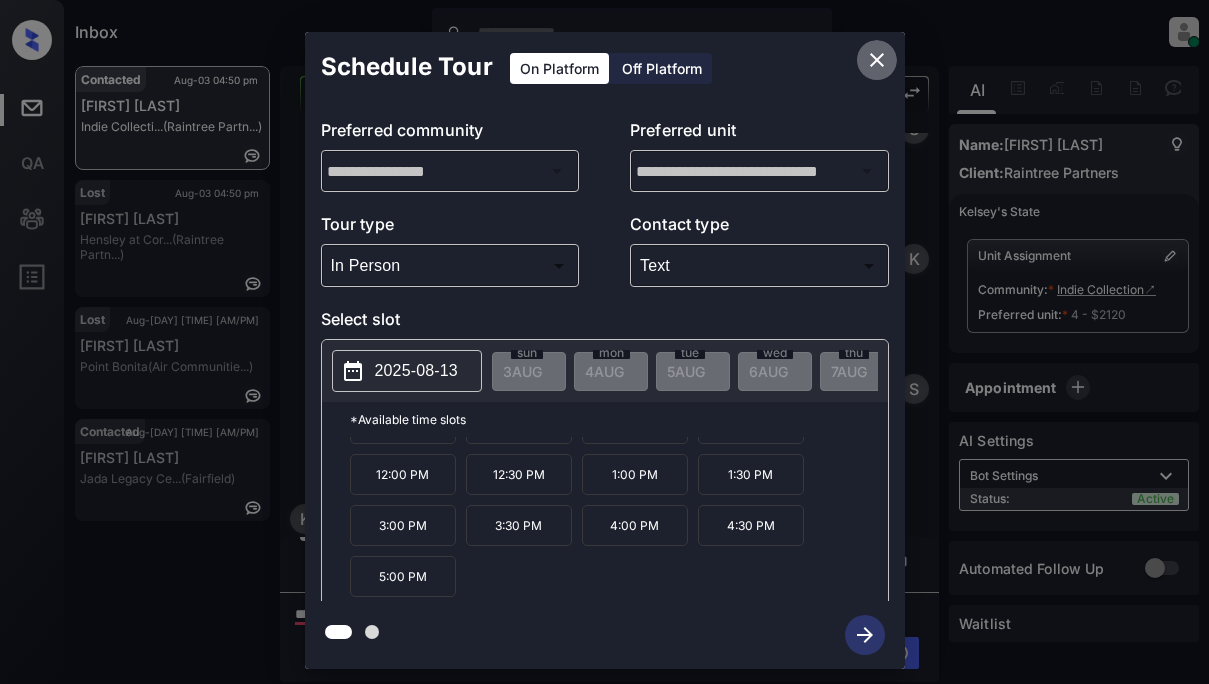 click 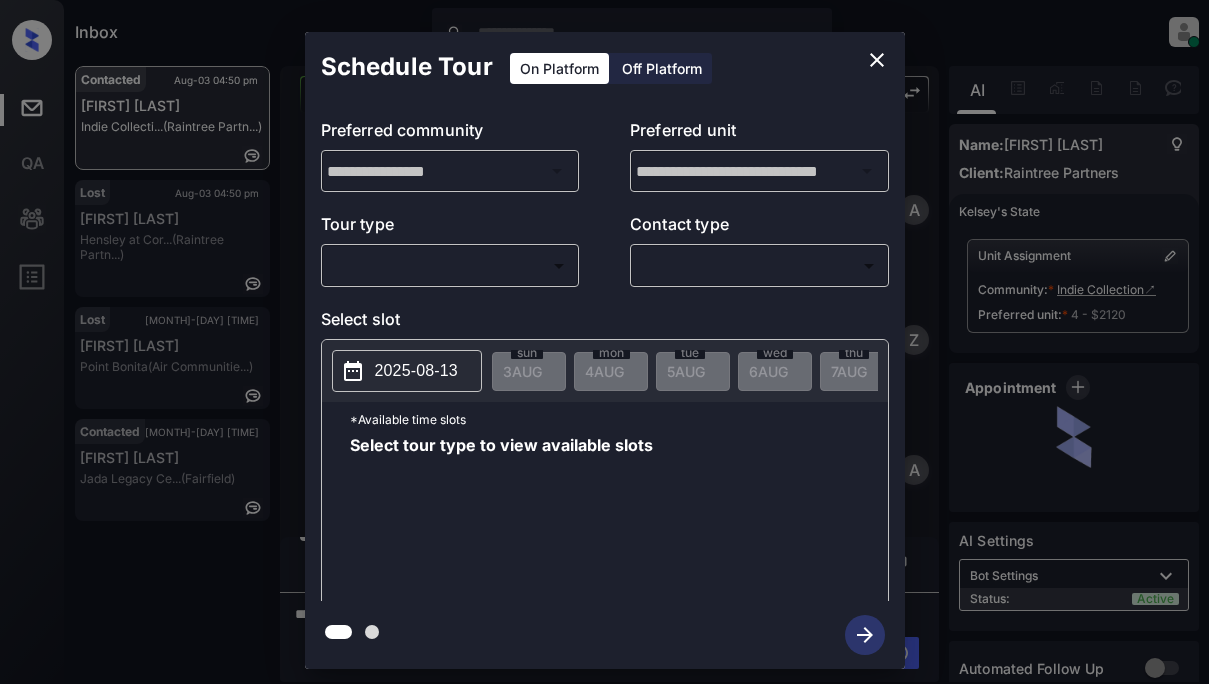 scroll, scrollTop: 0, scrollLeft: 0, axis: both 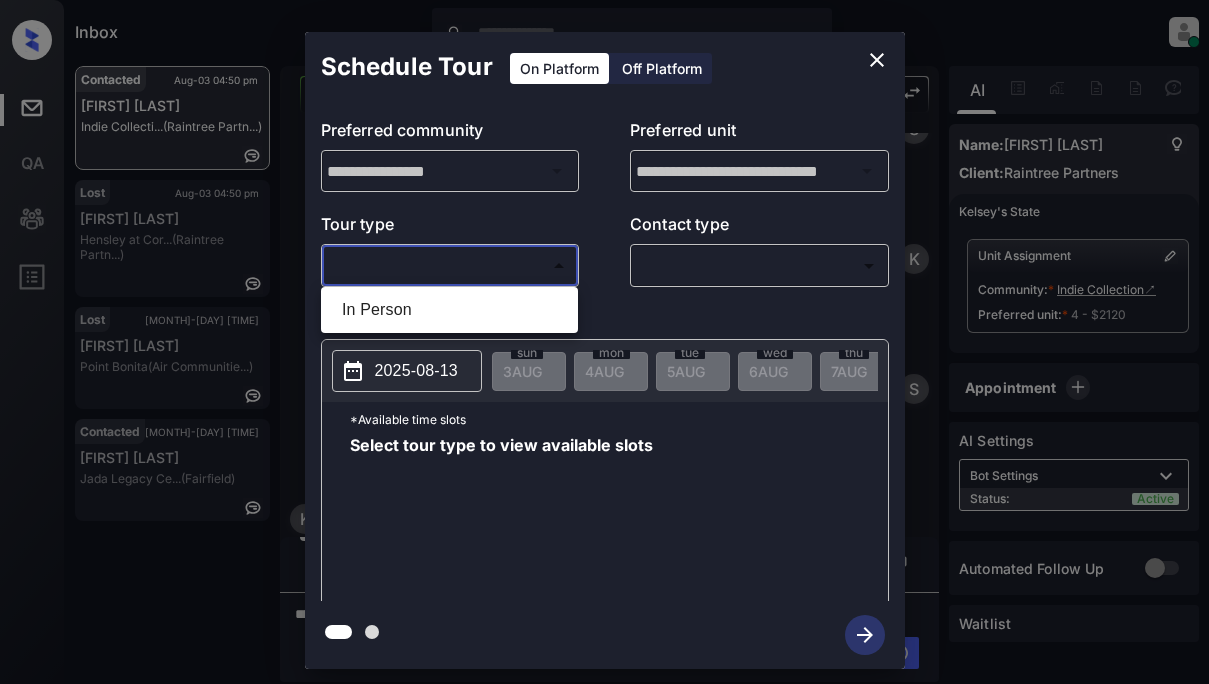 click on "Inbox Lyzzelle M. Ceralde Online Set yourself   offline Set yourself   on break Profile Switch to  light  mode Sign out Contacted Aug-03 04:50 pm   Kathleen Lopez Indie Collecti...  (Raintree Partn...) Lost Aug-03 04:50 pm   Ronald Zurn Hensley at Cor...  (Raintree Partn...) Lost Aug-03 04:52 pm   Destin Tirado Point Bonita  (Air Communitie...) Contacted Aug-03 04:54 pm   Nola Lormand Jada Legacy Ce...  (Fairfield) Contacted Lost Lead Sentiment: Angry Upon sliding the acknowledgement:  Lead will move to lost stage. * ​ SMS and call option will be set to opt out. AFM will be turned off for the lead. Kelsey New Message Agent Lead created via webhook in Inbound stage. Aug 03, 2025 04:44 pm A New Message Zuma Lead transferred to leasing agent: kelsey Aug 03, 2025 04:44 pm  Sync'd w  knock Z New Message Agent AFM Request sent to Kelsey. Aug 03, 2025 04:44 pm A New Message Kelsey Hi Kathleen. This is Kelsey with Indie Collection. We’d love to have you come tour with us. What’s a good day and time for you?   K" at bounding box center (604, 342) 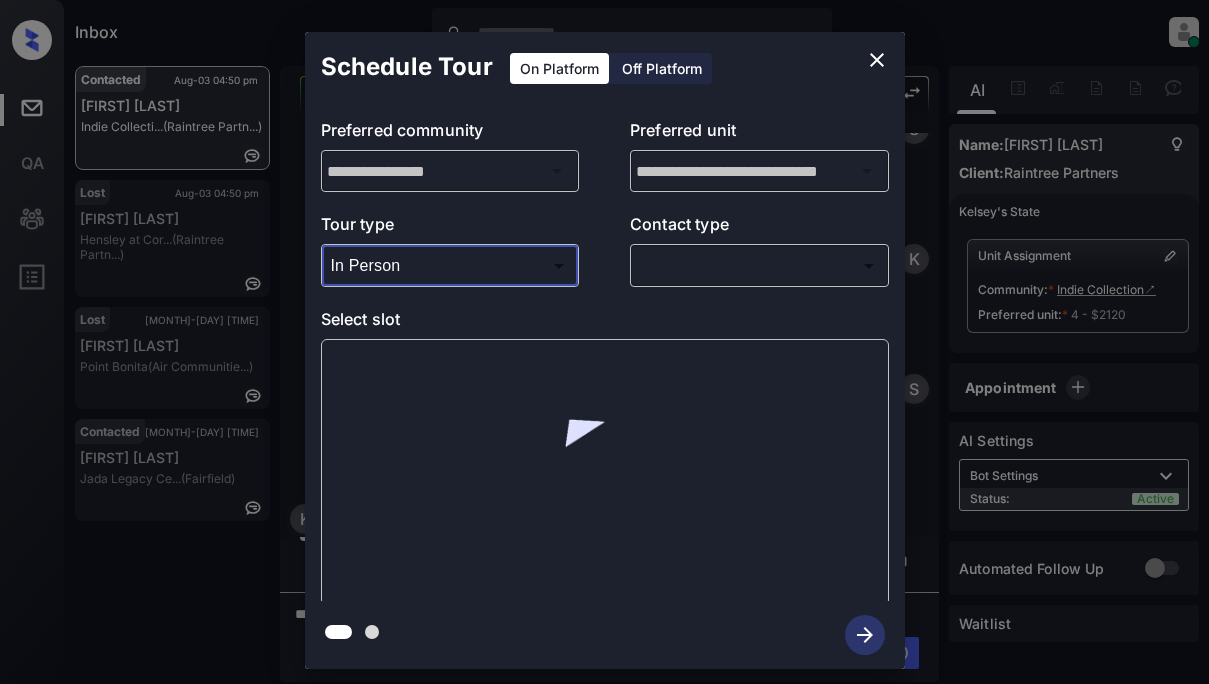 click on "Inbox Lyzzelle M. Ceralde Online Set yourself   offline Set yourself   on break Profile Switch to  light  mode Sign out Contacted Aug-03 04:50 pm   Kathleen Lopez Indie Collecti...  (Raintree Partn...) Lost Aug-03 04:50 pm   Ronald Zurn Hensley at Cor...  (Raintree Partn...) Lost Aug-03 04:52 pm   Destin Tirado Point Bonita  (Air Communitie...) Contacted Aug-03 04:54 pm   Nola Lormand Jada Legacy Ce...  (Fairfield) Contacted Lost Lead Sentiment: Angry Upon sliding the acknowledgement:  Lead will move to lost stage. * ​ SMS and call option will be set to opt out. AFM will be turned off for the lead. Kelsey New Message Agent Lead created via webhook in Inbound stage. Aug 03, 2025 04:44 pm A New Message Zuma Lead transferred to leasing agent: kelsey Aug 03, 2025 04:44 pm  Sync'd w  knock Z New Message Agent AFM Request sent to Kelsey. Aug 03, 2025 04:44 pm A New Message Kelsey Hi Kathleen. This is Kelsey with Indie Collection. We’d love to have you come tour with us. What’s a good day and time for you?   K" at bounding box center [604, 342] 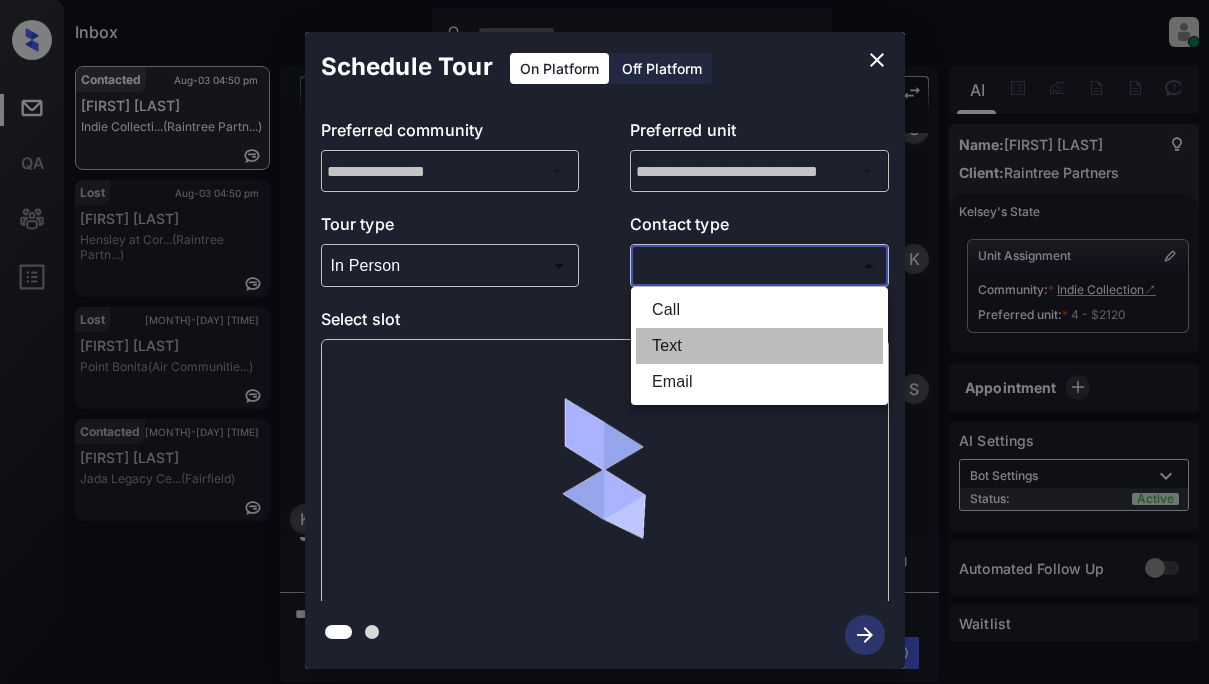 click on "Text" at bounding box center [759, 346] 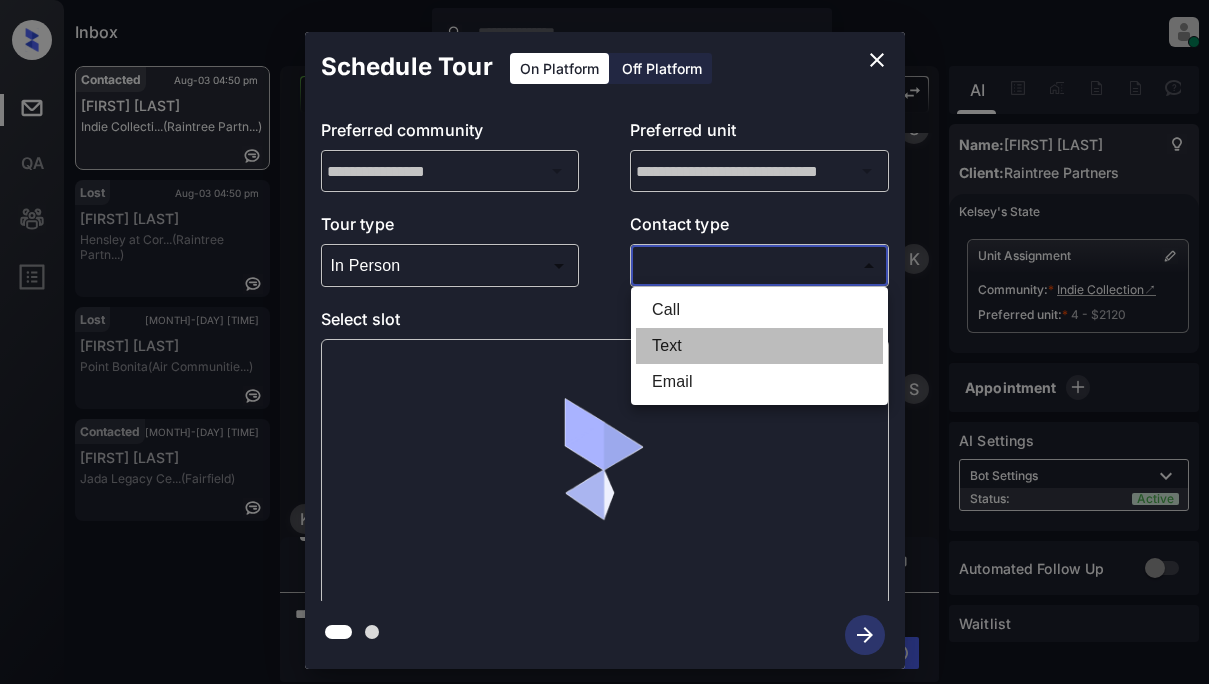 type on "****" 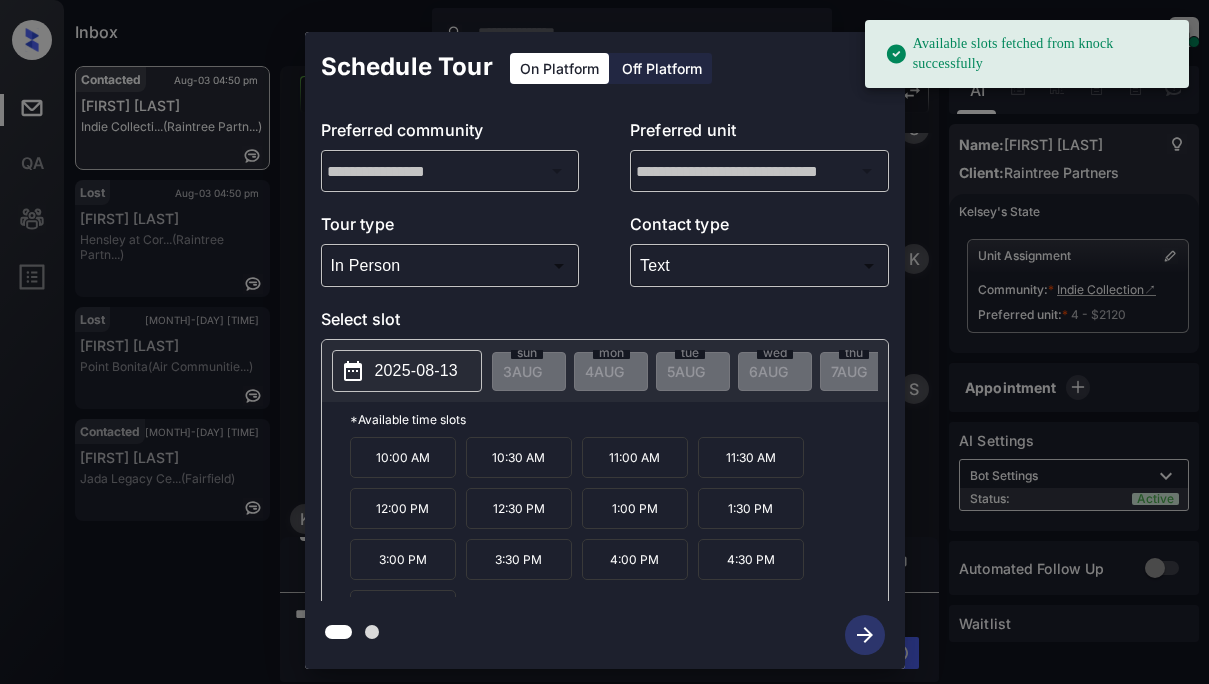 click on "2025-08-13" at bounding box center [416, 371] 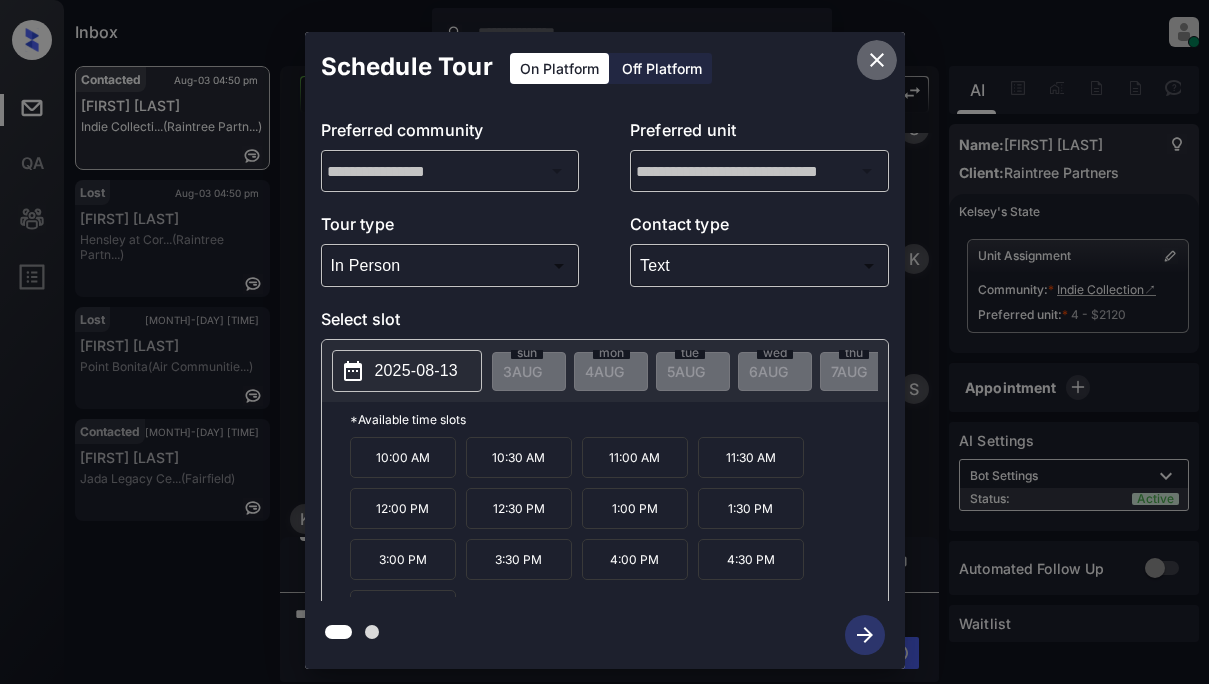 click 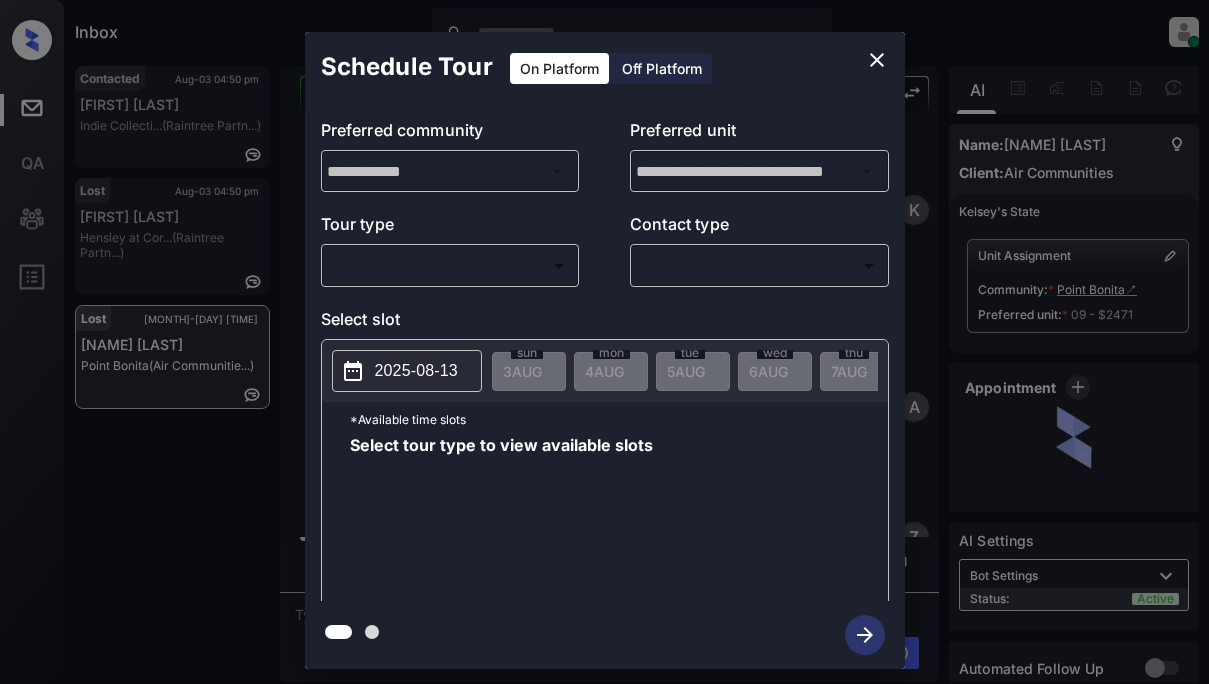 scroll, scrollTop: 0, scrollLeft: 0, axis: both 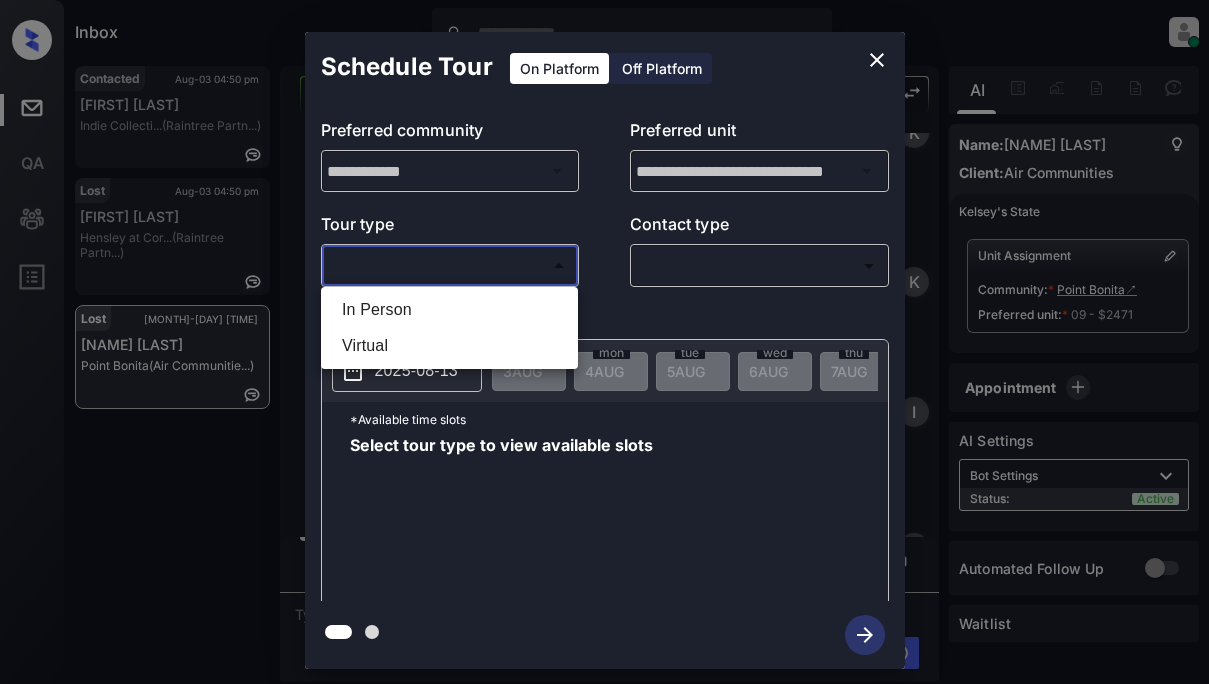 click on "Inbox [NAME] Online Set yourself   offline Set yourself   on break Profile Switch to  light  mode Sign out Contacted [MONTH]-[DAY] [TIME]   [NAME] [COMPANY]  (Raintree Partn...) Lost [MONTH]-[DAY] [TIME]   [NAME] [COMPANY]  (Raintree Partn...) Lost [MONTH]-[DAY] [TIME]   [NAME] Point Bonita  (Air Communitie...) Lost Lead Sentiment: Angry Upon sliding the acknowledgement:  Lead will move to lost stage. * ​ SMS and call option will be set to opt out. AFM will be turned off for the lead. Point Bonita New Message [NAME] Notes Note:  - Paste this link into your browser to view [NAME]’s conversation with the prospect [DATE] [TIME]  Sync'd w  entrata K New Message Agent Lead created via emailParser in Inbound stage. [DATE] [TIME] A New Message Zuma Lead transferred to leasing agent: [NAME] [DATE] [TIME] Z New Message [NAME] K A" at bounding box center [604, 342] 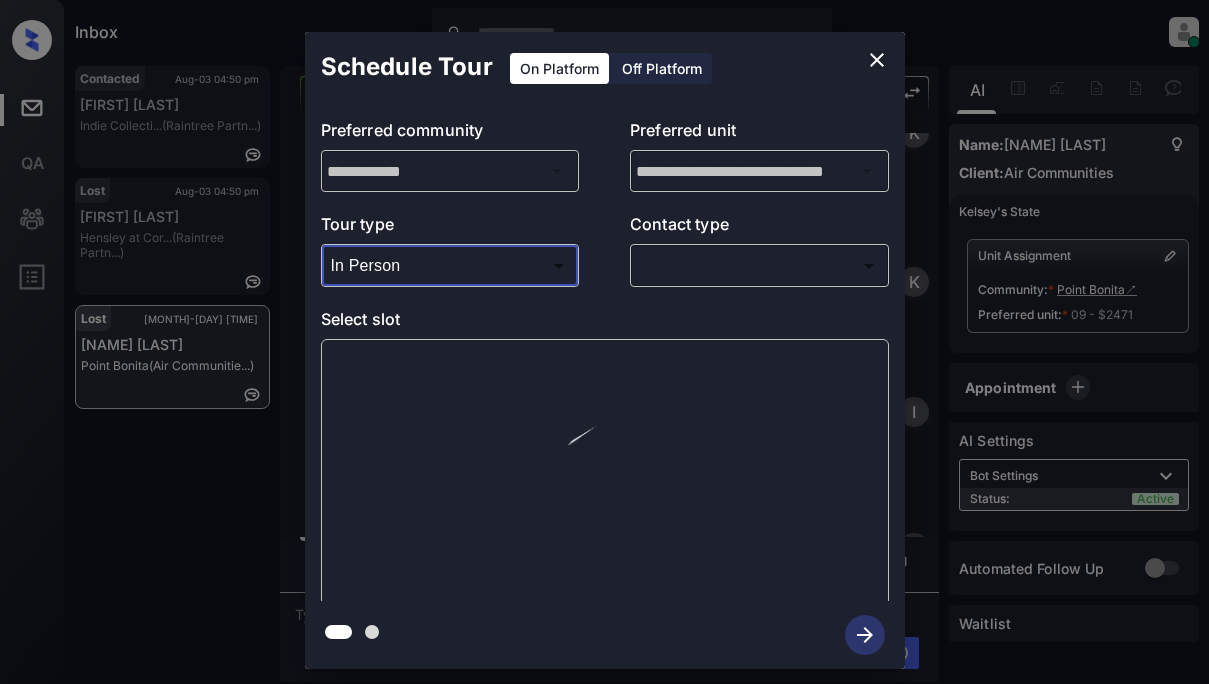 click on "​ ​" at bounding box center (759, 265) 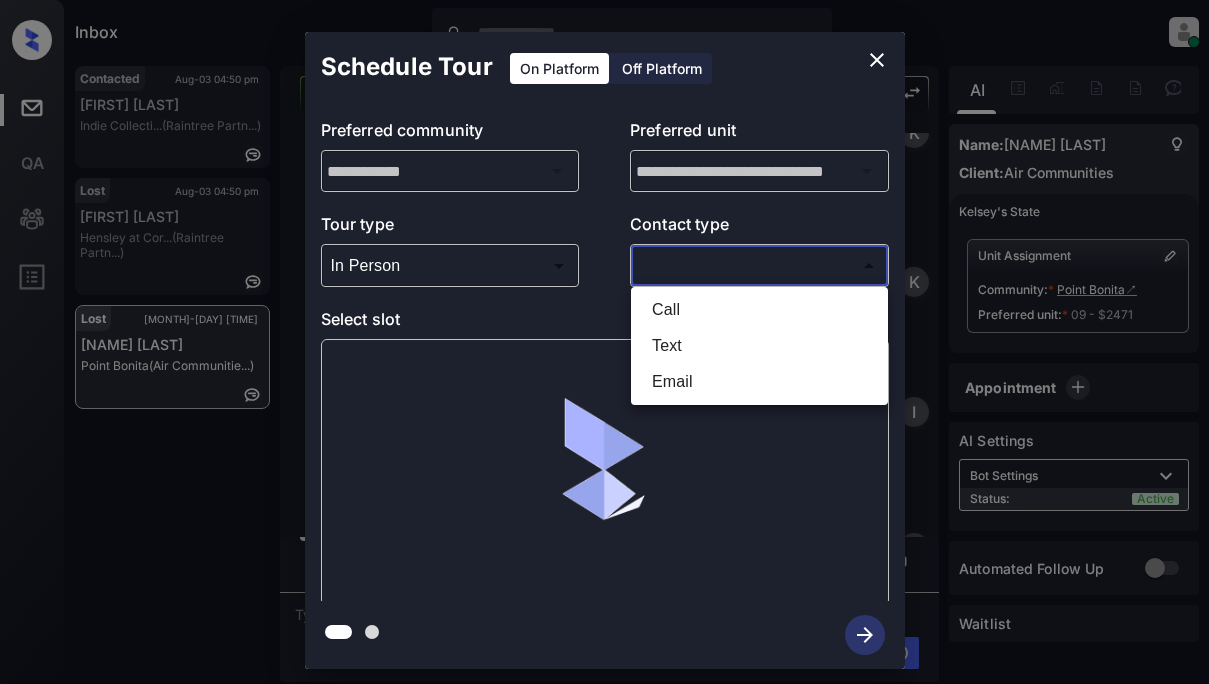 click on "Inbox [NAME] Online Set yourself   offline Set yourself   on break Profile Switch to  light  mode Sign out Contacted [MONTH]-[DAY] [TIME]   [NAME] [COMPANY]  (Raintree Partn...) Lost [MONTH]-[DAY] [TIME]   [NAME] [COMPANY]  (Raintree Partn...) Lost [MONTH]-[DAY] [TIME]   [NAME] Point Bonita  (Air Communitie...) Lost Lead Sentiment: Angry Upon sliding the acknowledgement:  Lead will move to lost stage. * ​ SMS and call option will be set to opt out. AFM will be turned off for the lead. Point Bonita New Message [NAME] Notes Note:  - Paste this link into your browser to view [NAME]’s conversation with the prospect [DATE] [TIME]  Sync'd w  entrata K New Message Agent Lead created via emailParser in Inbound stage. [DATE] [TIME] A New Message Zuma Lead transferred to leasing agent: [NAME] [DATE] [TIME] Z New Message [NAME] K A" at bounding box center [604, 342] 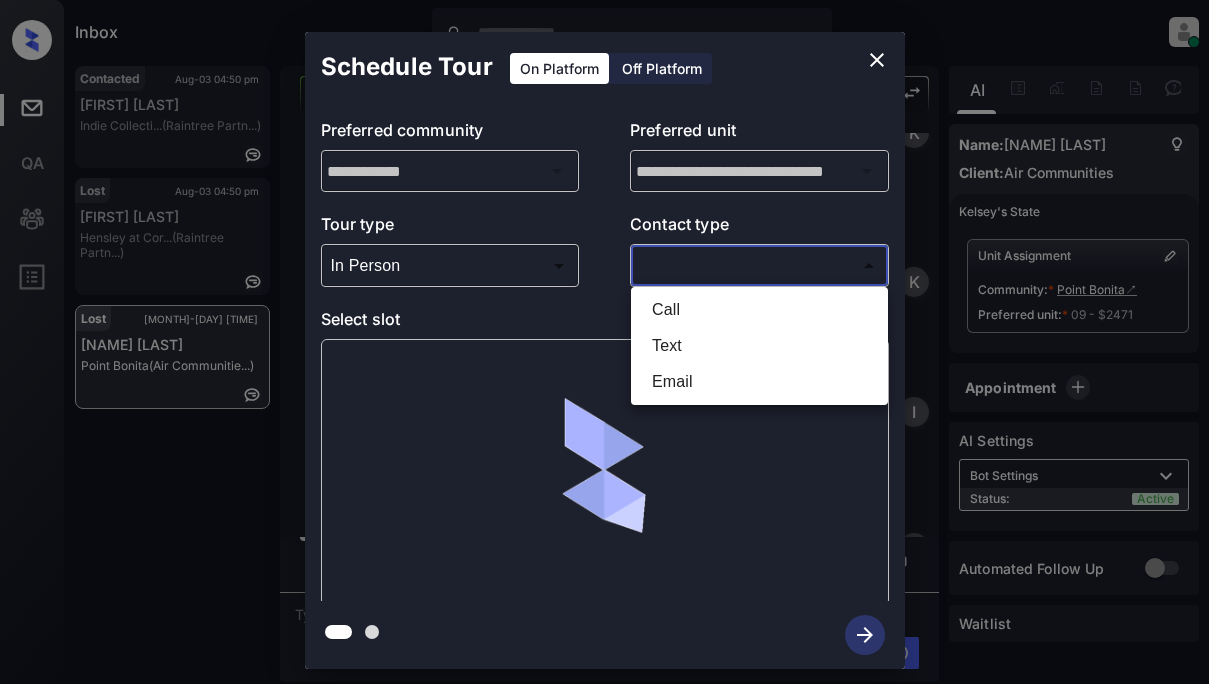 click on "Text" at bounding box center [759, 346] 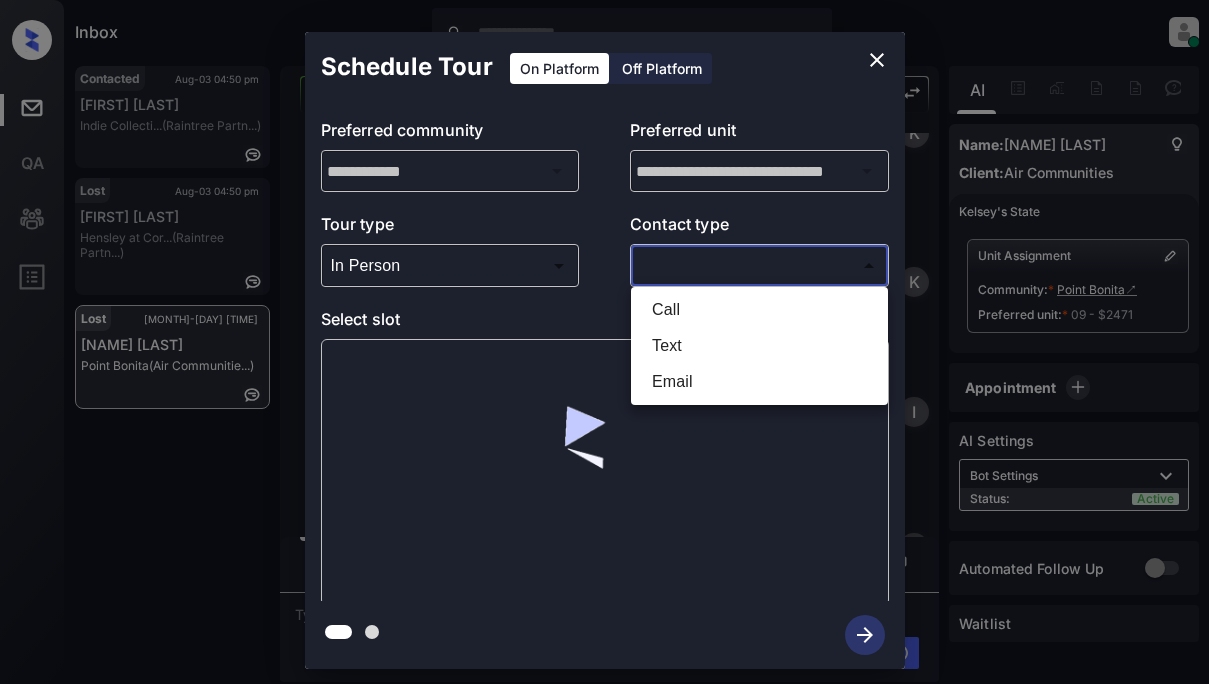 type on "****" 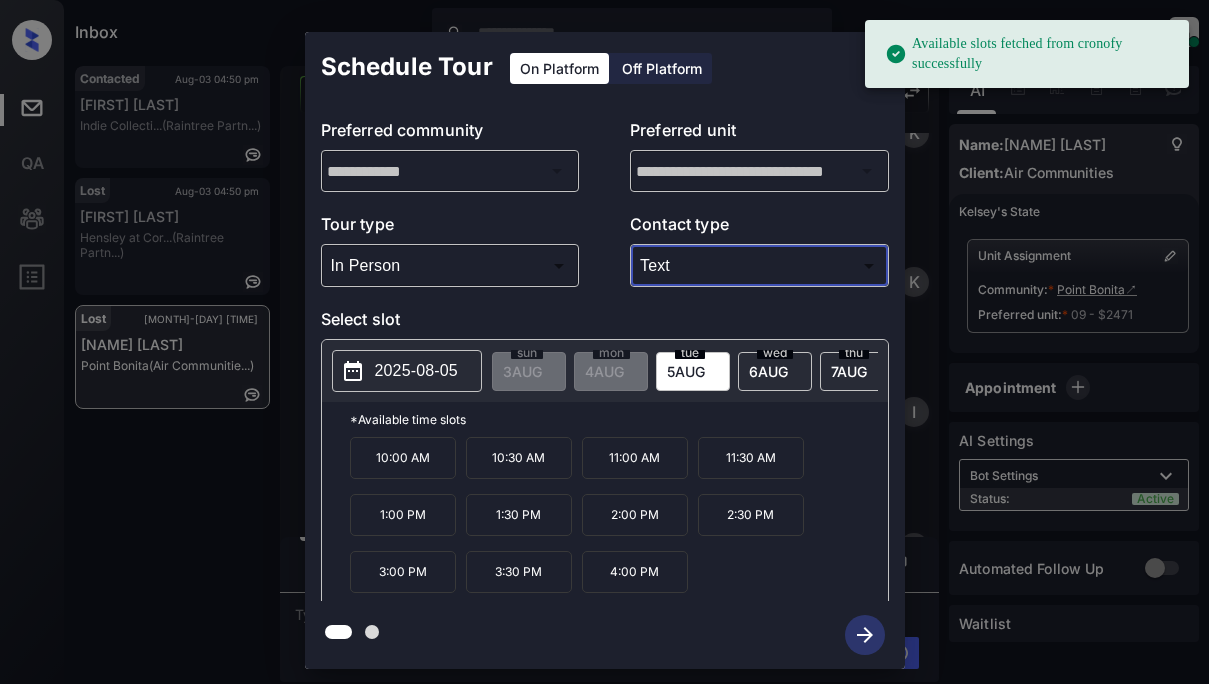 click on "2025-08-05" at bounding box center (416, 371) 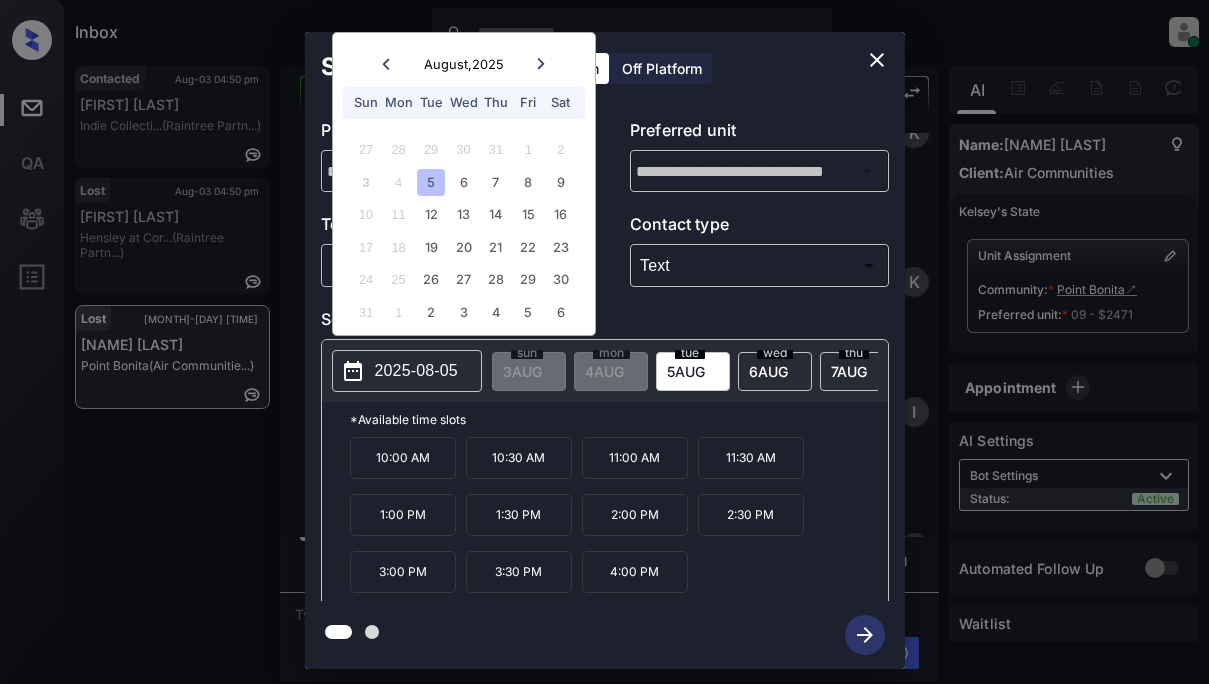 click on "4:00 PM" at bounding box center (635, 572) 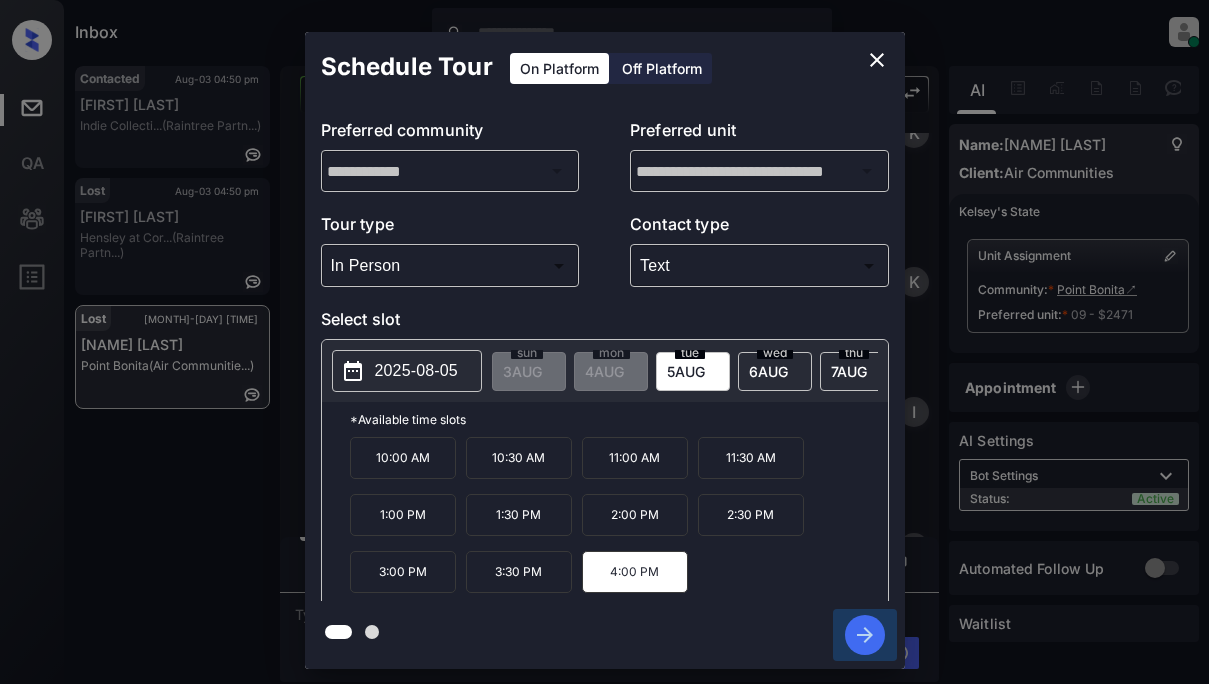 drag, startPoint x: 860, startPoint y: 636, endPoint x: 891, endPoint y: 570, distance: 72.91776 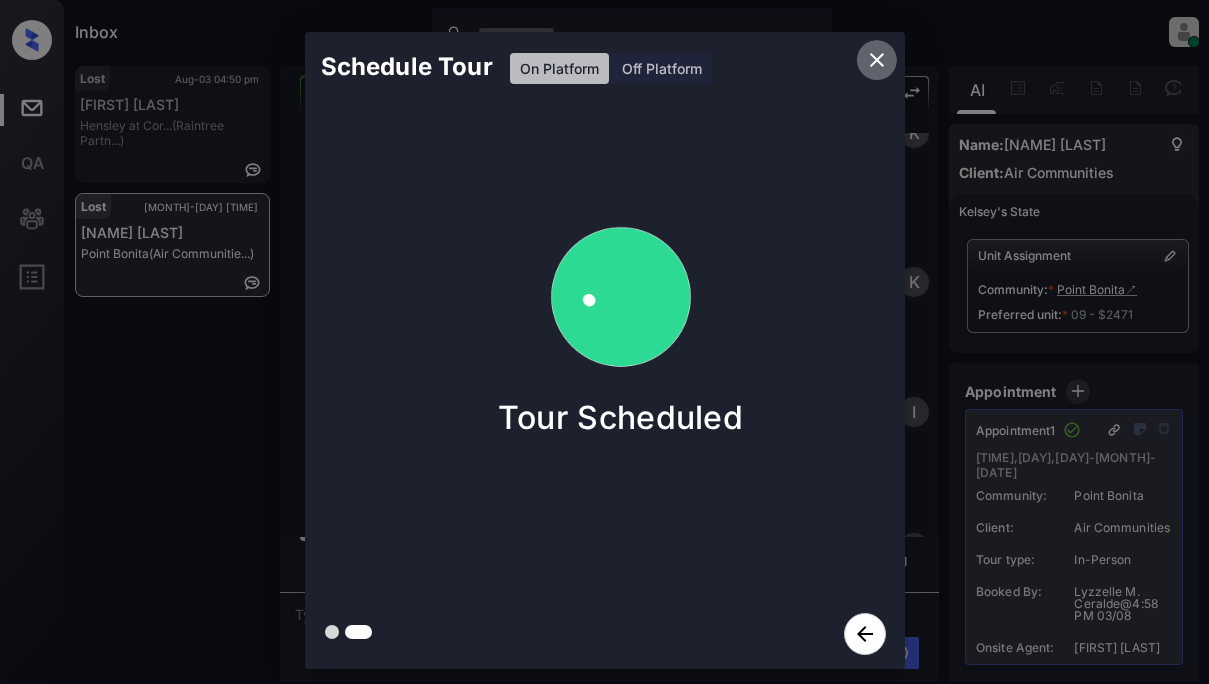 click 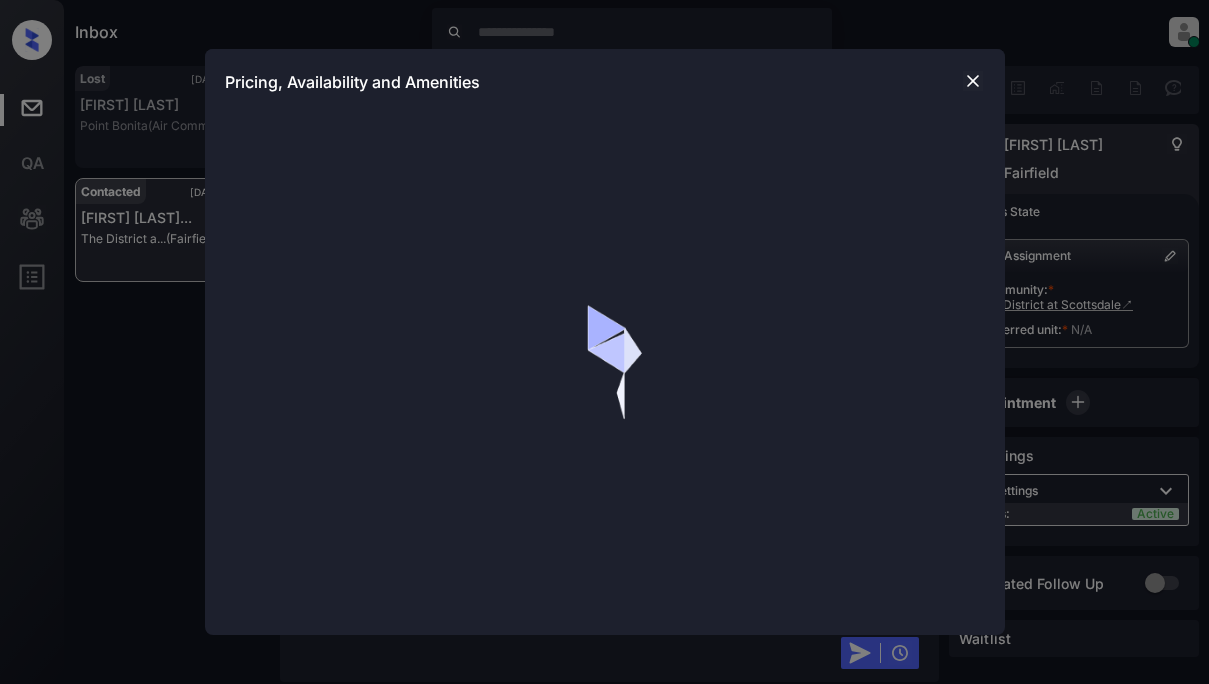 scroll, scrollTop: 0, scrollLeft: 0, axis: both 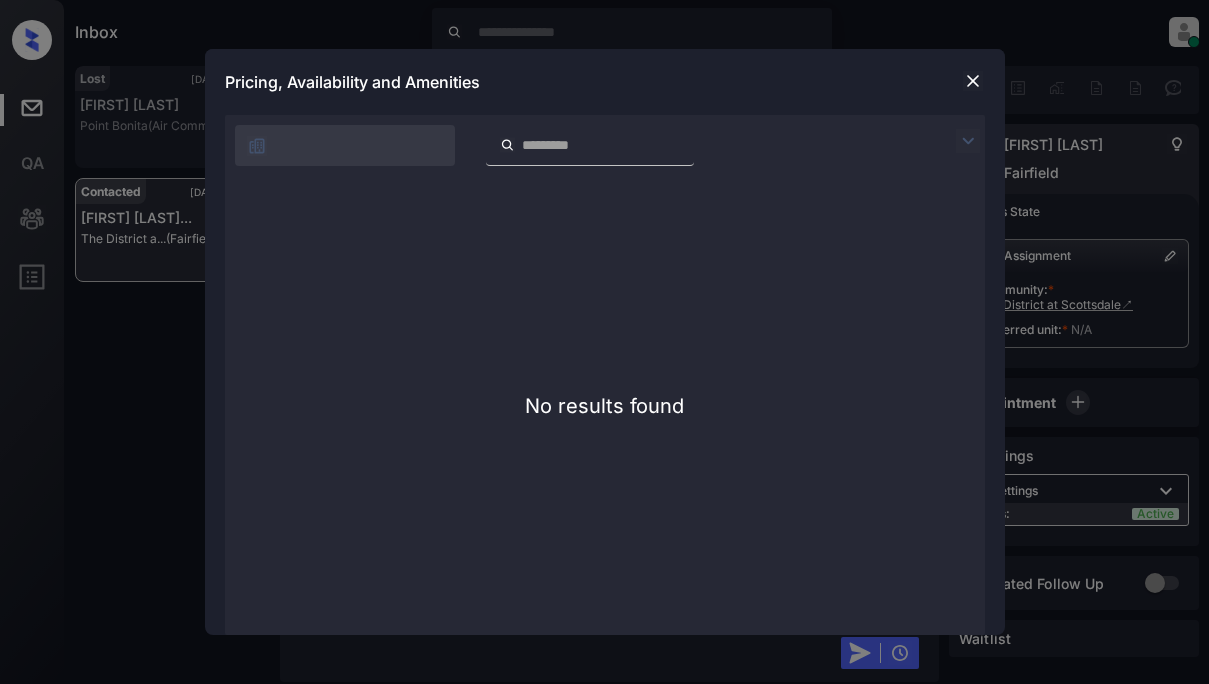 click at bounding box center (973, 81) 